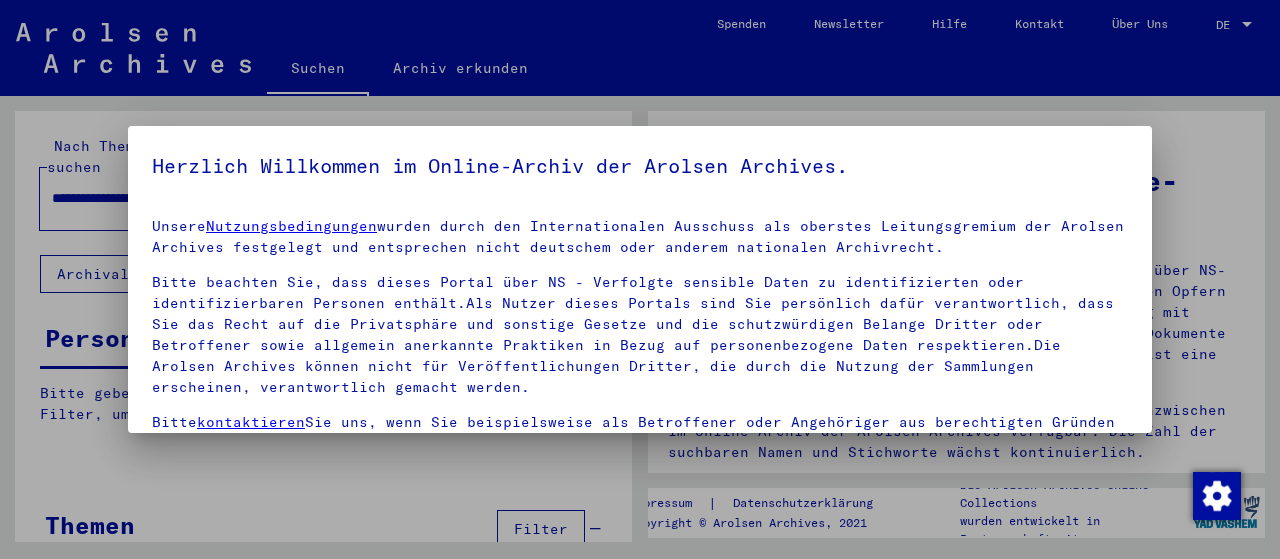 scroll, scrollTop: 0, scrollLeft: 0, axis: both 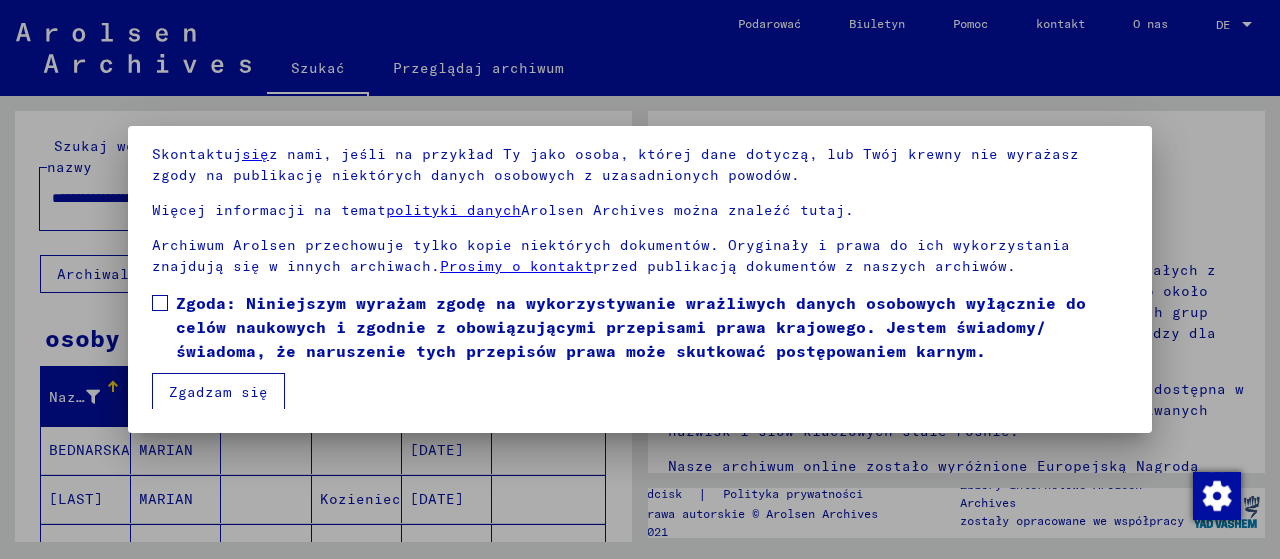 click at bounding box center (160, 303) 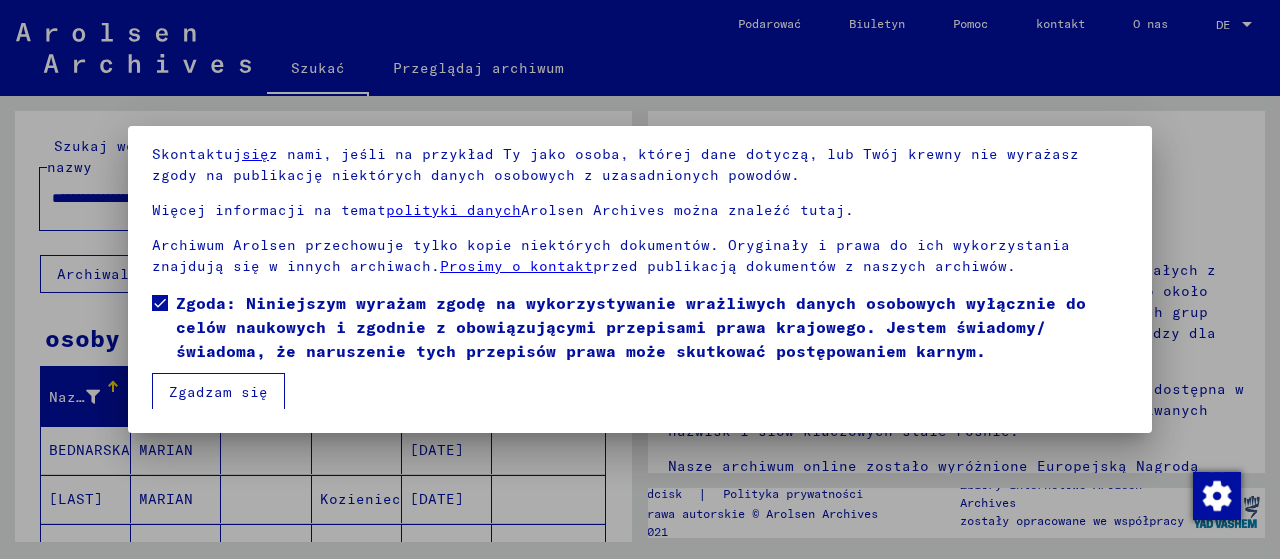 click on "Zgadzam się" at bounding box center (218, 392) 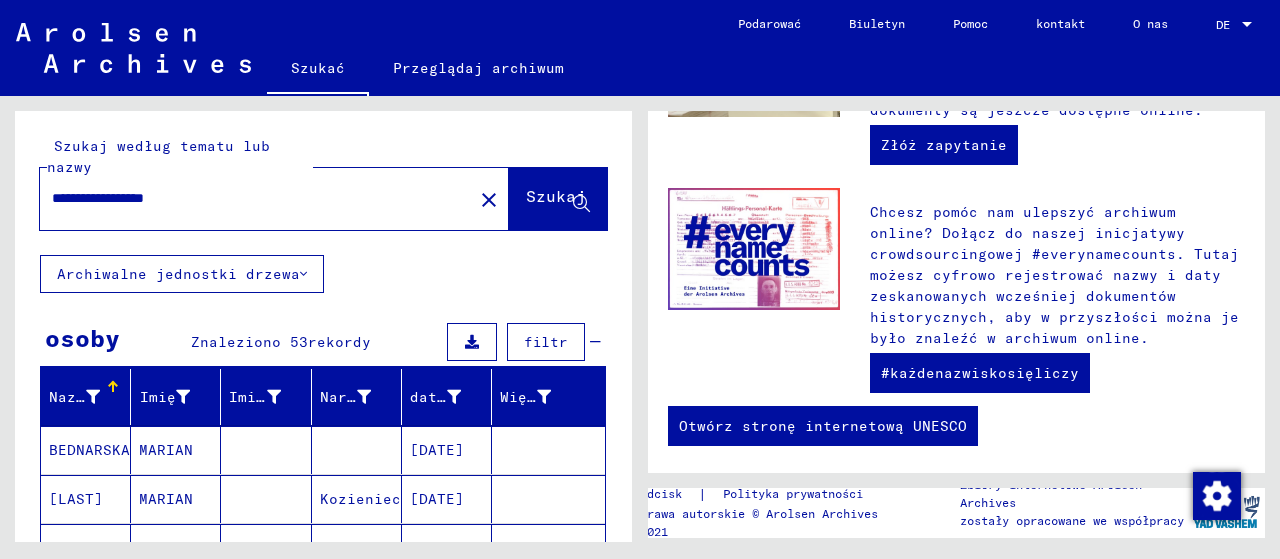 scroll, scrollTop: 950, scrollLeft: 0, axis: vertical 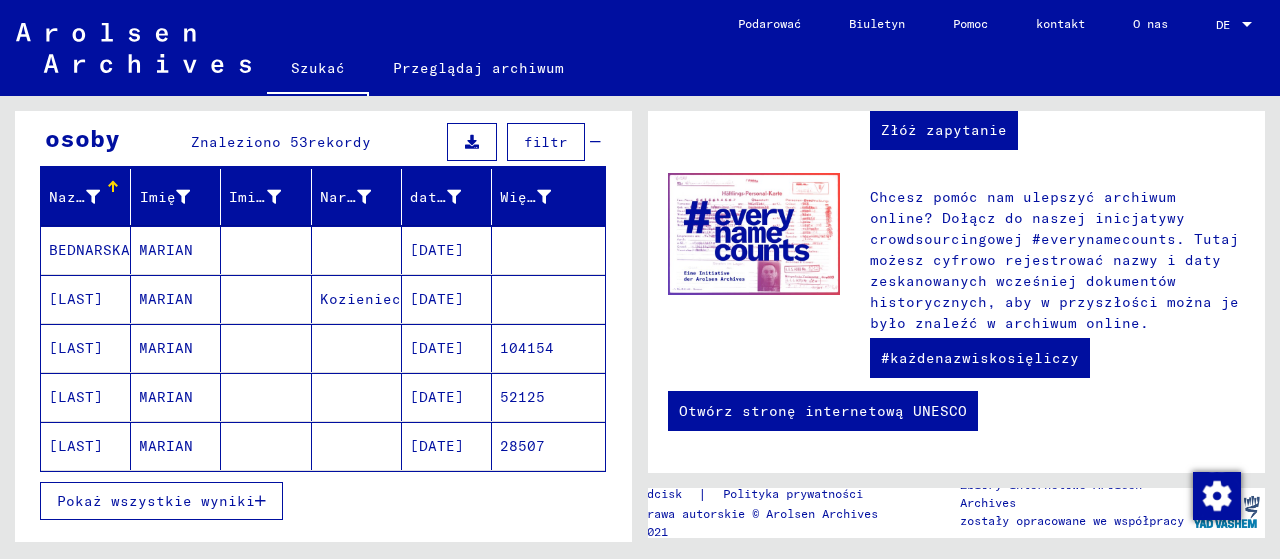 click at bounding box center (260, 501) 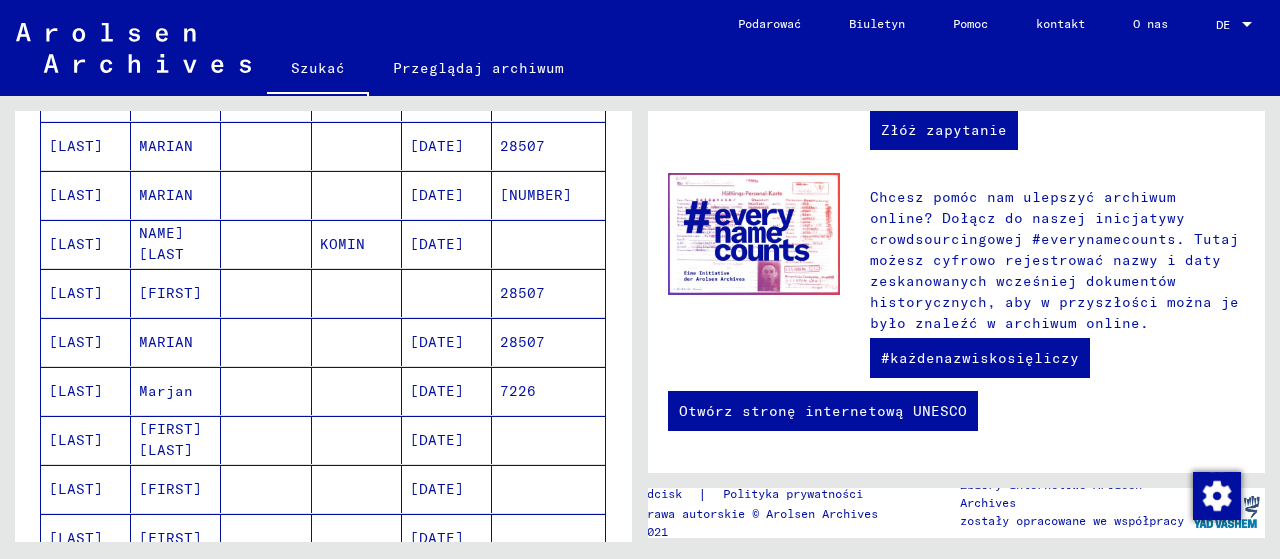 scroll, scrollTop: 0, scrollLeft: 0, axis: both 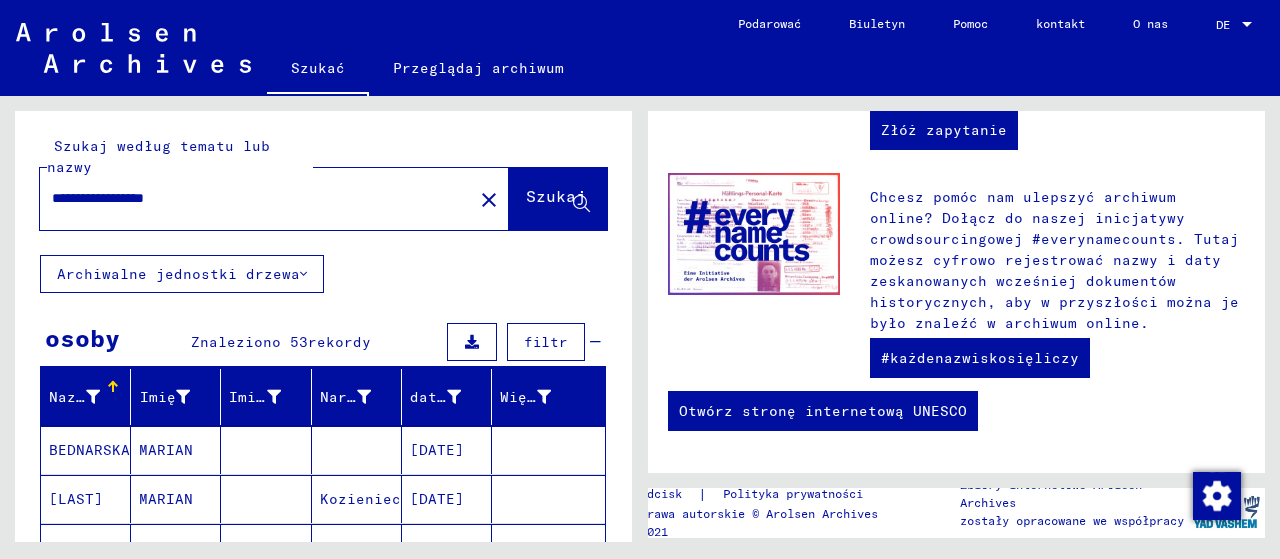 click on "**********" at bounding box center [250, 198] 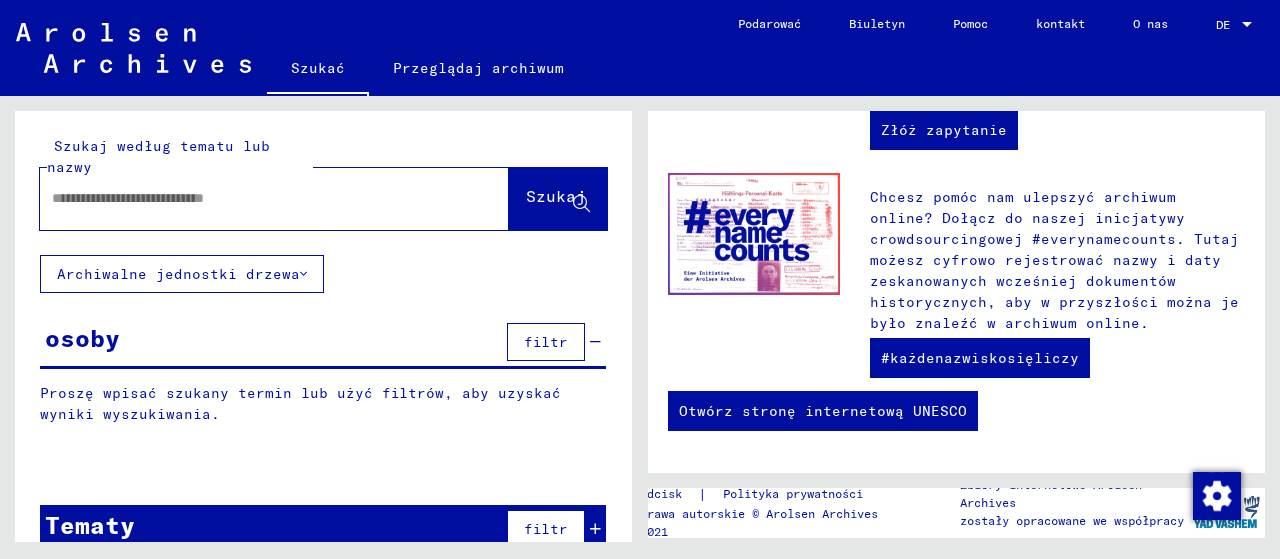 drag, startPoint x: 166, startPoint y: 186, endPoint x: 84, endPoint y: 203, distance: 83.74366 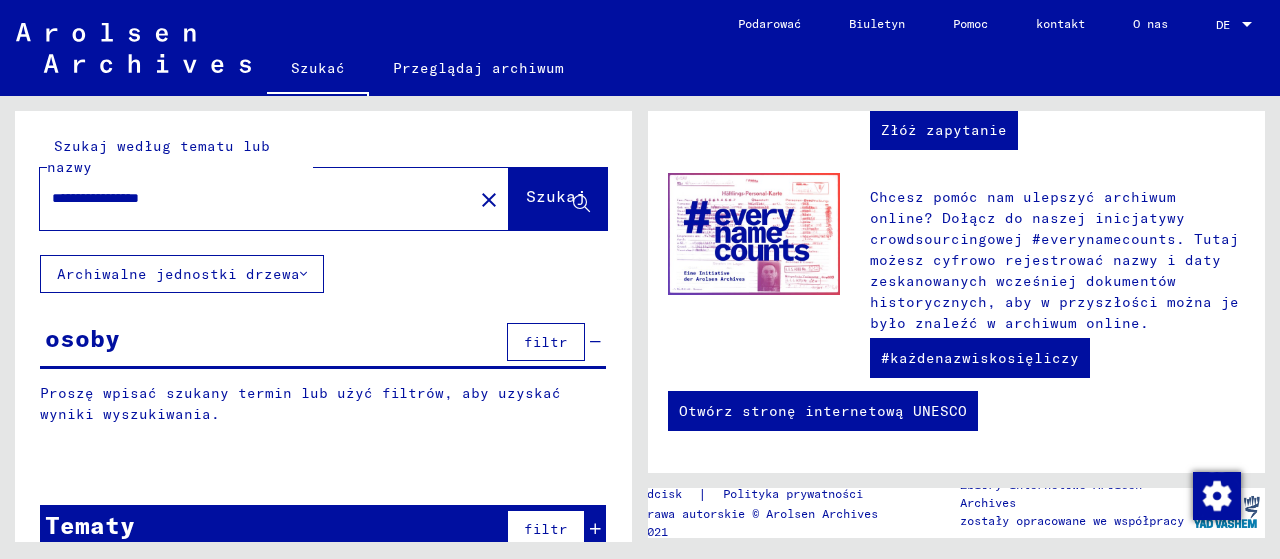 type on "**********" 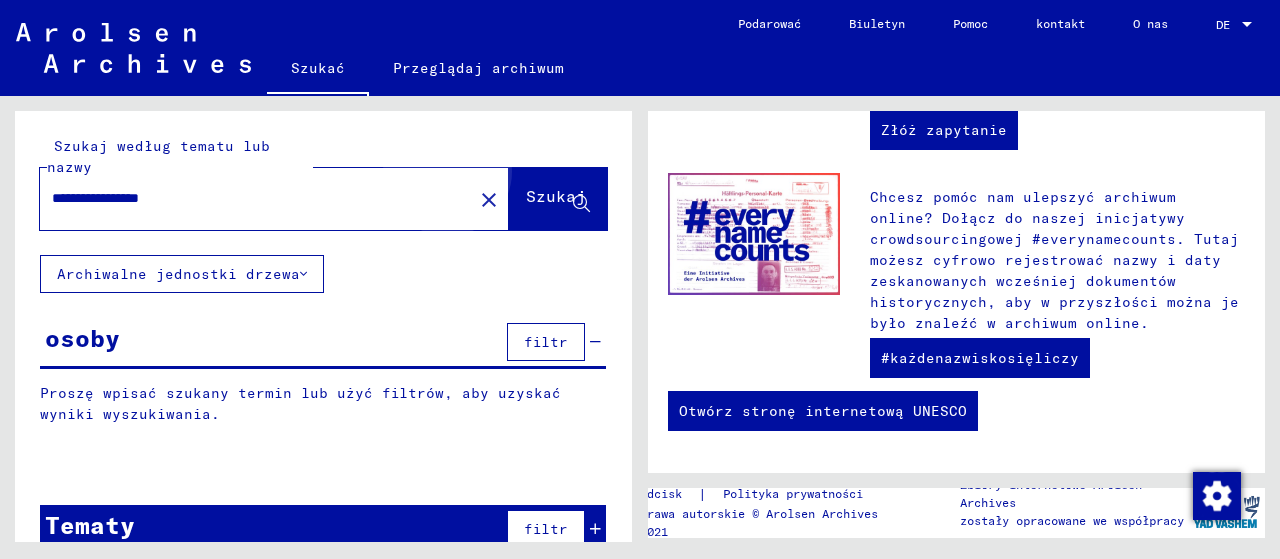 click on "Szukaj" 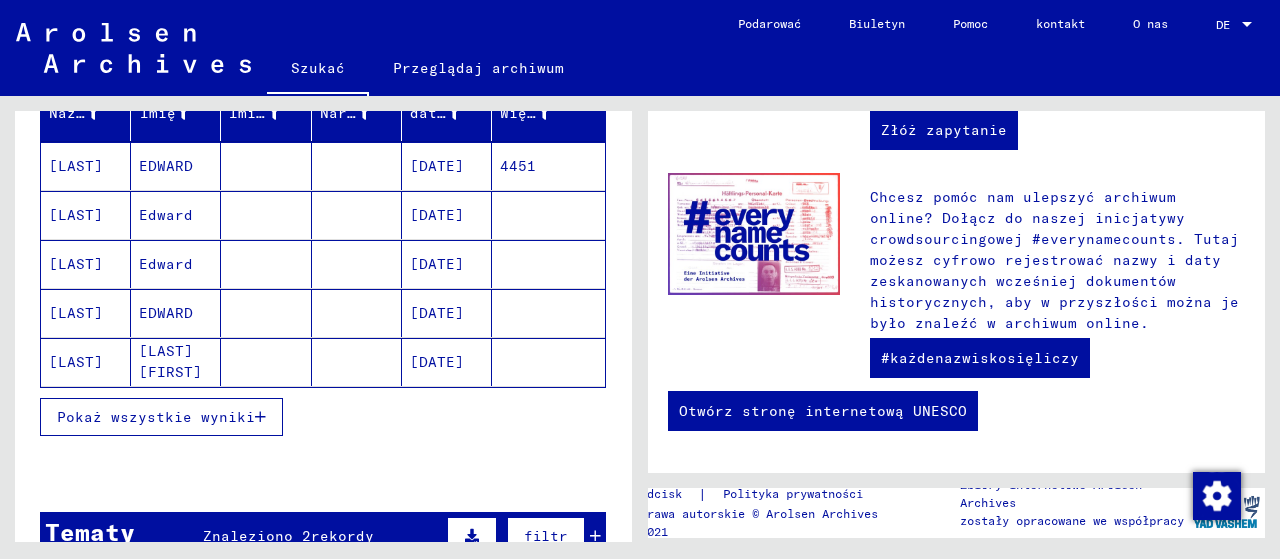 scroll, scrollTop: 300, scrollLeft: 0, axis: vertical 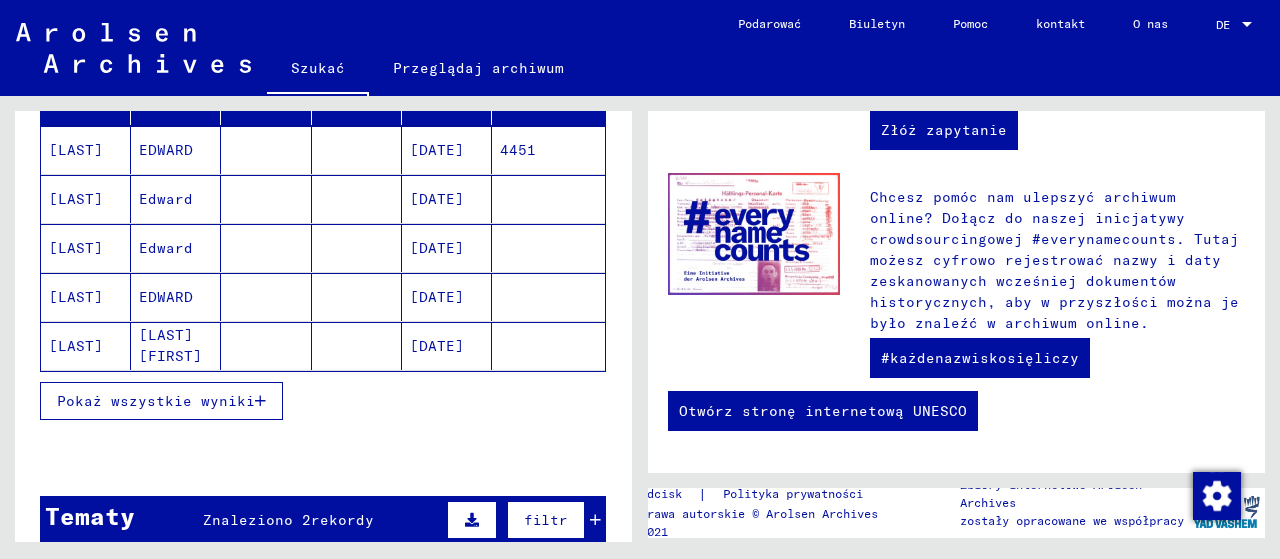 click at bounding box center (260, 401) 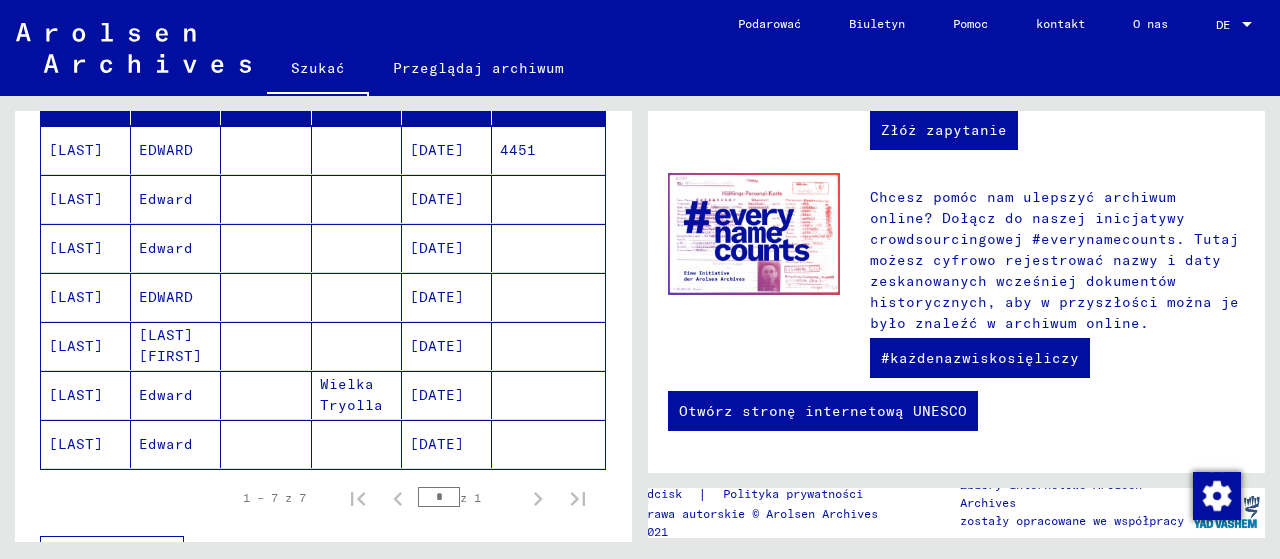 click on "Wielka Tryolla" 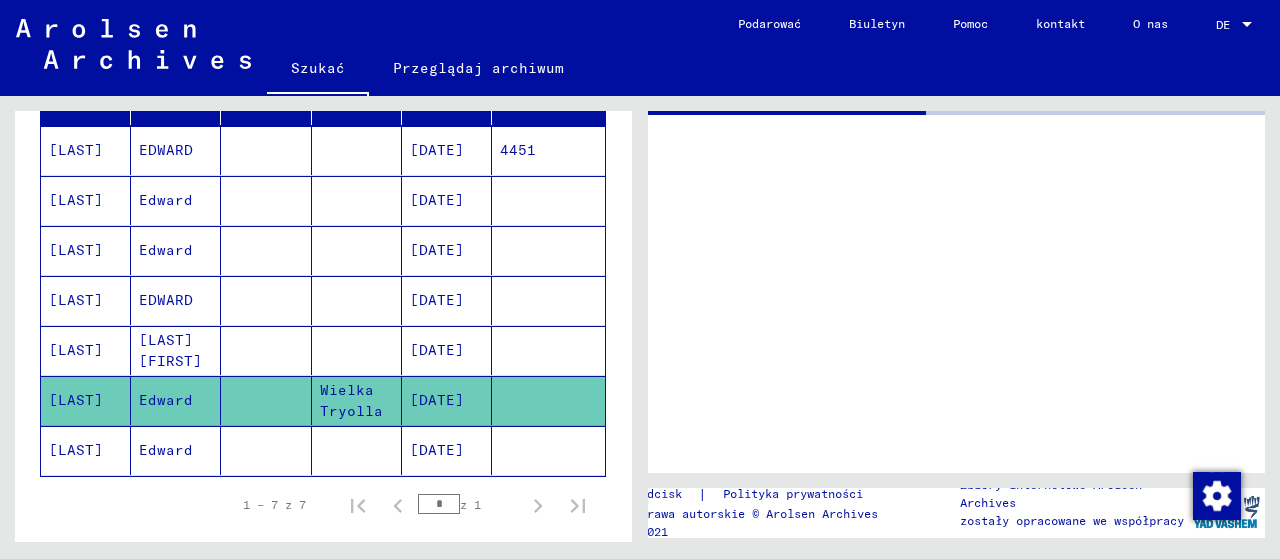 scroll, scrollTop: 0, scrollLeft: 0, axis: both 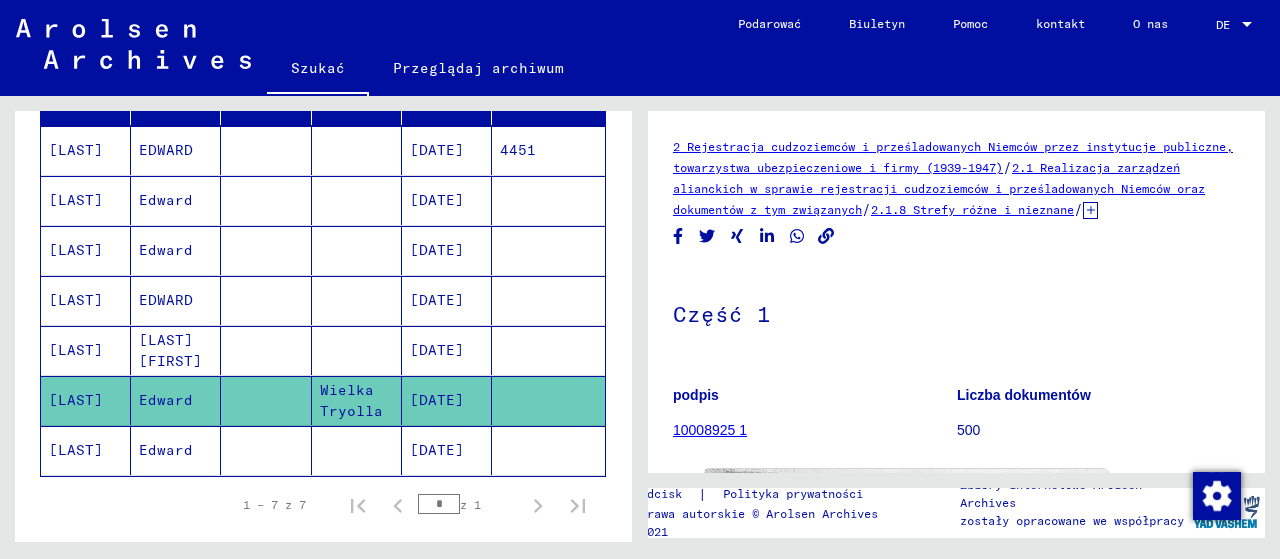 click on "2 Rejestracja cudzoziemców i prześladowanych Niemców przez instytucje publiczne, towarzystwa ubezpieczeniowe i firmy (1939-1947)" 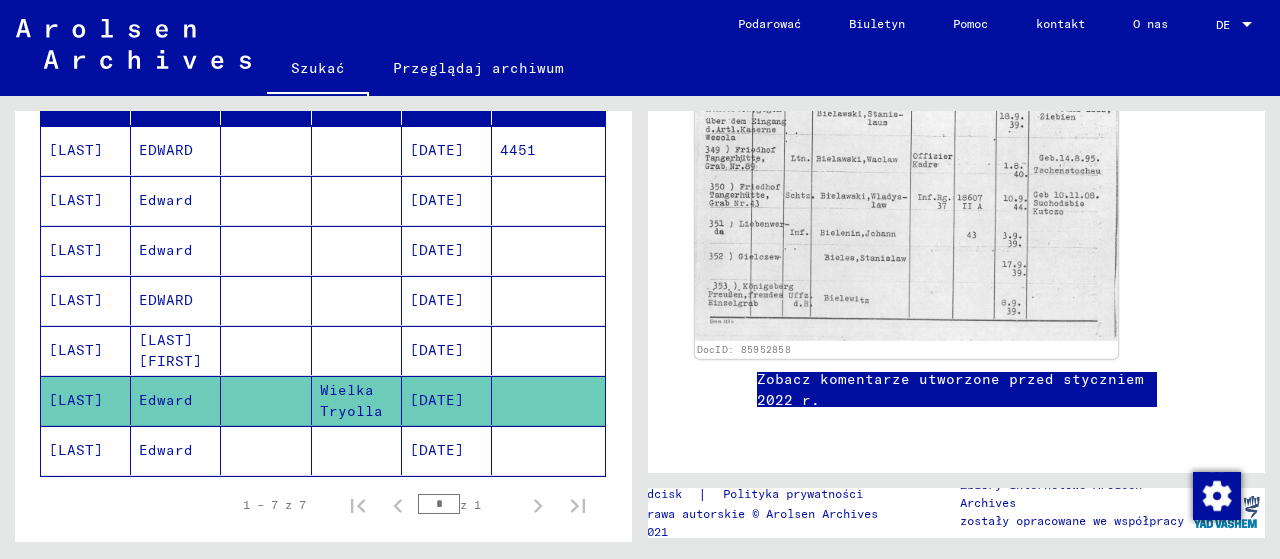 scroll, scrollTop: 800, scrollLeft: 0, axis: vertical 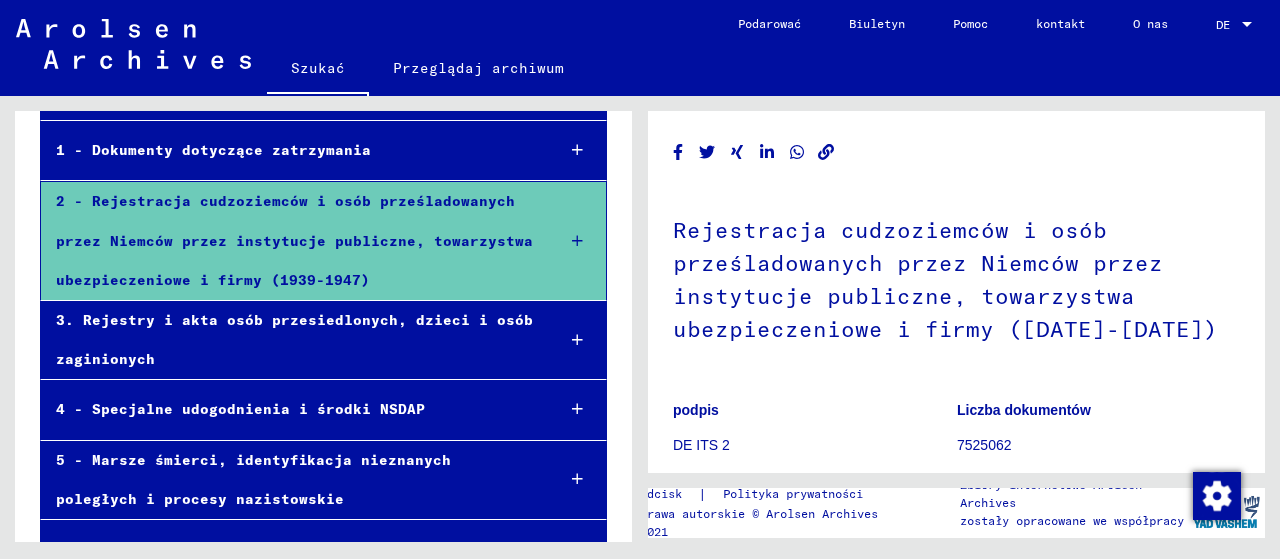 click on "1 - Dokumenty dotyczące zatrzymania" at bounding box center (213, 150) 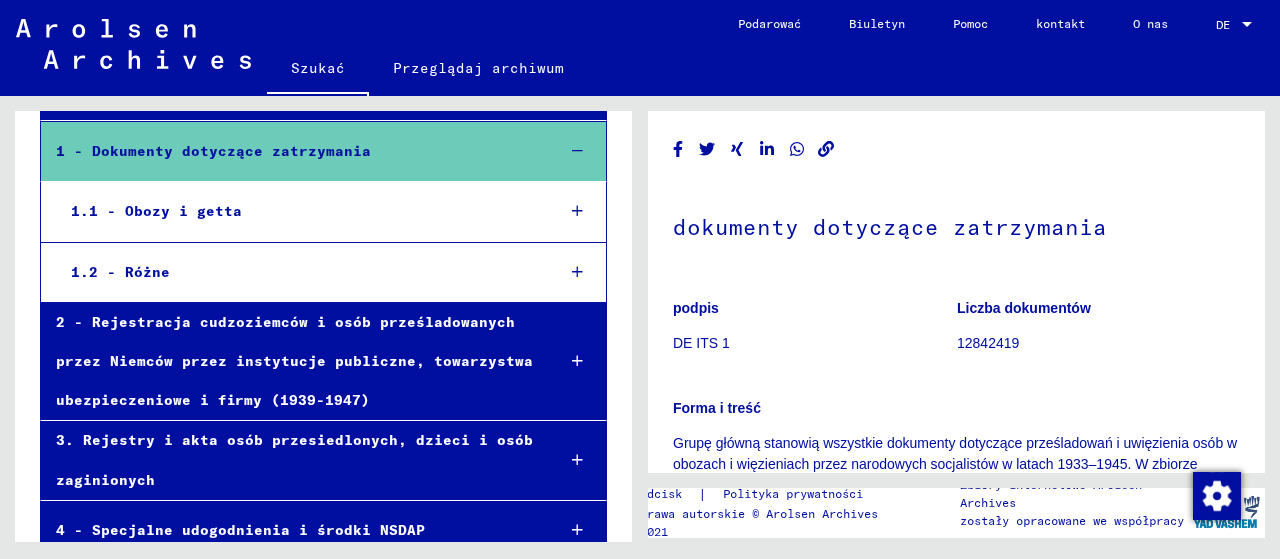 scroll, scrollTop: 0, scrollLeft: 0, axis: both 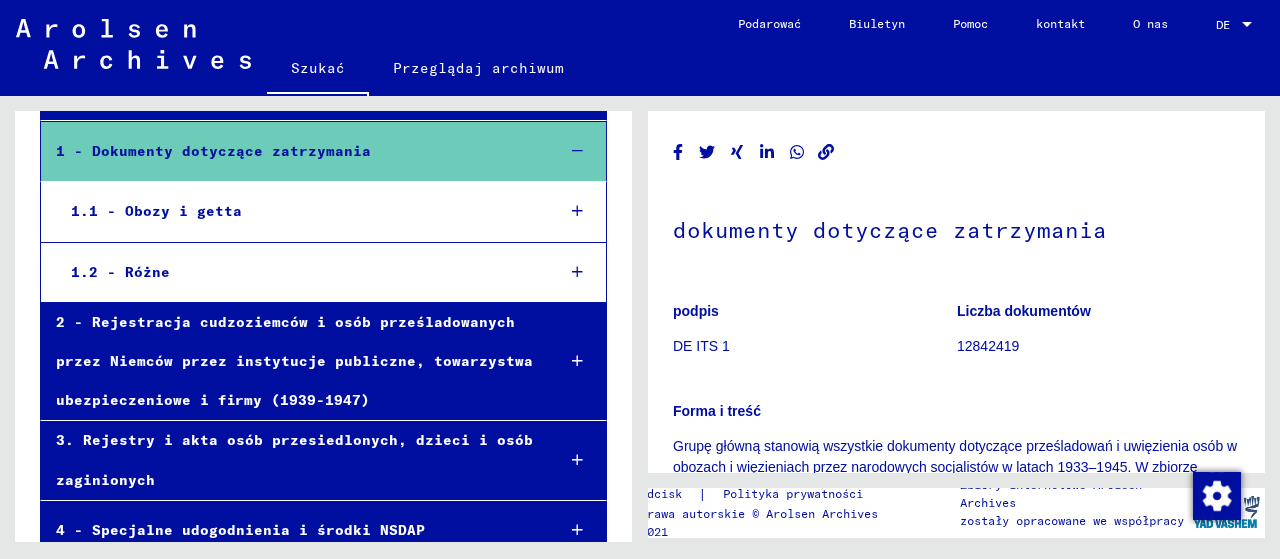 click on "2 - Rejestracja cudzoziemców i osób prześladowanych przez Niemców przez instytucje publiczne, towarzystwa ubezpieczeniowe i firmy (1939-1947)" at bounding box center (294, 361) 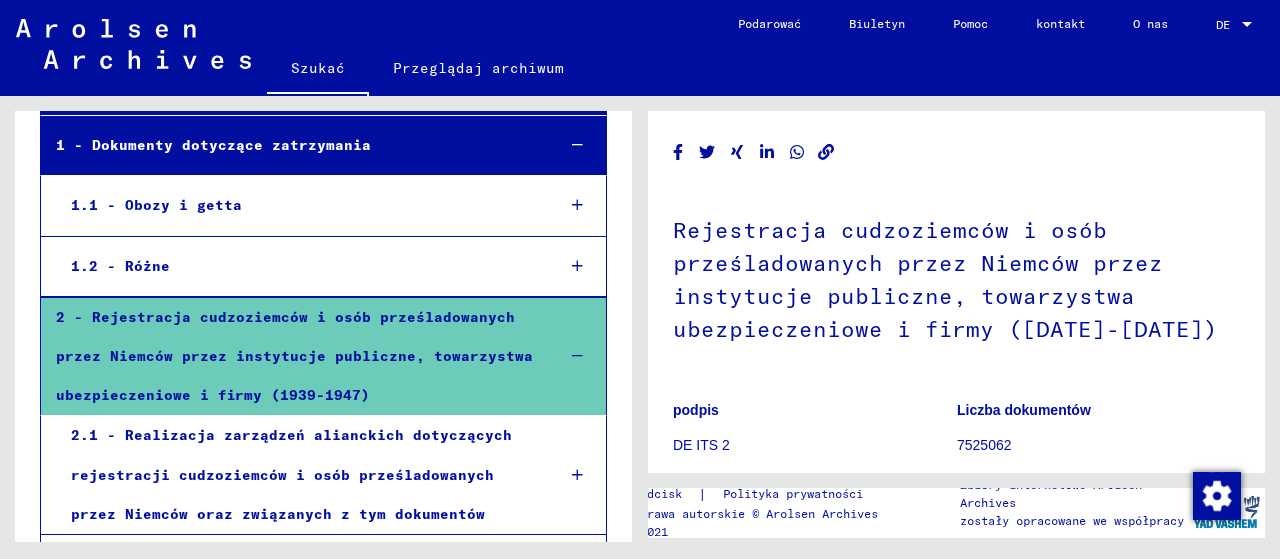 scroll, scrollTop: 100, scrollLeft: 0, axis: vertical 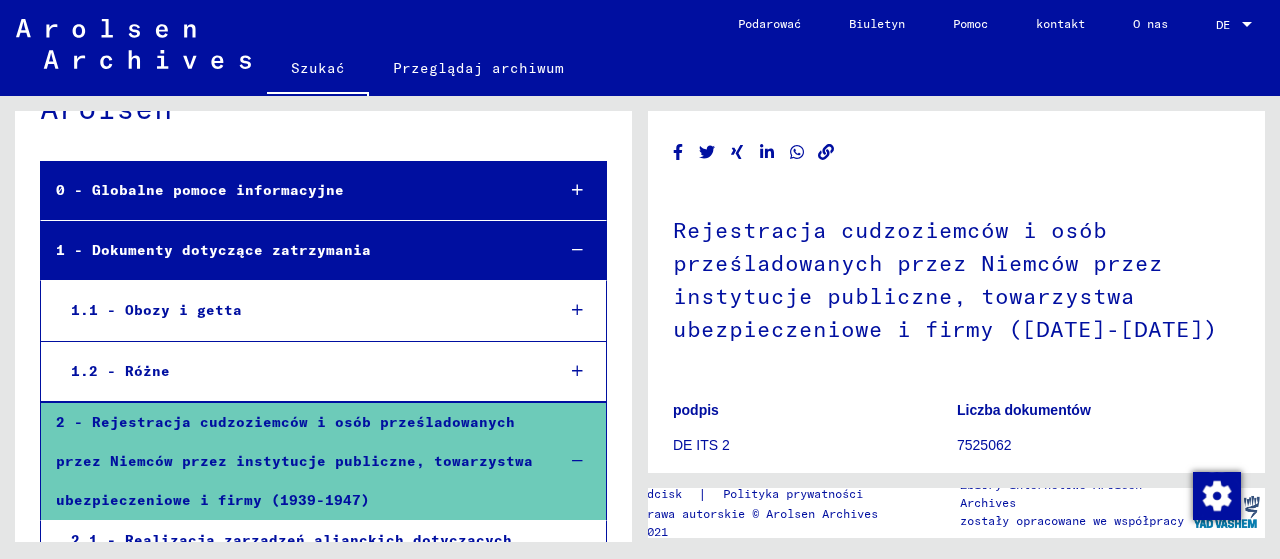 click on "1.2 - Różne" at bounding box center (120, 371) 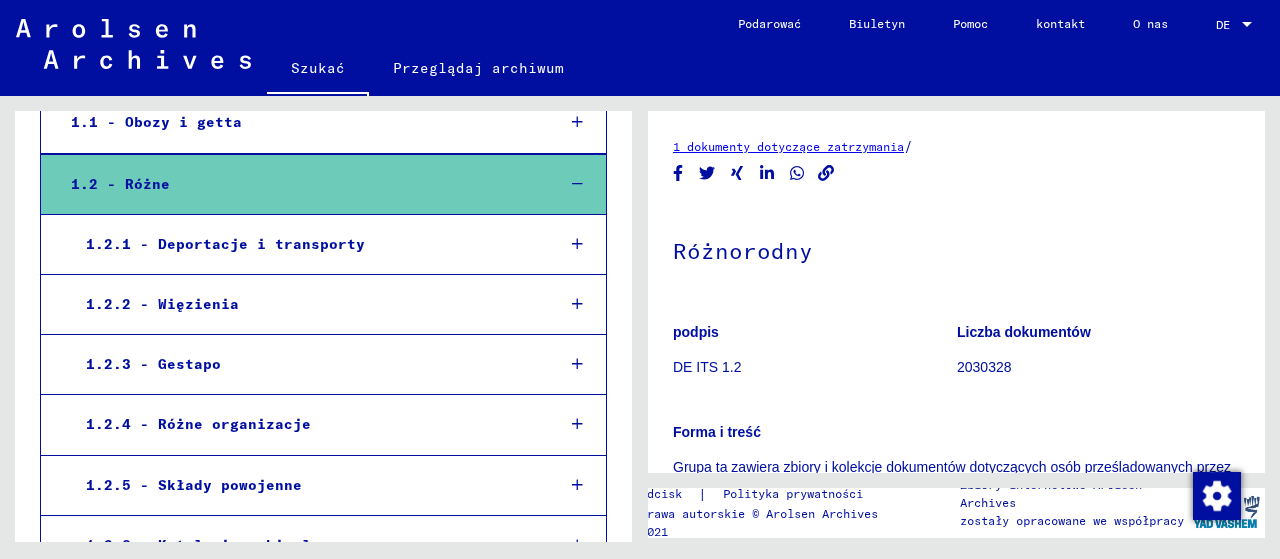 scroll, scrollTop: 100, scrollLeft: 0, axis: vertical 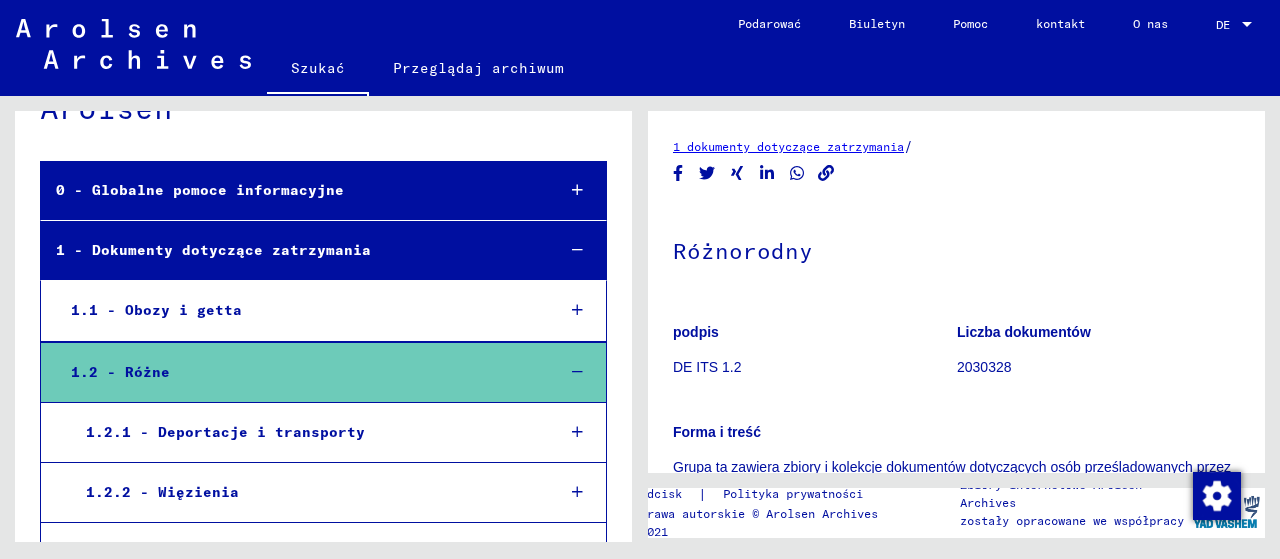 click on "1.2.1 - Deportacje i transporty" at bounding box center [225, 432] 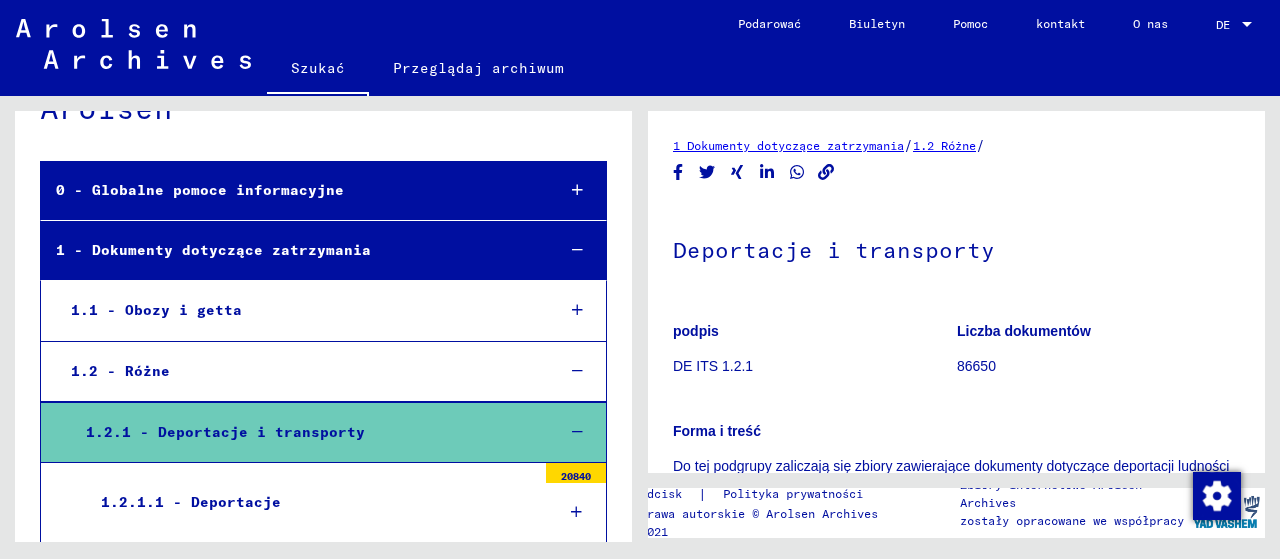 scroll, scrollTop: 0, scrollLeft: 0, axis: both 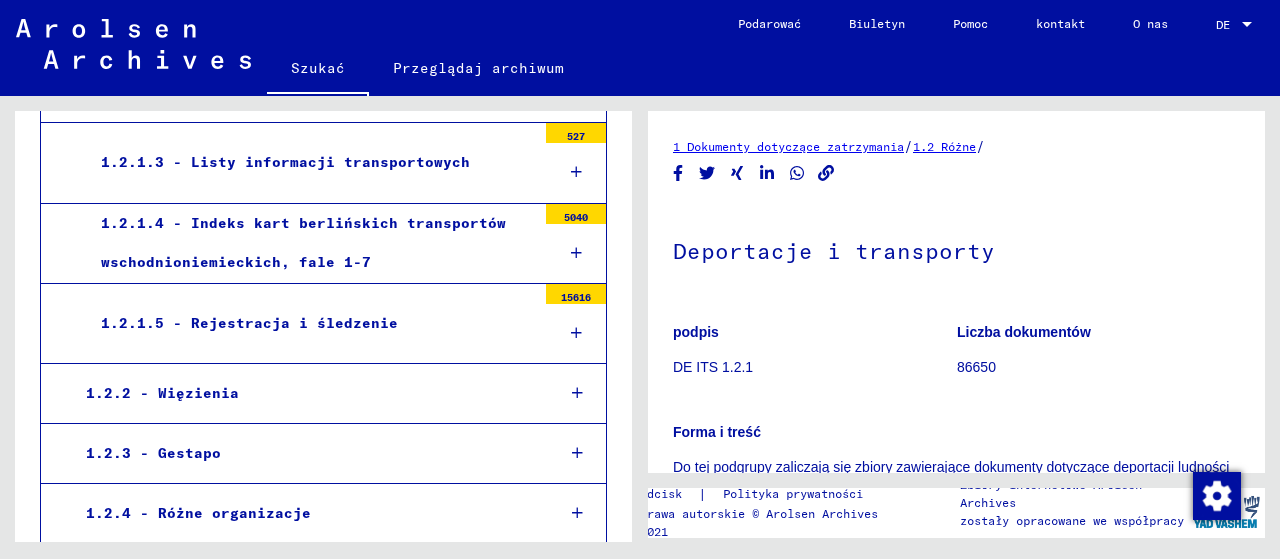 click at bounding box center (576, 333) 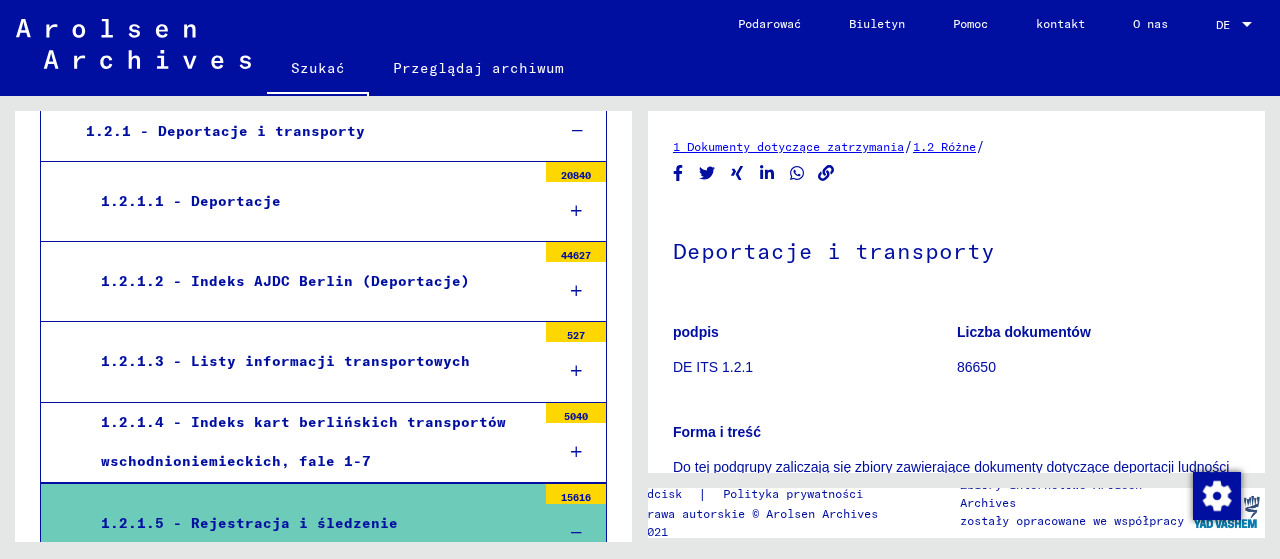 scroll, scrollTop: 0, scrollLeft: 0, axis: both 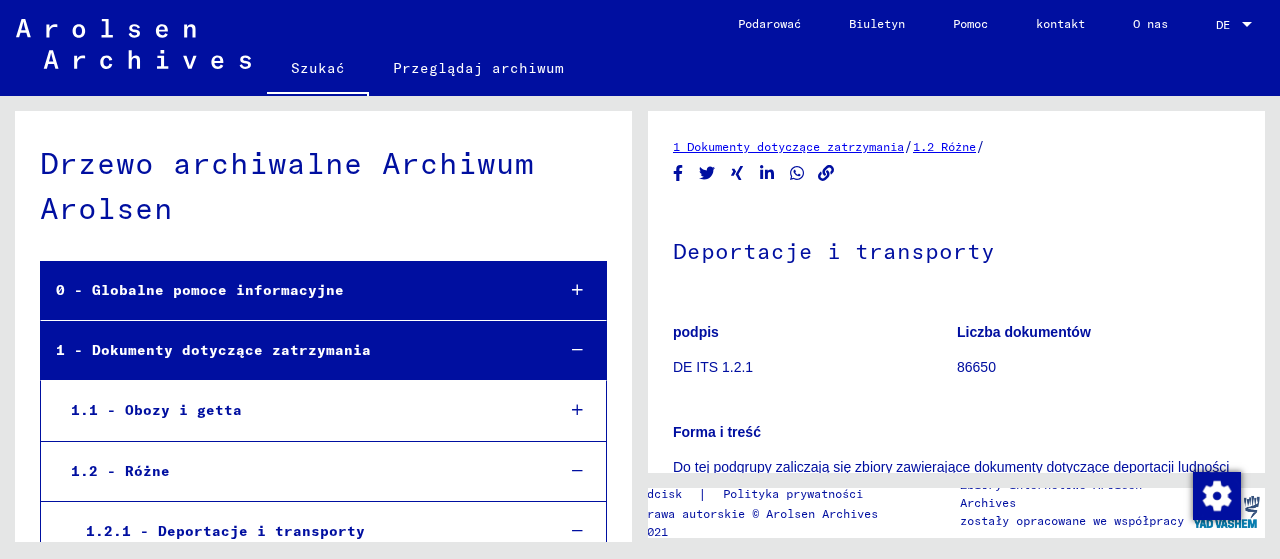 click at bounding box center [577, 350] 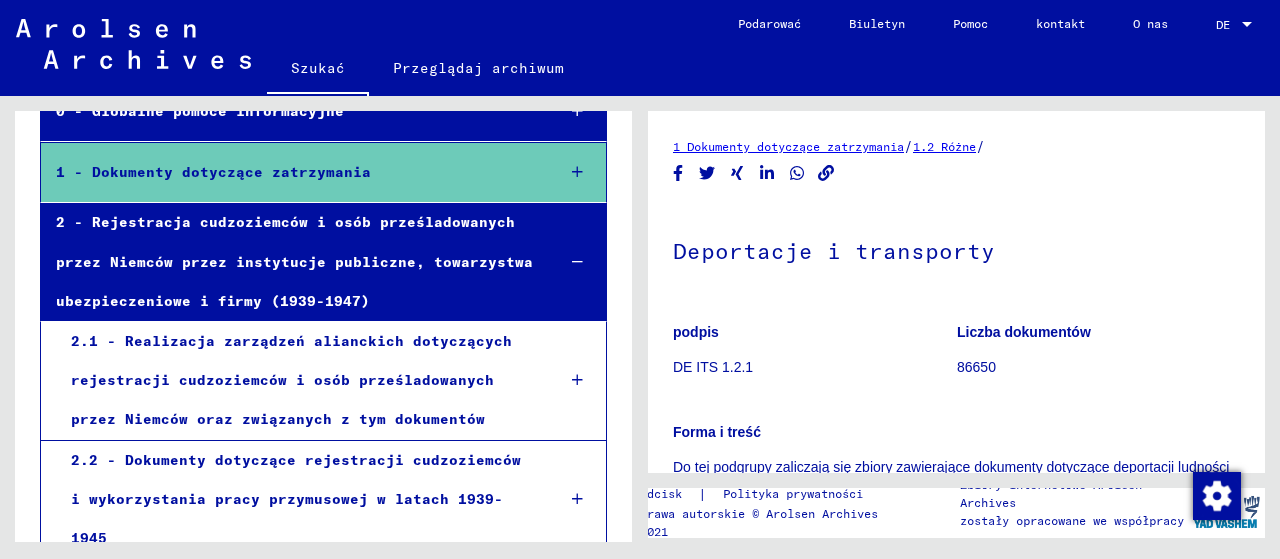 scroll, scrollTop: 300, scrollLeft: 0, axis: vertical 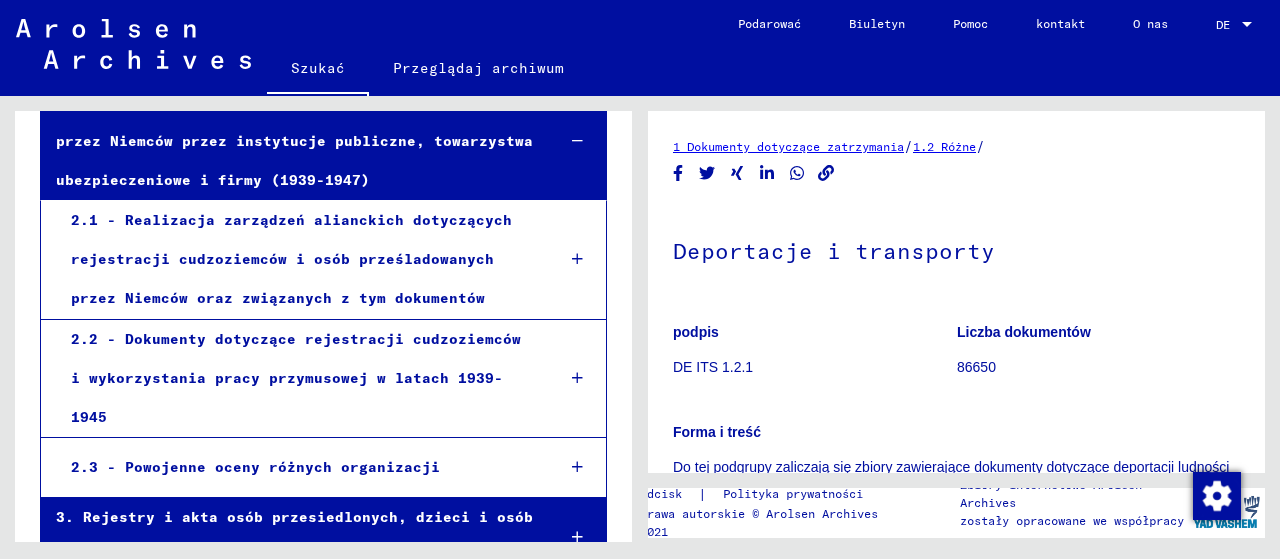 click on "2.1 - Realizacja zarządzeń alianckich dotyczących rejestracji cudzoziemców i osób prześladowanych przez Niemców oraz związanych z tym dokumentów" at bounding box center [291, 259] 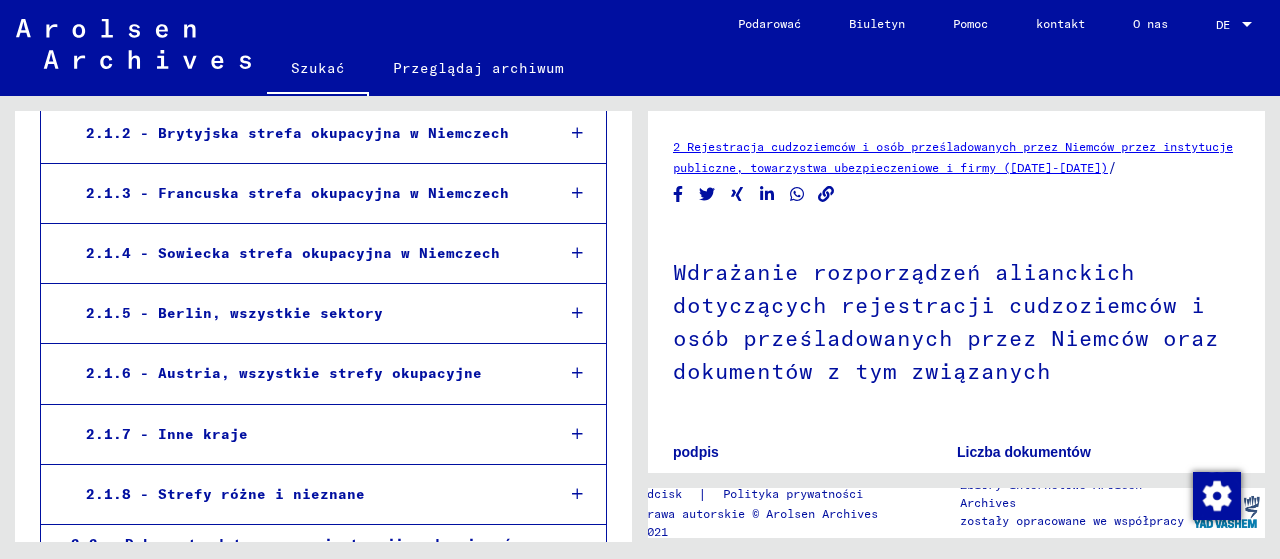 scroll, scrollTop: 699, scrollLeft: 0, axis: vertical 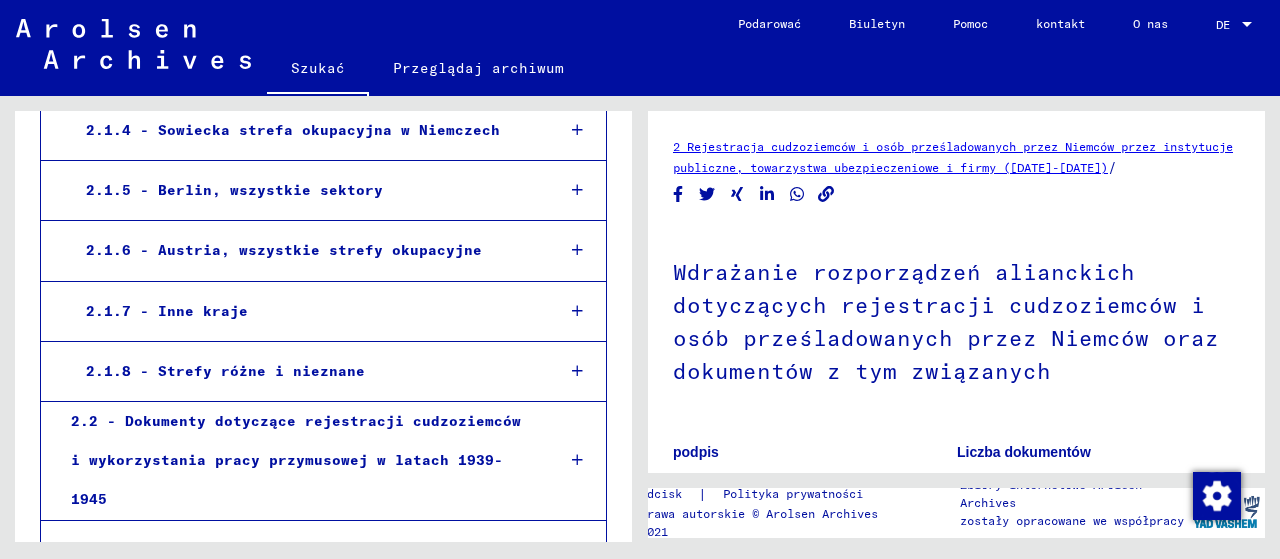 click on "2.1.8 - Strefy różne i nieznane" at bounding box center [225, 371] 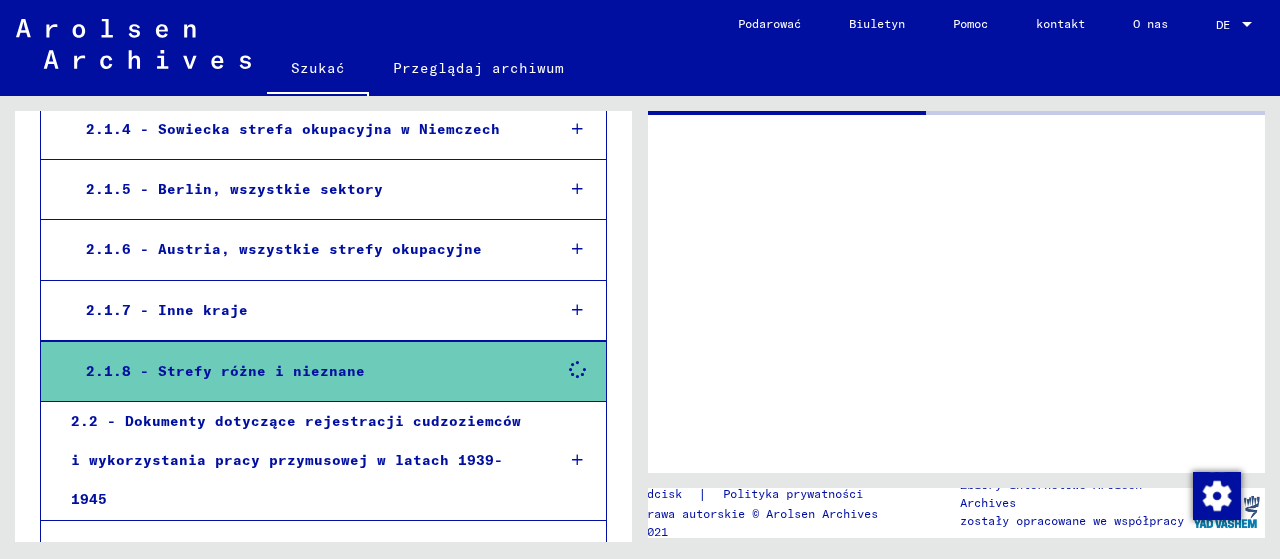 scroll, scrollTop: 698, scrollLeft: 0, axis: vertical 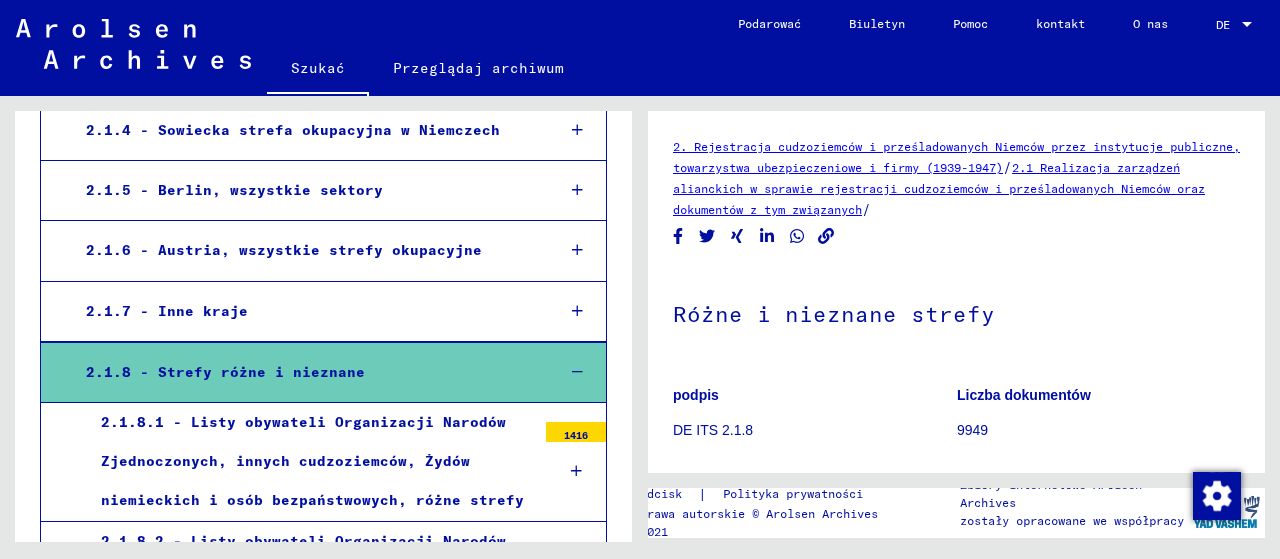 click on "2.1.8.1 - Listy obywateli Organizacji Narodów Zjednoczonych, innych cudzoziemców, Żydów niemieckich i osób bezpaństwowych, różne strefy" at bounding box center (312, 461) 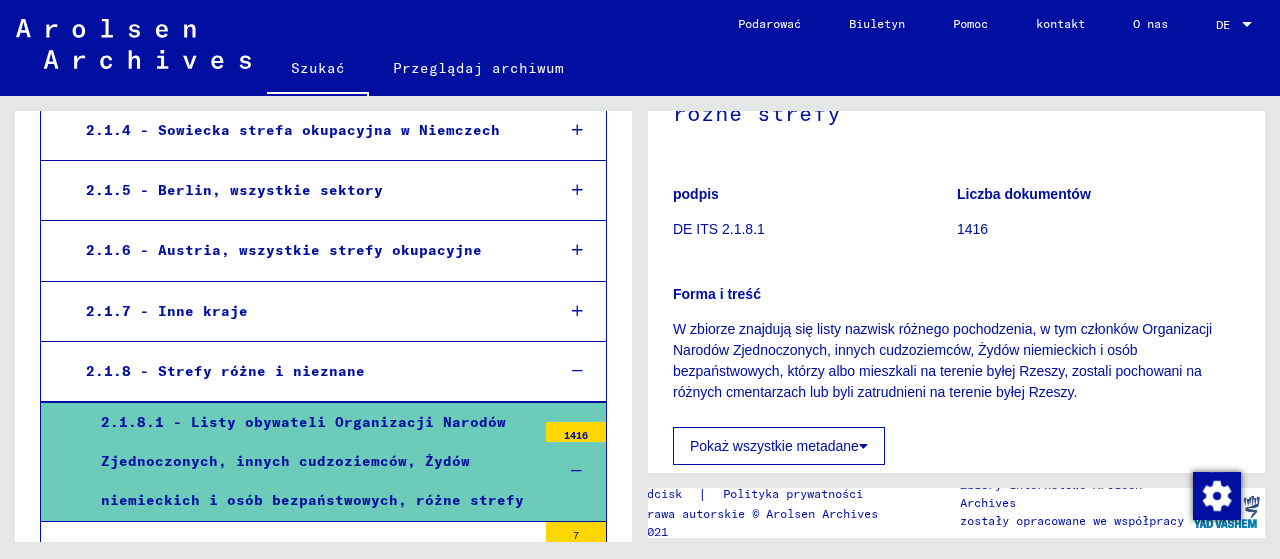 scroll, scrollTop: 500, scrollLeft: 0, axis: vertical 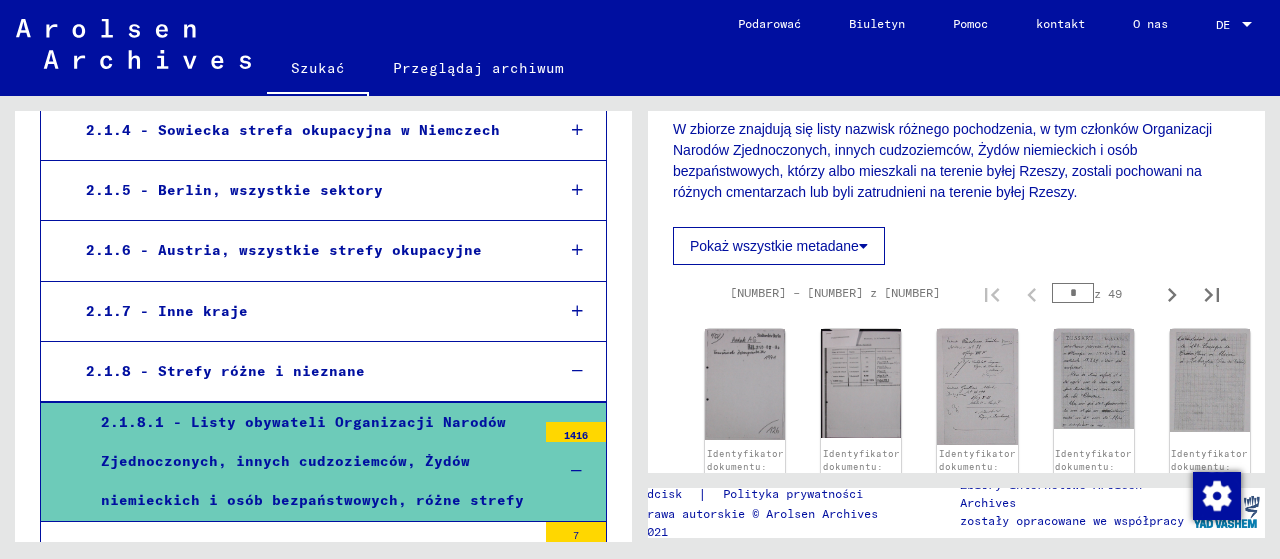 click 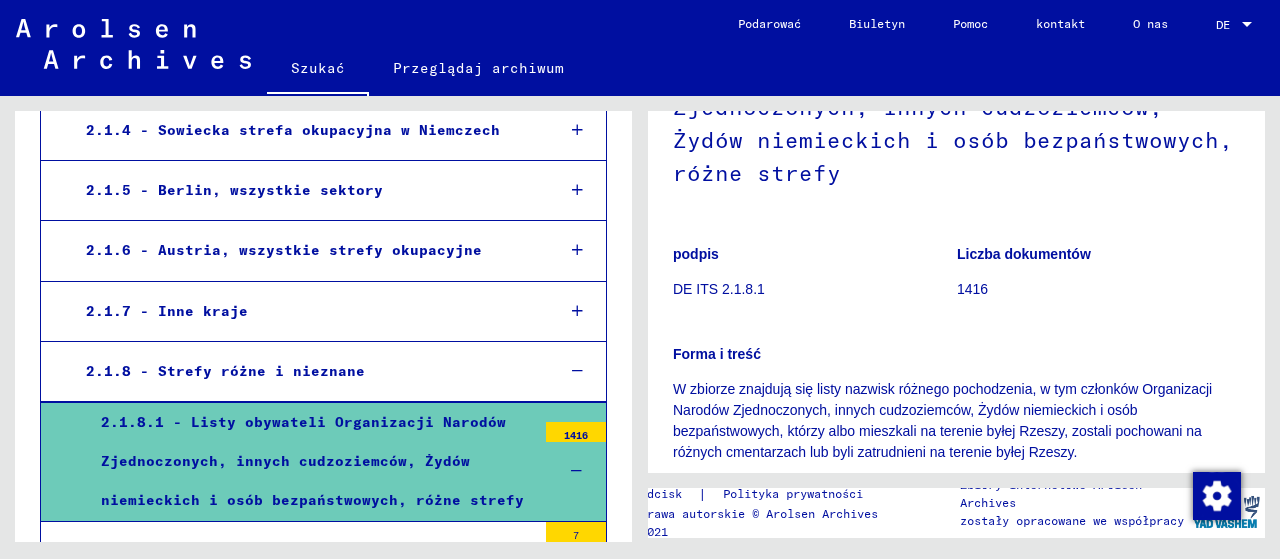 scroll, scrollTop: 232, scrollLeft: 0, axis: vertical 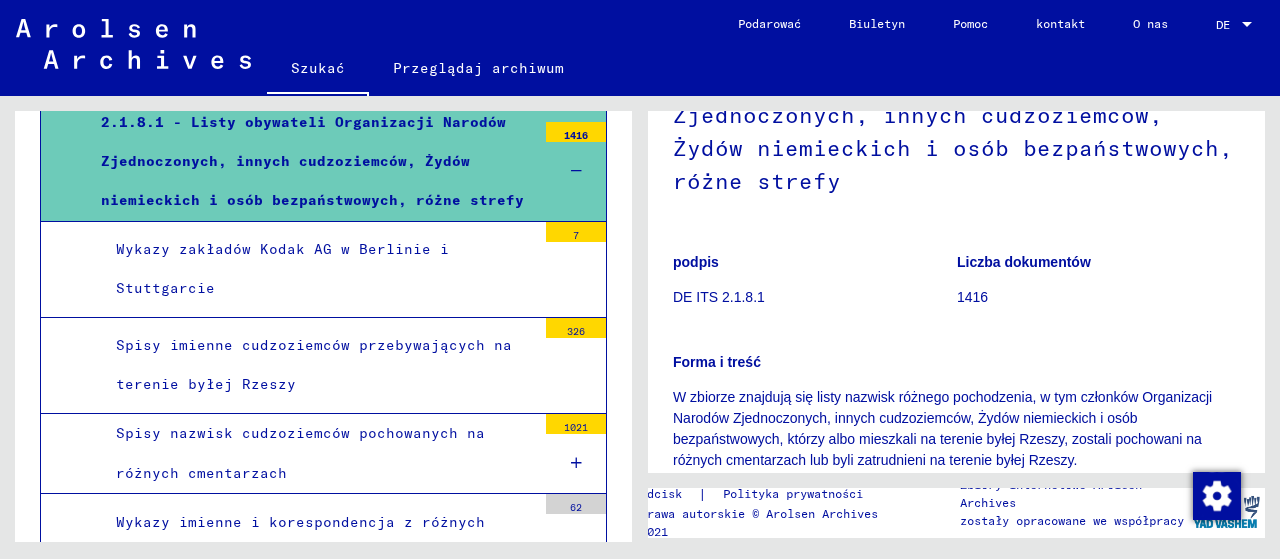 click on "Spisy nazwisk cudzoziemców pochowanych na różnych cmentarzach" at bounding box center (300, 452) 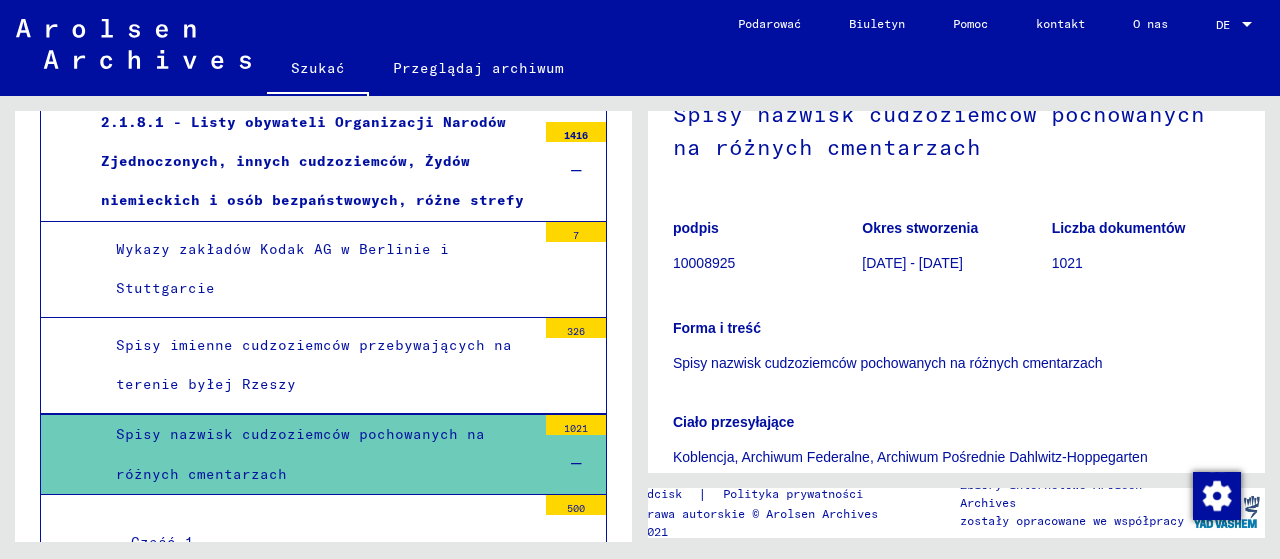 scroll, scrollTop: 400, scrollLeft: 0, axis: vertical 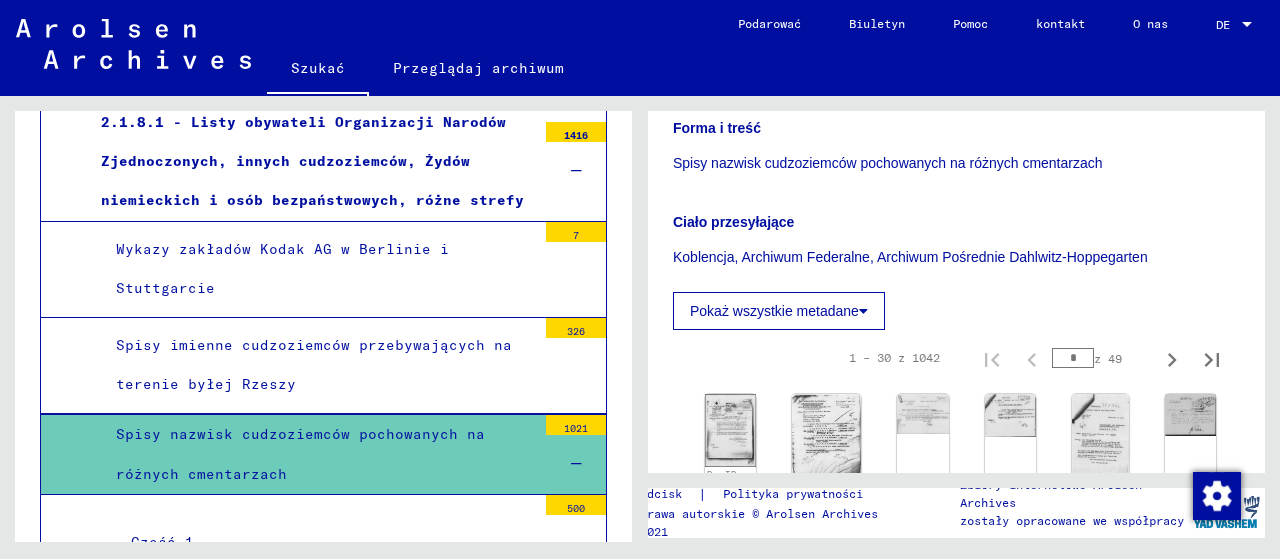 drag, startPoint x: 668, startPoint y: 236, endPoint x: 1140, endPoint y: 298, distance: 476.05463 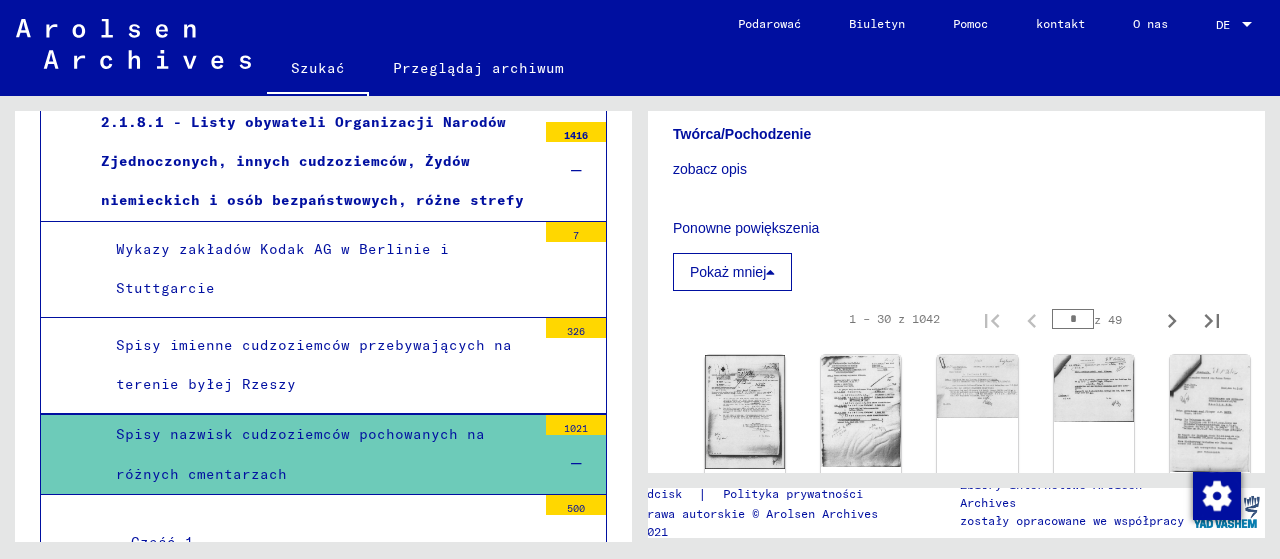 scroll, scrollTop: 600, scrollLeft: 0, axis: vertical 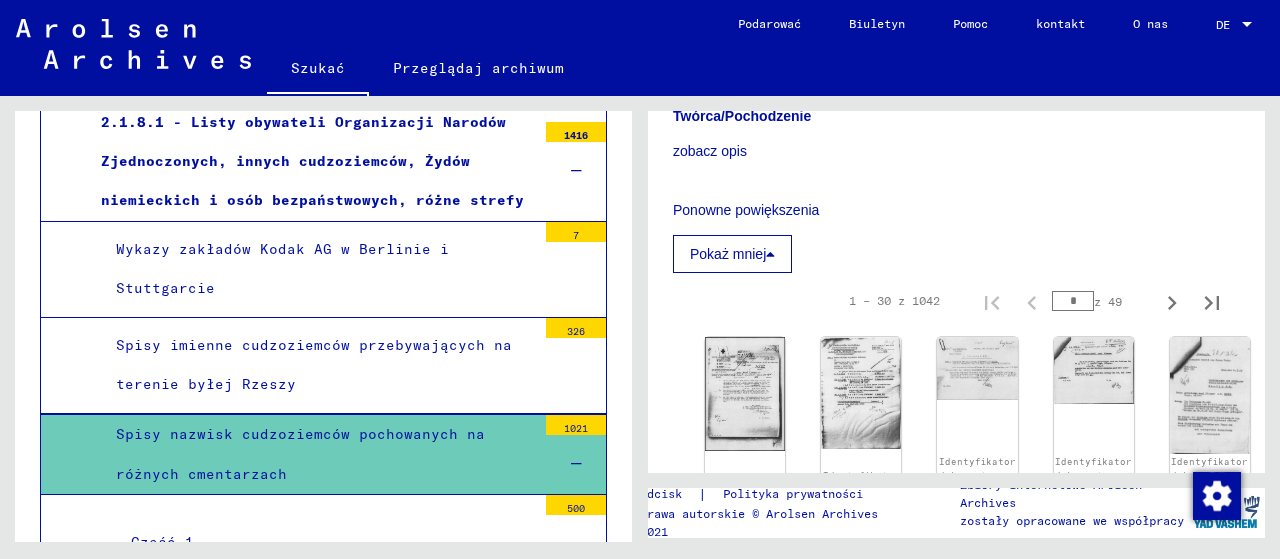 click on "Twórca/Pochodzenie zobacz opis Ponowne powiększenia Pokaż mniej" at bounding box center [956, 177] 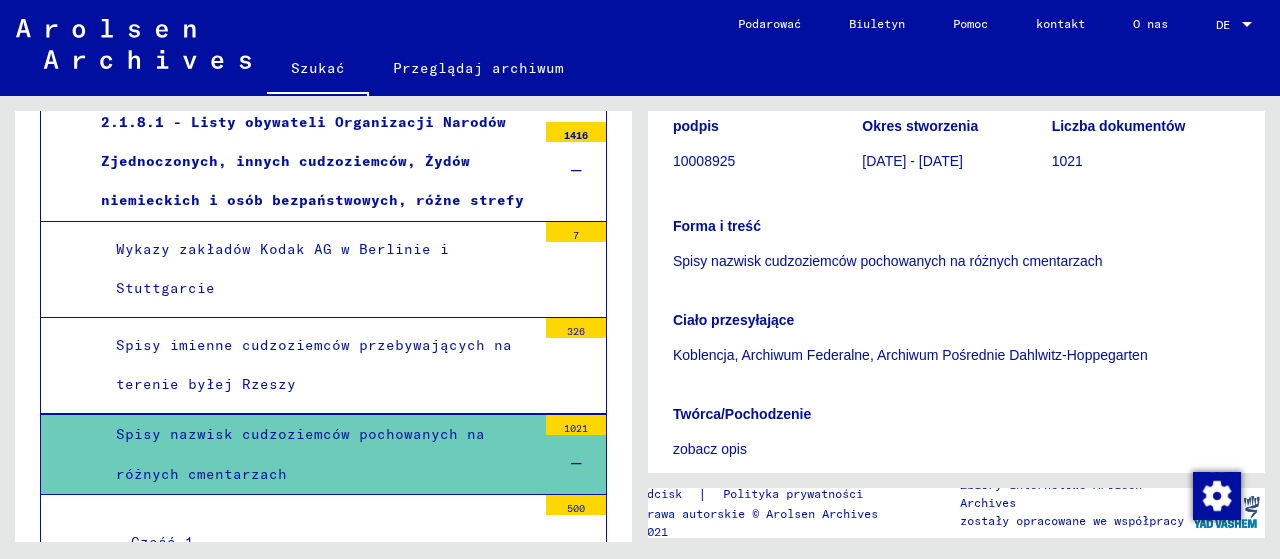scroll, scrollTop: 200, scrollLeft: 0, axis: vertical 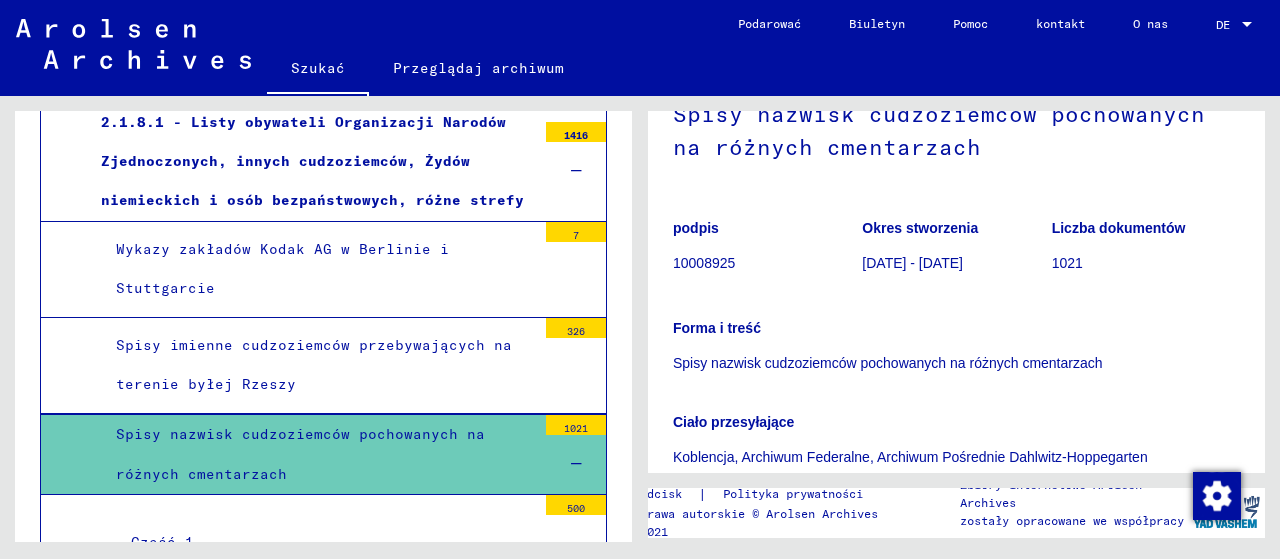 drag, startPoint x: 1014, startPoint y: 160, endPoint x: 951, endPoint y: 178, distance: 65.52099 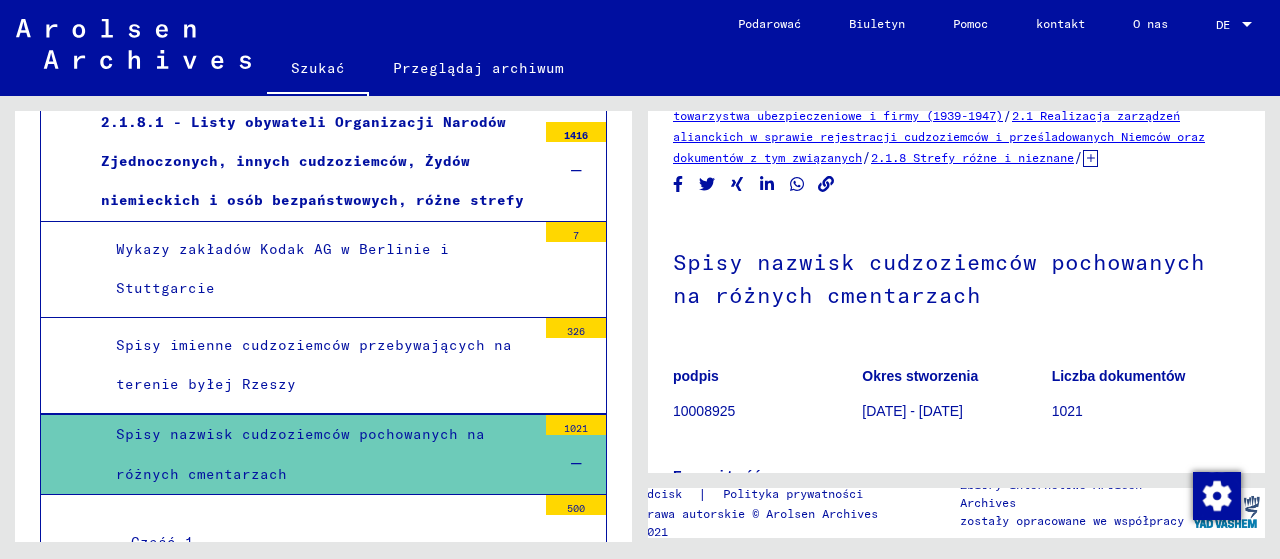 scroll, scrollTop: 0, scrollLeft: 0, axis: both 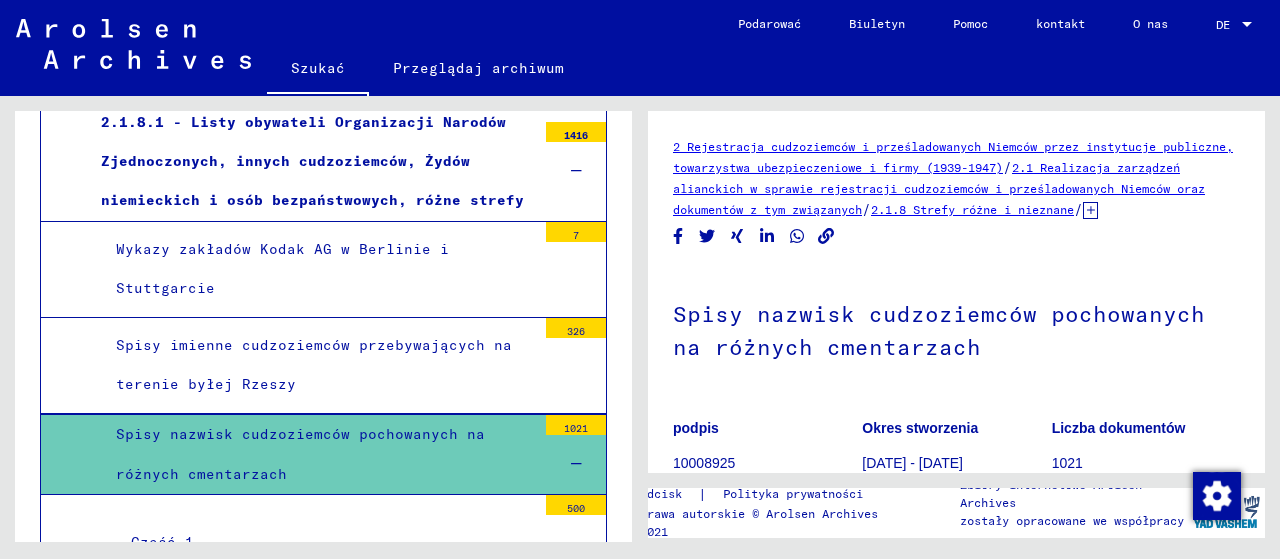 drag, startPoint x: 683, startPoint y: 140, endPoint x: 1093, endPoint y: 231, distance: 419.9774 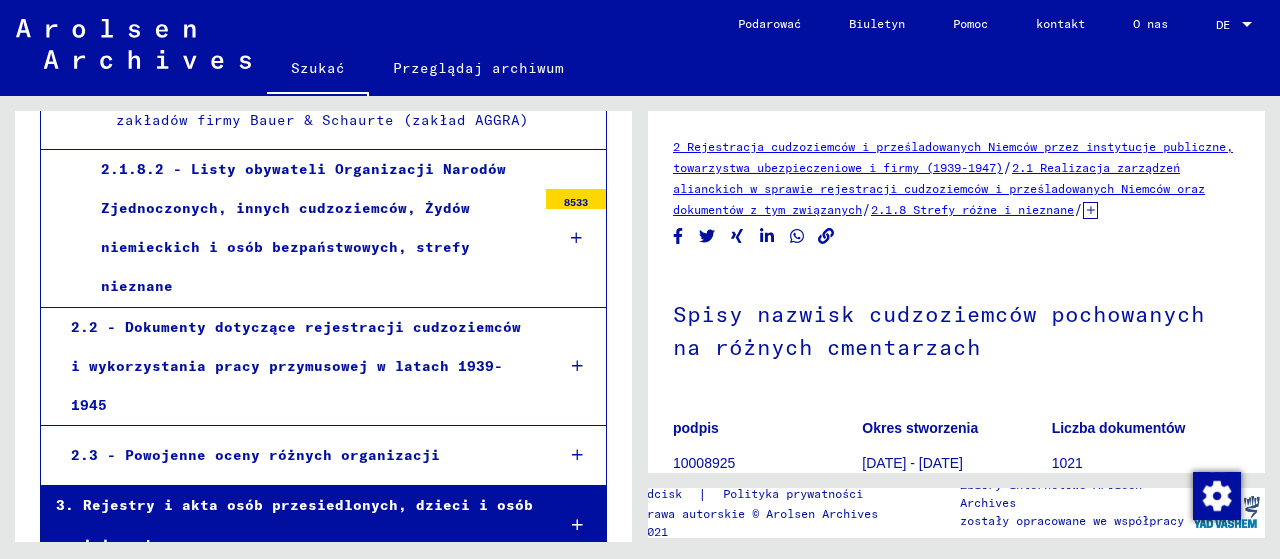 scroll, scrollTop: 1497, scrollLeft: 0, axis: vertical 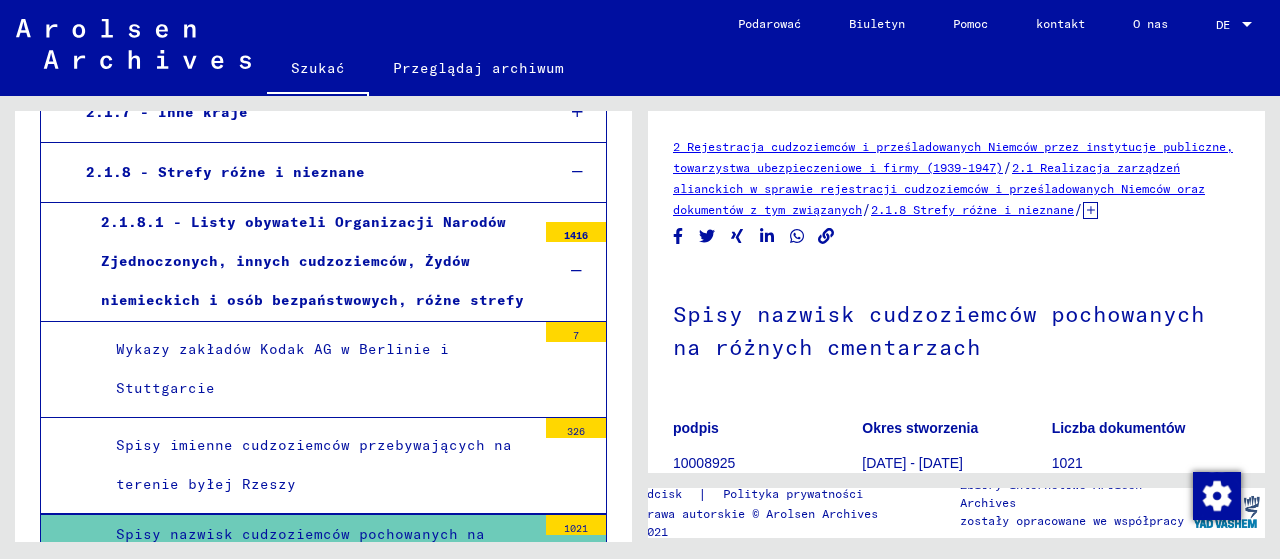 drag, startPoint x: 529, startPoint y: 294, endPoint x: 71, endPoint y: 205, distance: 466.56726 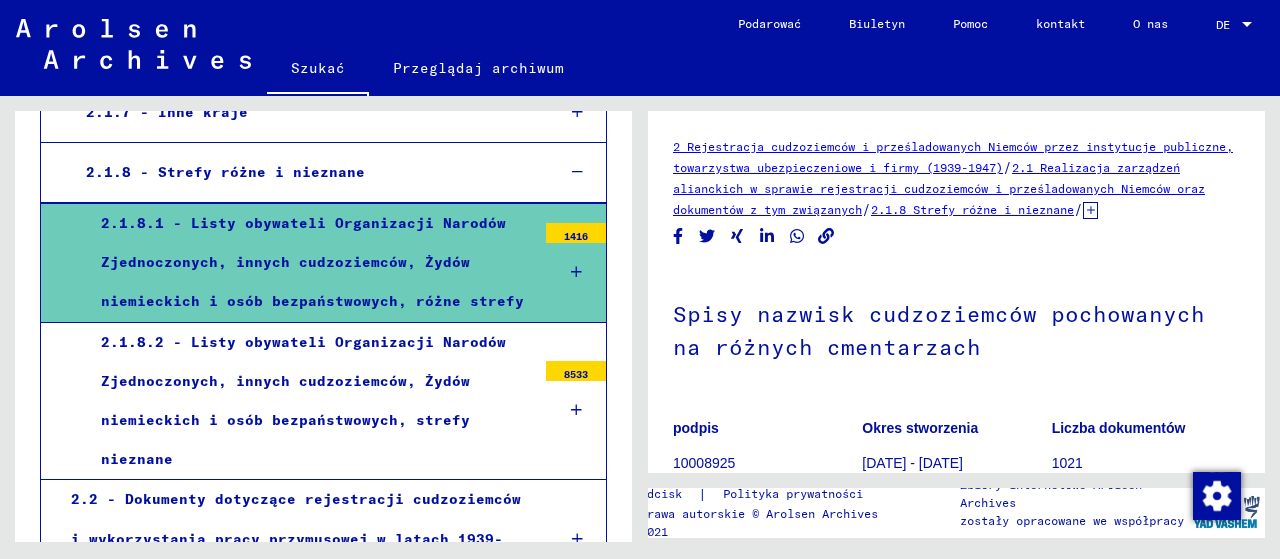 copy on "2.1.8.1 - Listy obywateli Organizacji Narodów Zjednoczonych, innych cudzoziemców, Żydów niemieckich i osób bezpaństwowych, różne strefy 1416" 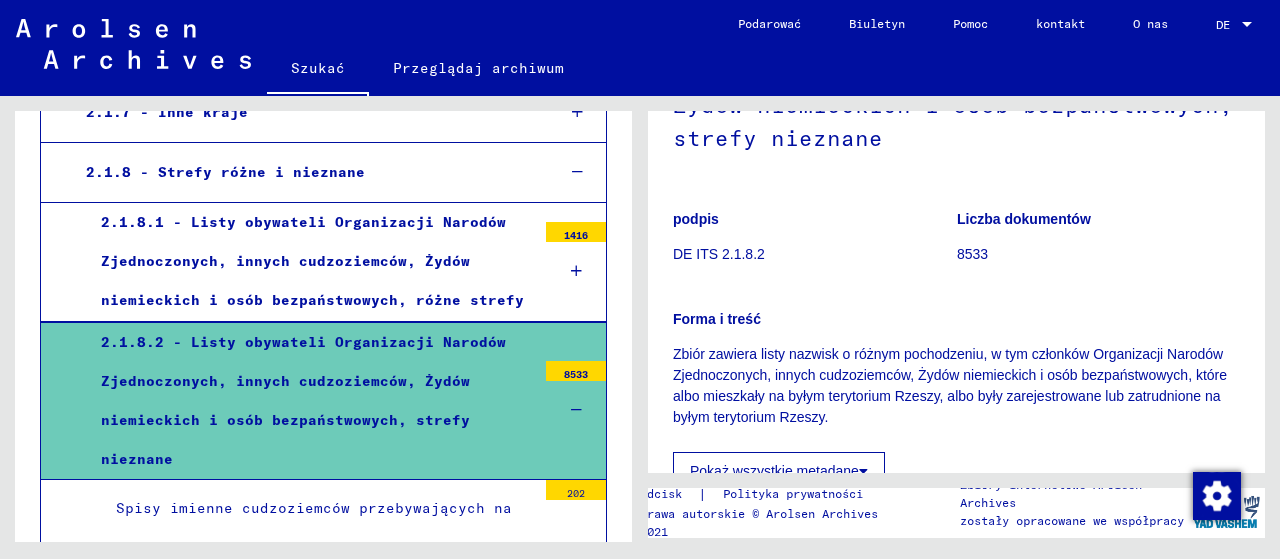 scroll, scrollTop: 300, scrollLeft: 0, axis: vertical 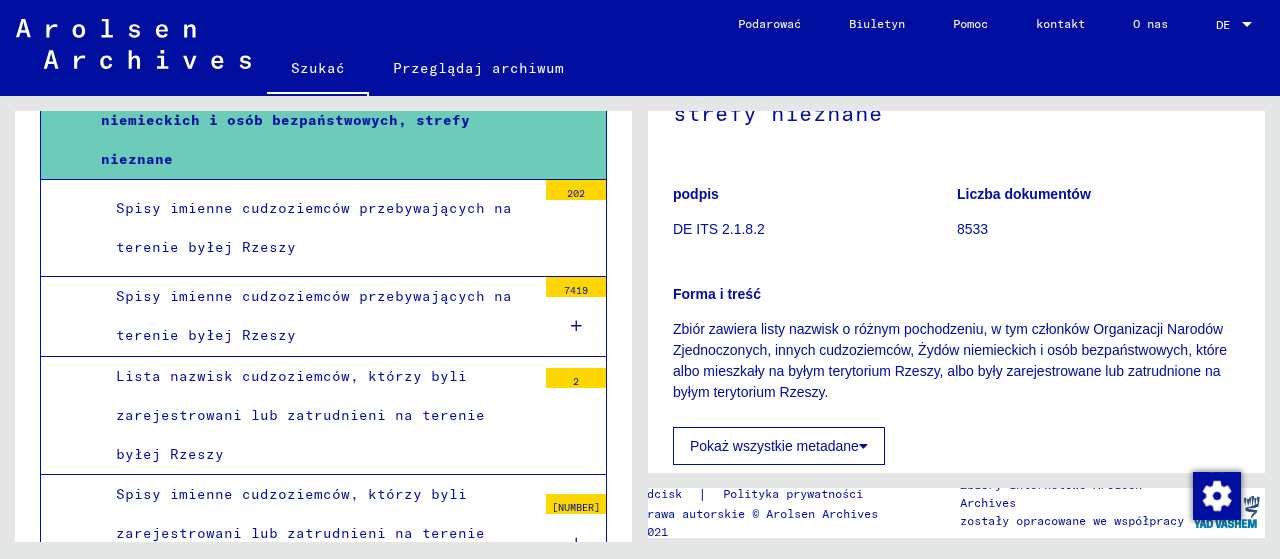 drag, startPoint x: 321, startPoint y: 329, endPoint x: 100, endPoint y: 290, distance: 224.4148 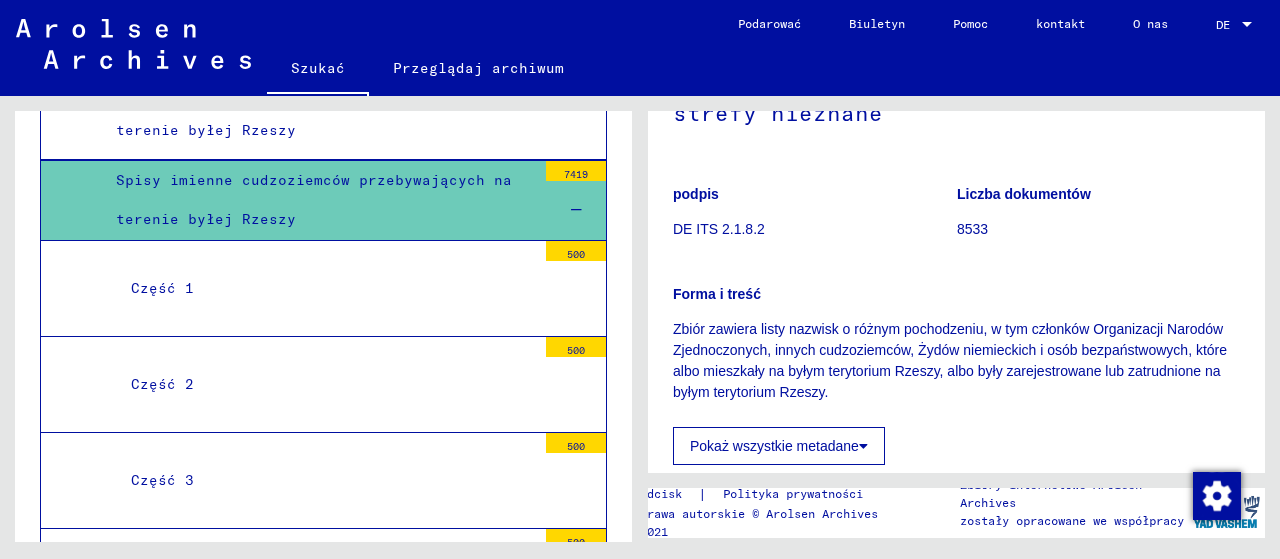 scroll, scrollTop: 1196, scrollLeft: 0, axis: vertical 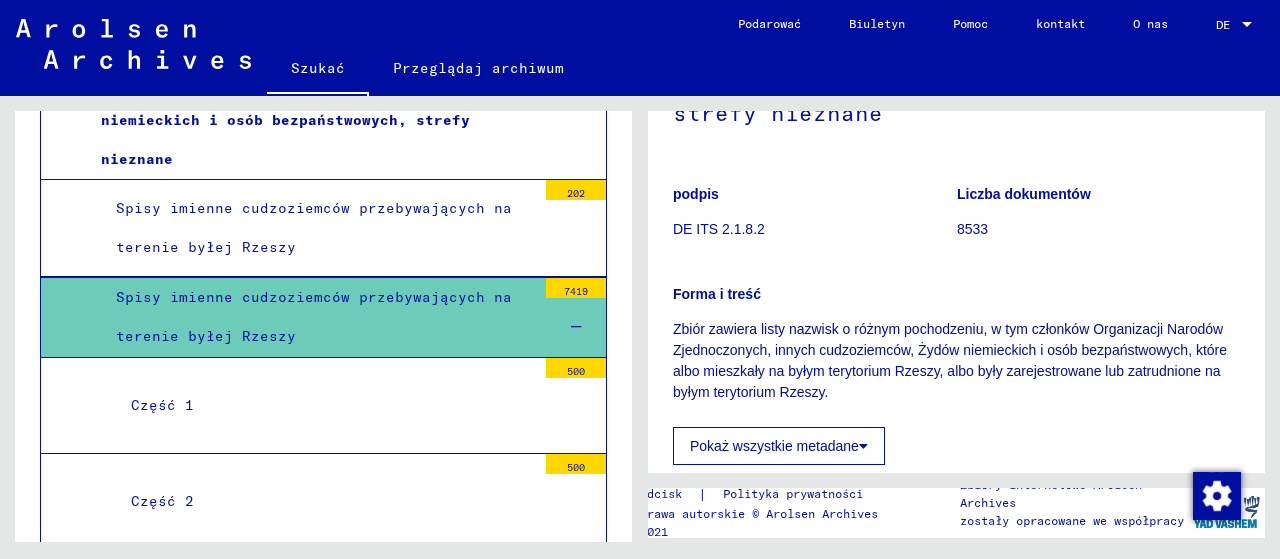 copy on "Spisy imienne cudzoziemców przebywających na terenie byłej Rzeszy" 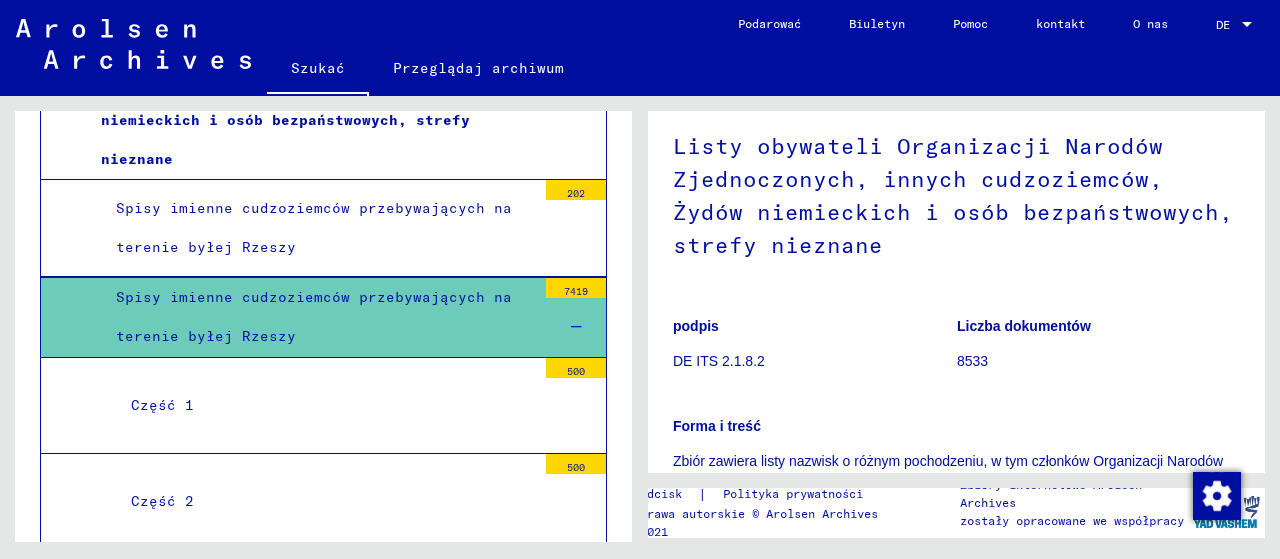 scroll, scrollTop: 0, scrollLeft: 0, axis: both 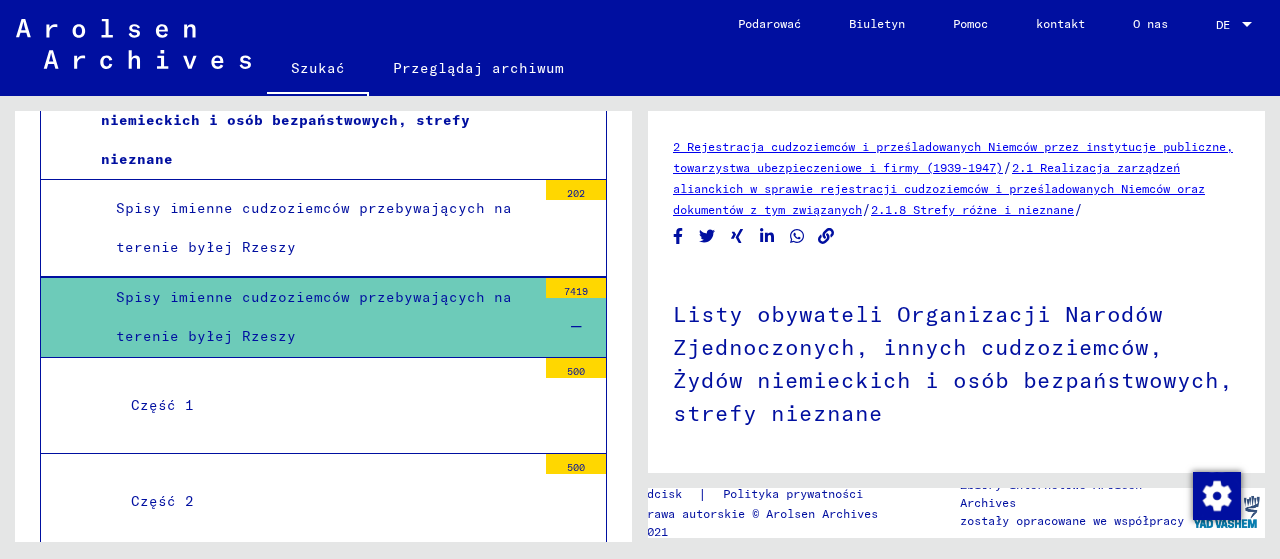 click on "2.1.8 Strefy różne i nieznane" 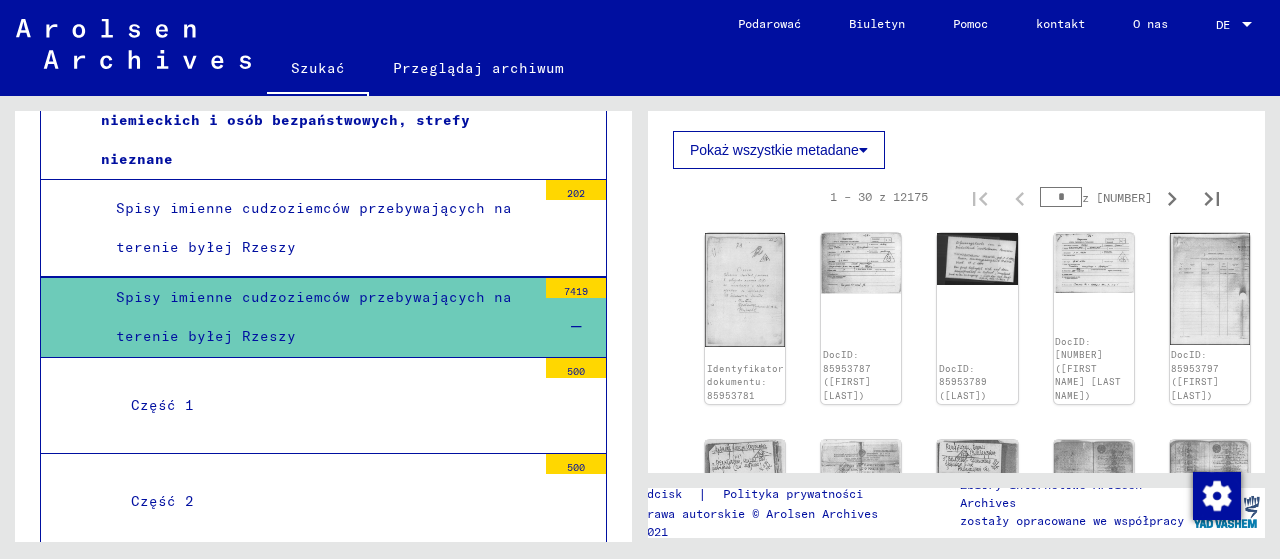 scroll, scrollTop: 300, scrollLeft: 0, axis: vertical 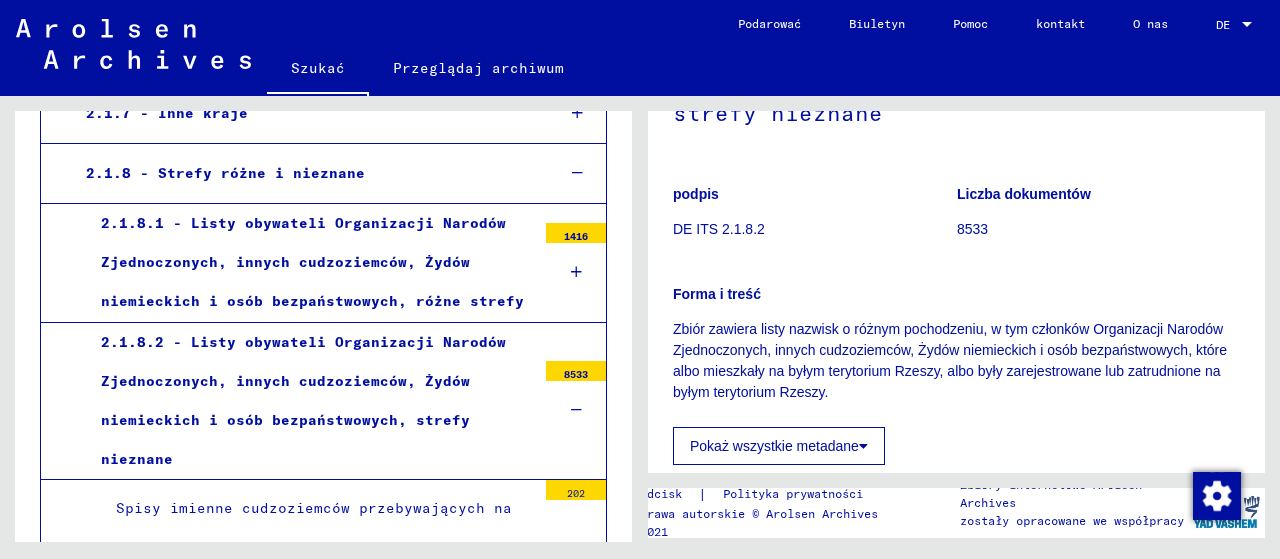 click on "1416" at bounding box center [576, 233] 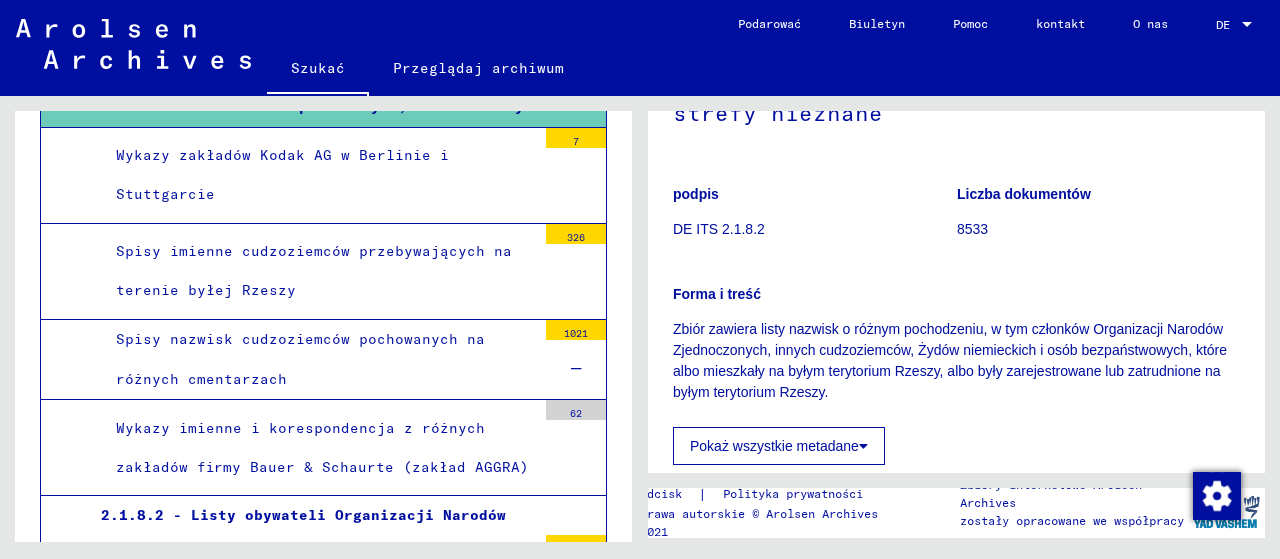 scroll, scrollTop: 1096, scrollLeft: 0, axis: vertical 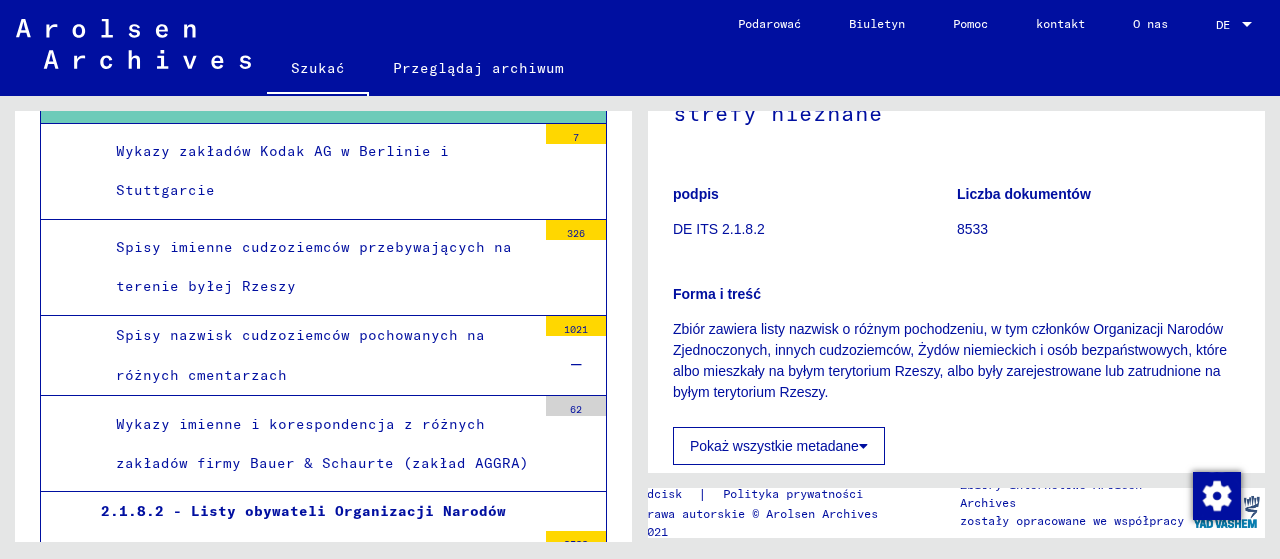 drag, startPoint x: 291, startPoint y: 363, endPoint x: 94, endPoint y: 323, distance: 201.0199 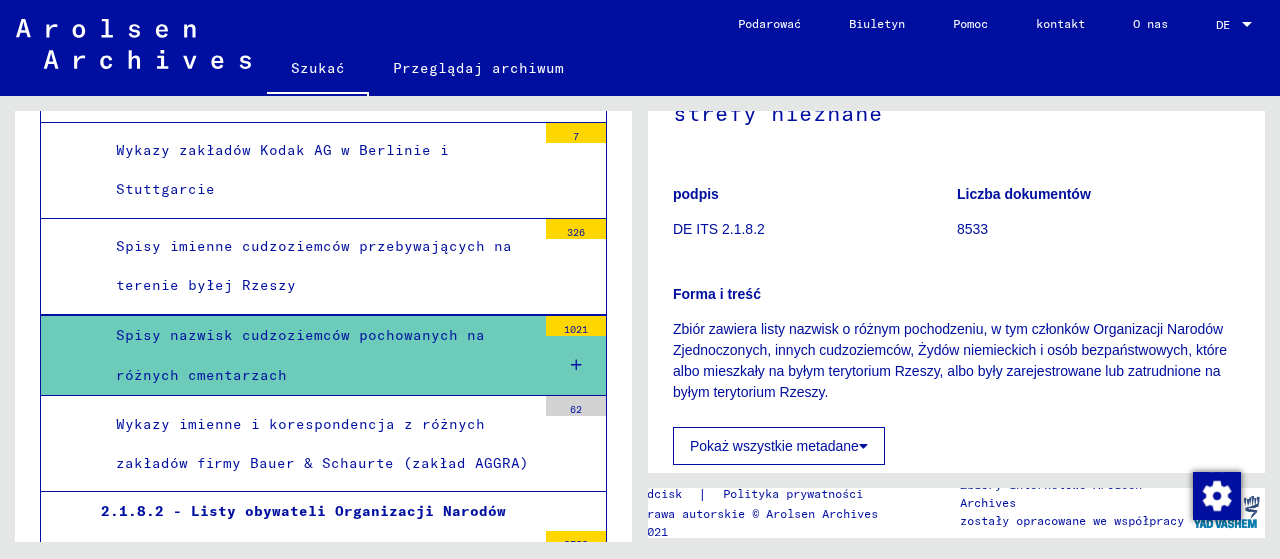 scroll, scrollTop: 1096, scrollLeft: 0, axis: vertical 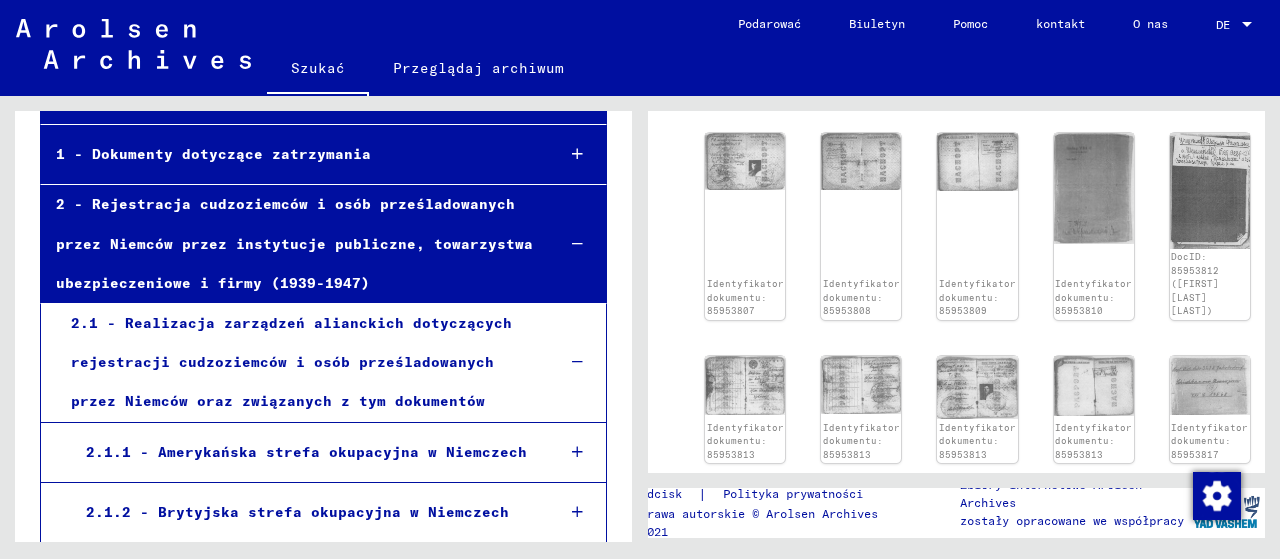 click on "2 - Rejestracja cudzoziemców i osób prześladowanych przez Niemców przez instytucje publiczne, towarzystwa ubezpieczeniowe i firmy (1939-1947)" at bounding box center (294, 243) 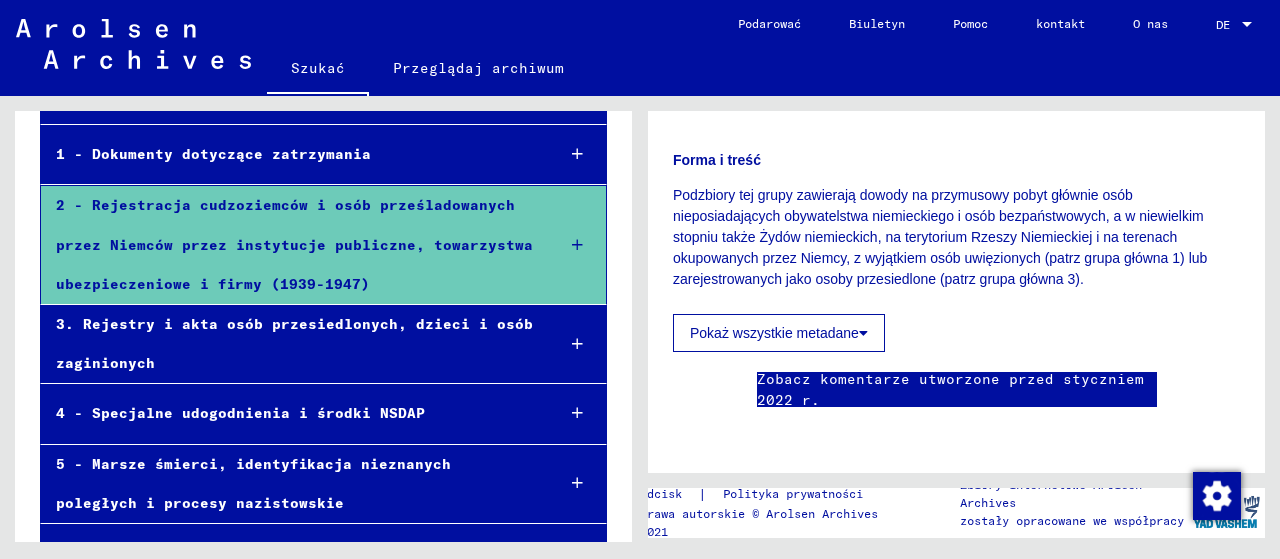 scroll, scrollTop: 600, scrollLeft: 0, axis: vertical 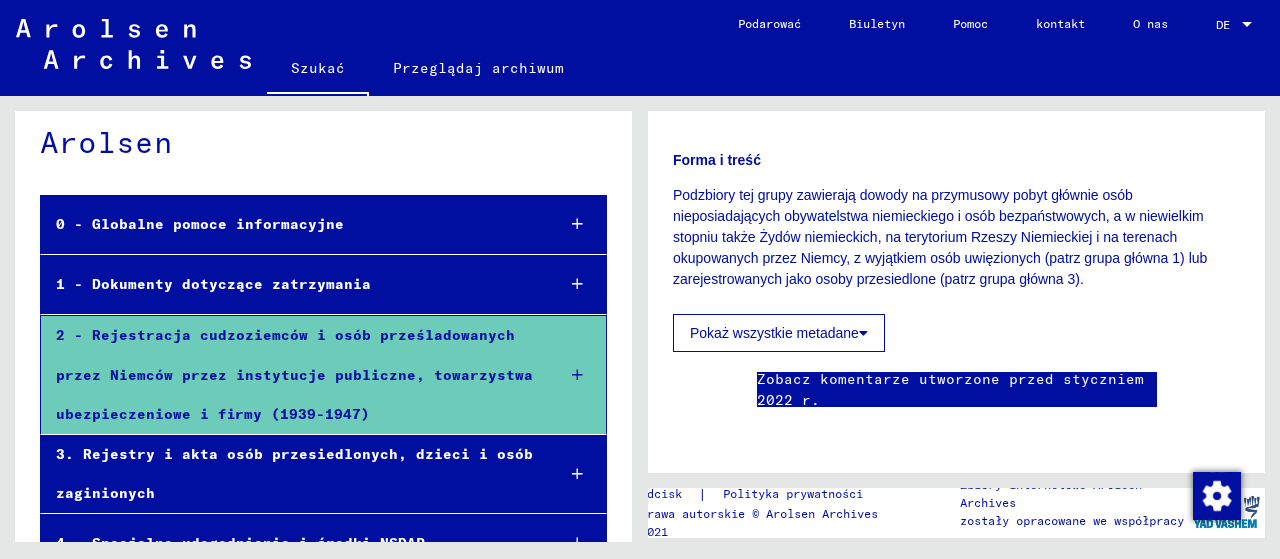 click on "2 - Rejestracja cudzoziemców i osób prześladowanych przez Niemców przez instytucje publiczne, towarzystwa ubezpieczeniowe i firmy (1939-1947)" at bounding box center (290, 375) 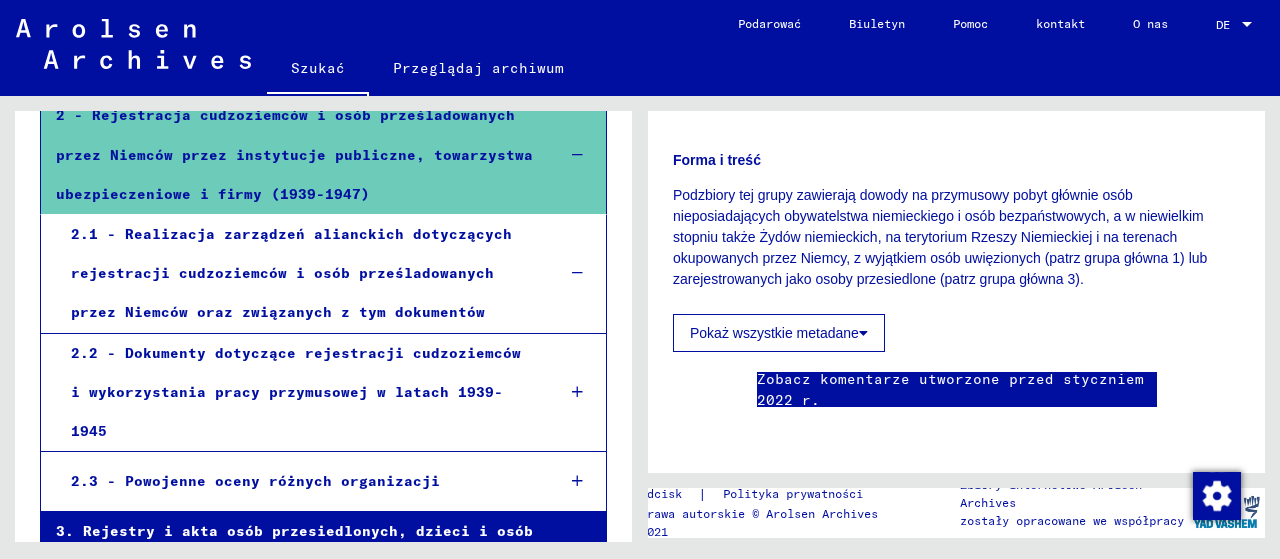 scroll, scrollTop: 166, scrollLeft: 0, axis: vertical 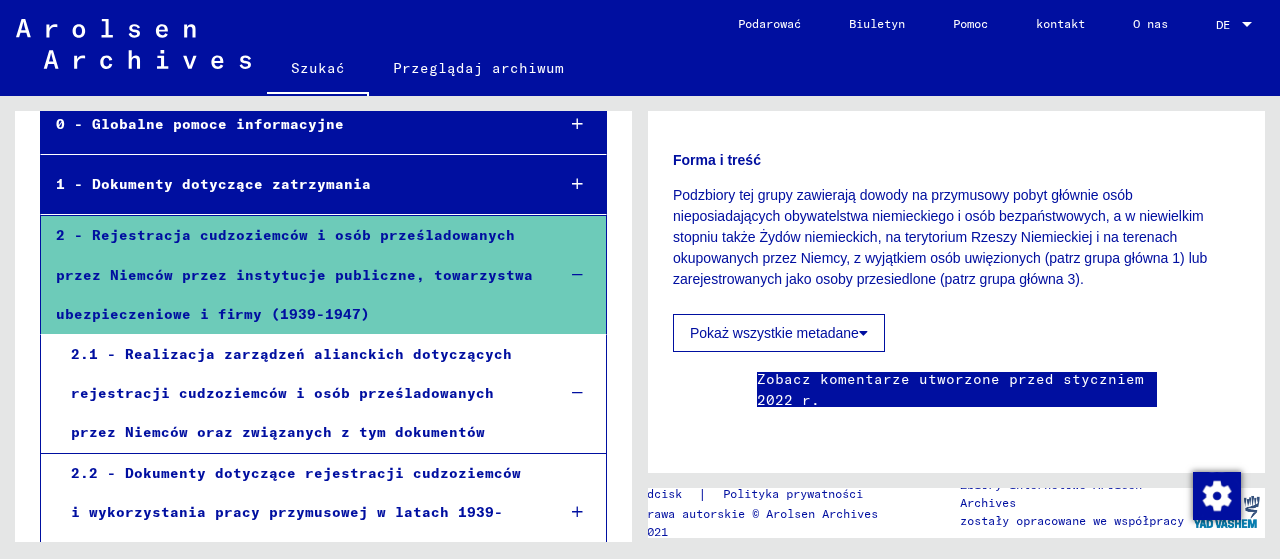 click on "2.1 - Realizacja zarządzeń alianckich dotyczących rejestracji cudzoziemców i osób prześladowanych przez Niemców oraz związanych z tym dokumentów" at bounding box center (297, 394) 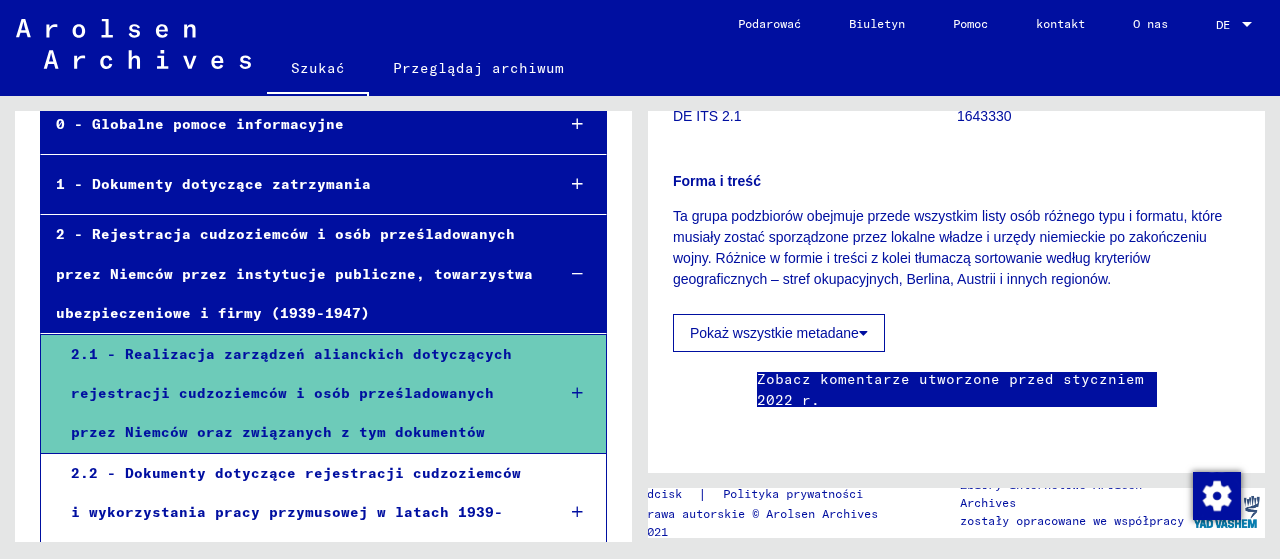 scroll, scrollTop: 600, scrollLeft: 0, axis: vertical 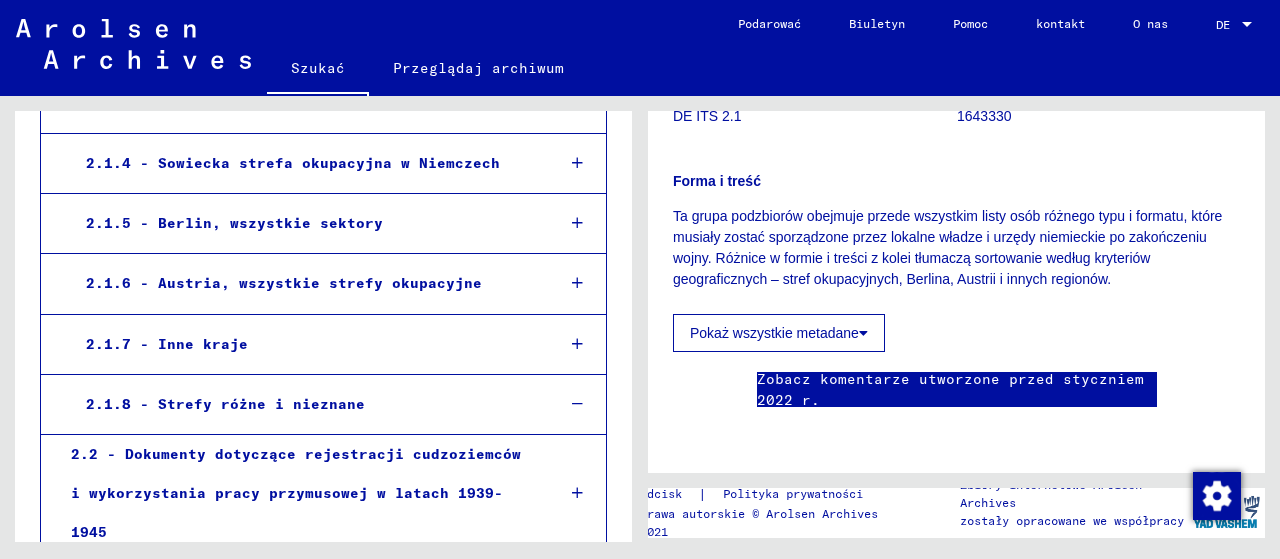 click on "2.1.8 - Strefy różne i nieznane" at bounding box center [225, 404] 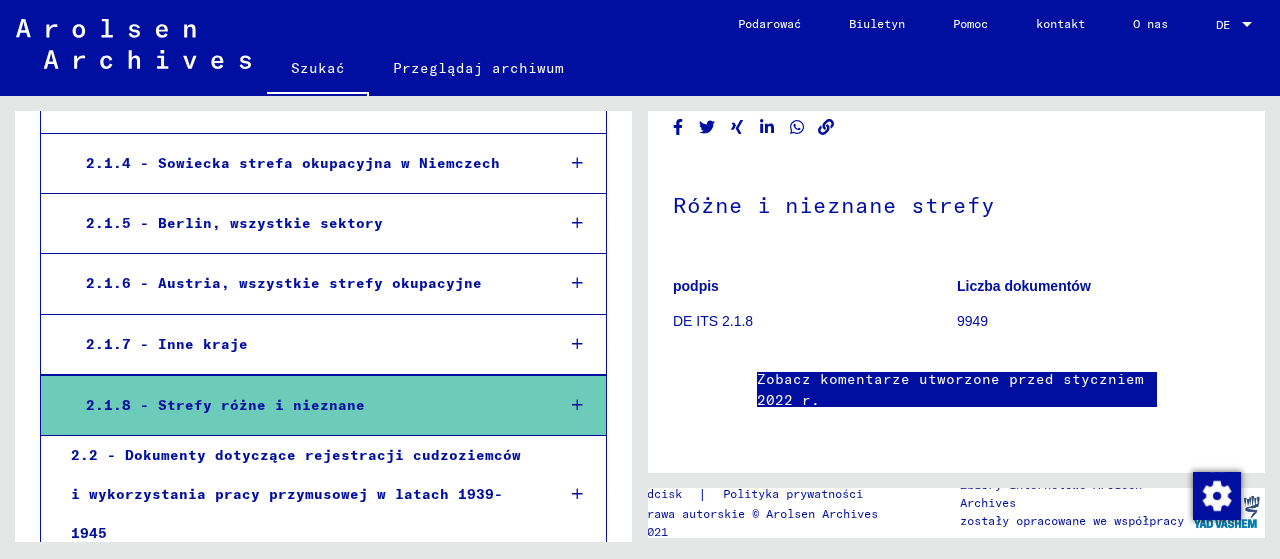 scroll, scrollTop: 300, scrollLeft: 0, axis: vertical 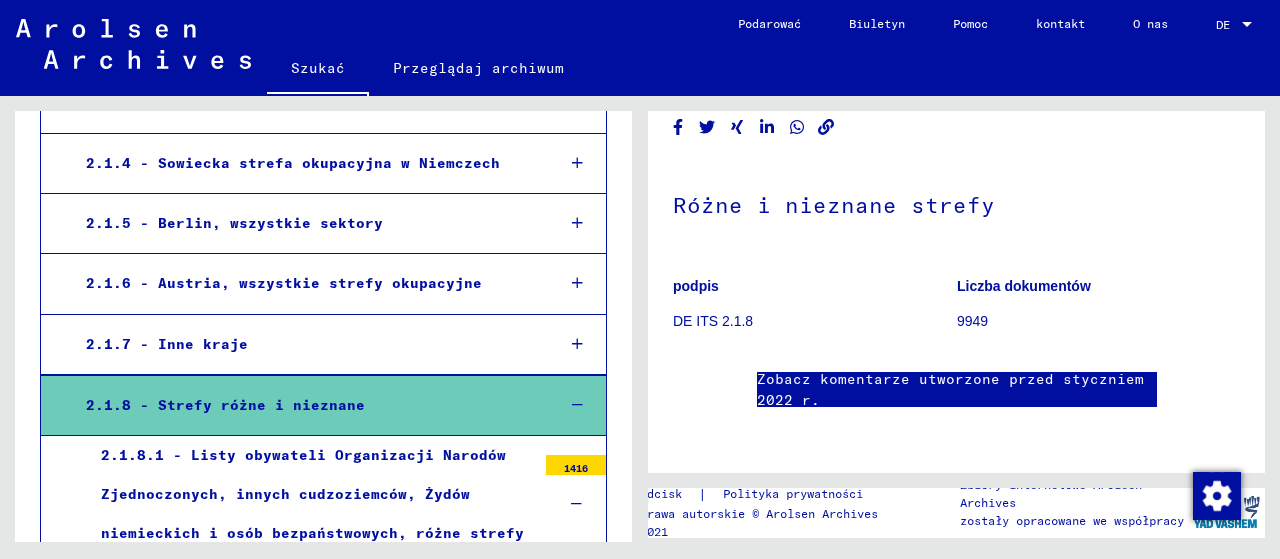 click on "2.1.8.1 - Listy obywateli Organizacji Narodów Zjednoczonych, innych cudzoziemców, Żydów niemieckich i osób bezpaństwowych, różne strefy" at bounding box center [312, 494] 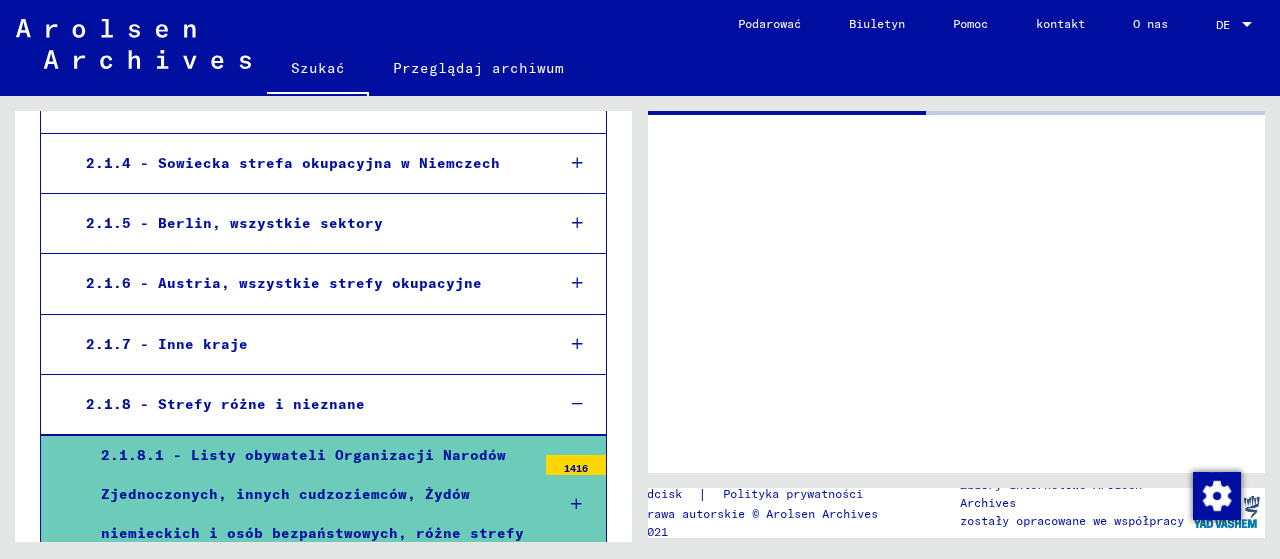 scroll, scrollTop: 9, scrollLeft: 0, axis: vertical 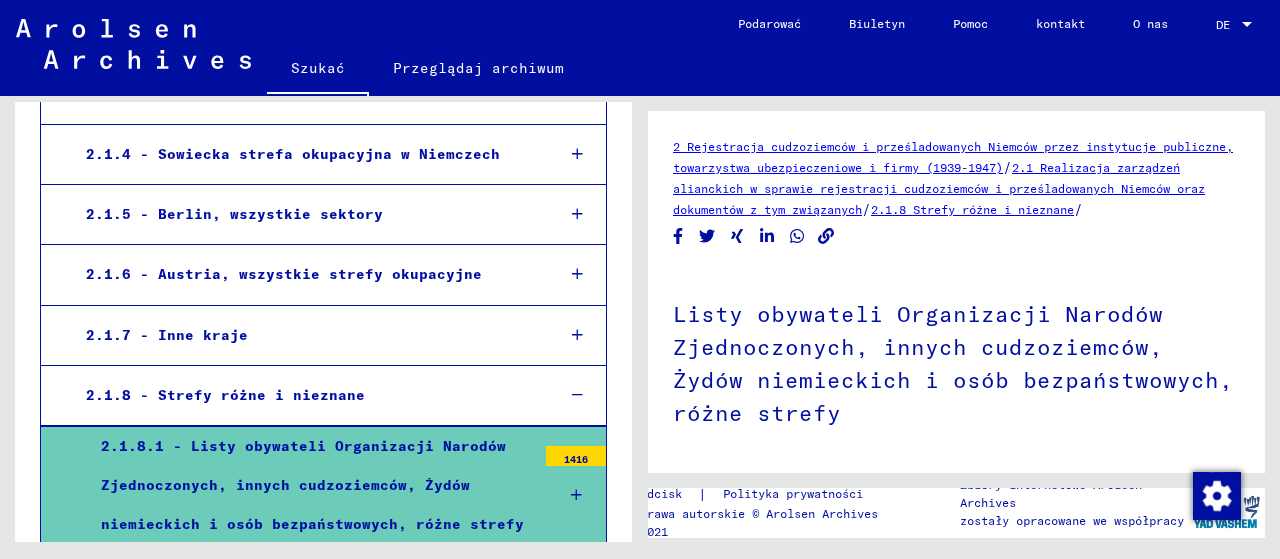 click on "2.1.8 - Strefy różne i nieznane" at bounding box center [225, 395] 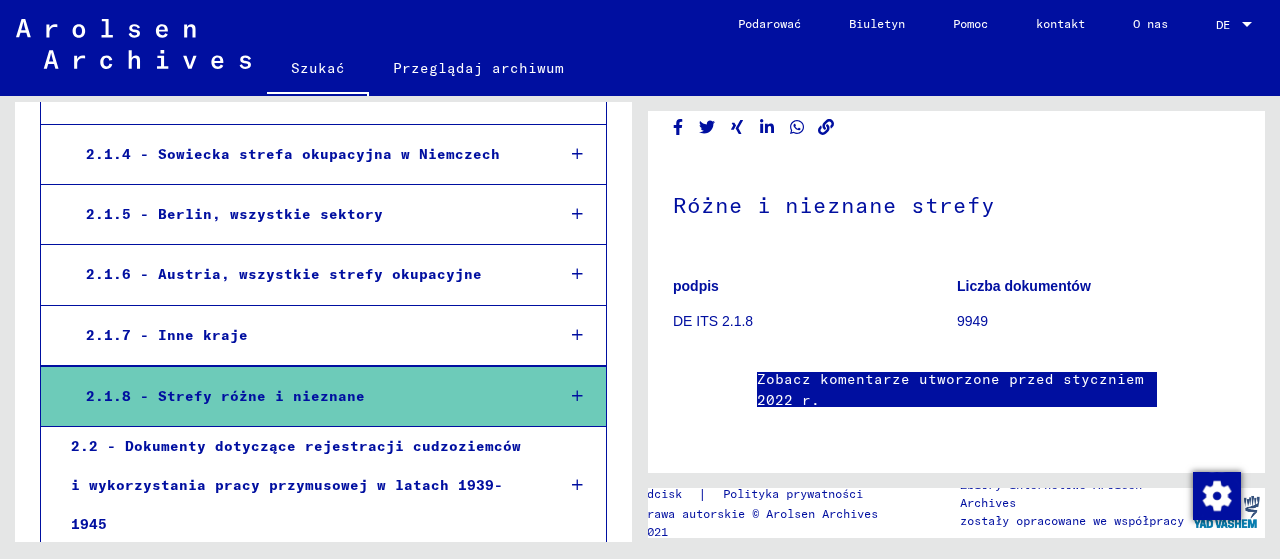 scroll, scrollTop: 341, scrollLeft: 0, axis: vertical 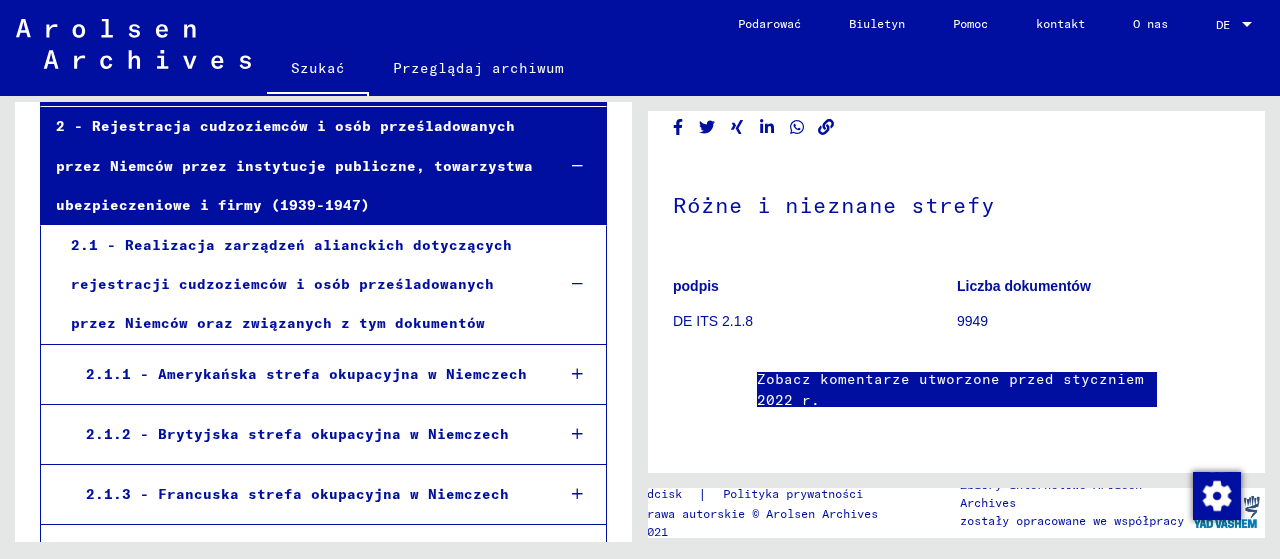 click on "2.1 - Realizacja zarządzeń alianckich dotyczących rejestracji cudzoziemców i osób prześladowanych przez Niemców oraz związanych z tym dokumentów" at bounding box center [291, 284] 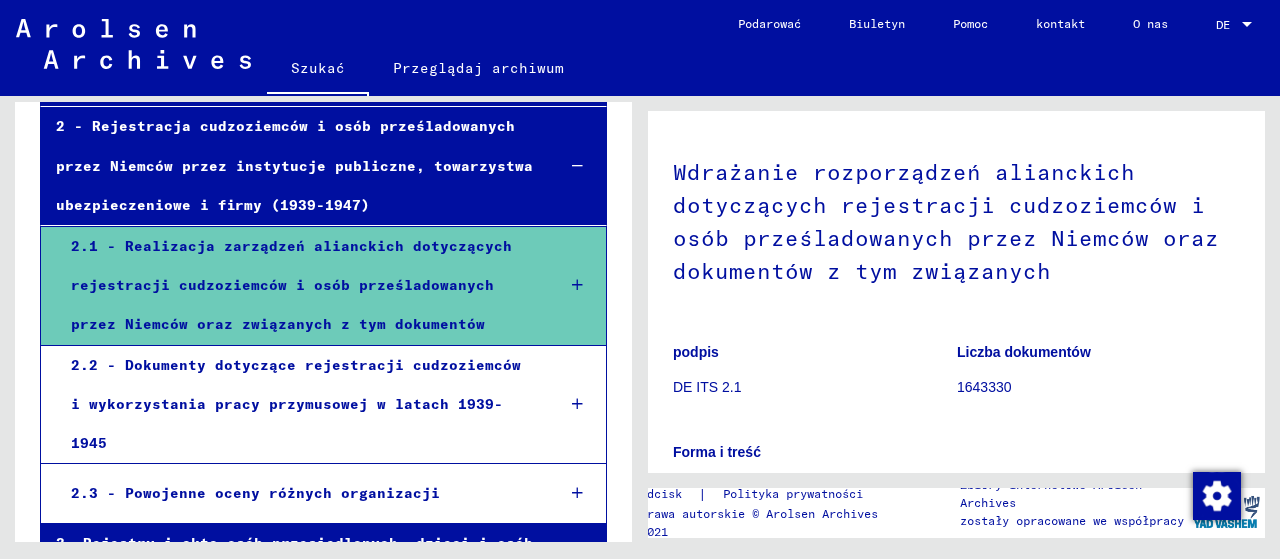 scroll, scrollTop: 0, scrollLeft: 0, axis: both 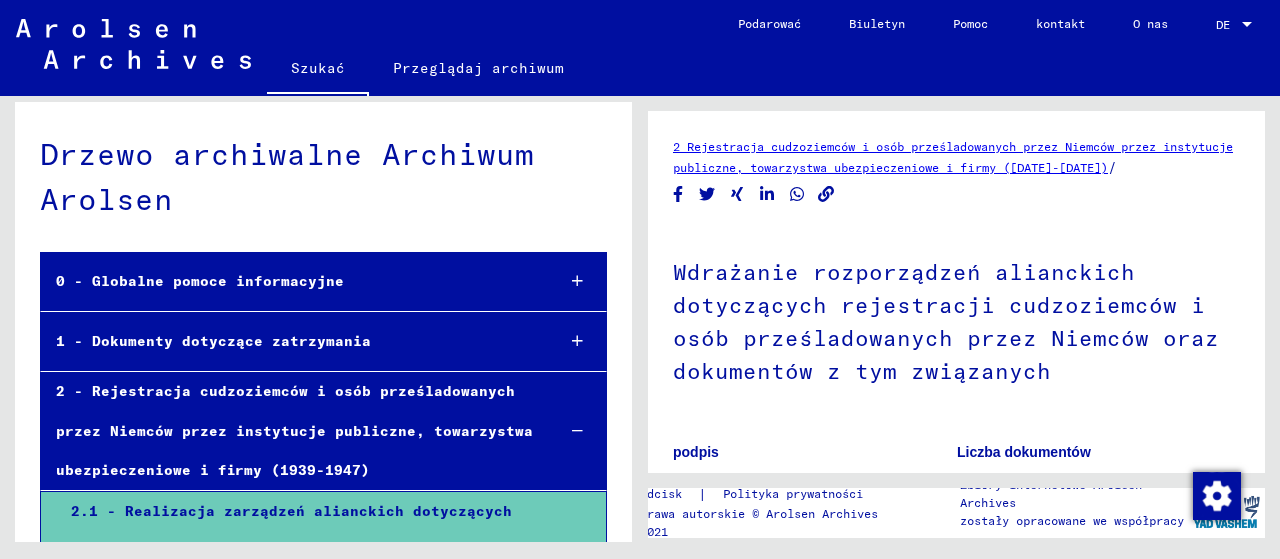 click on "2 - Rejestracja cudzoziemców i osób prześladowanych przez Niemców przez instytucje publiczne, towarzystwa ubezpieczeniowe i firmy (1939-1947)" at bounding box center (294, 430) 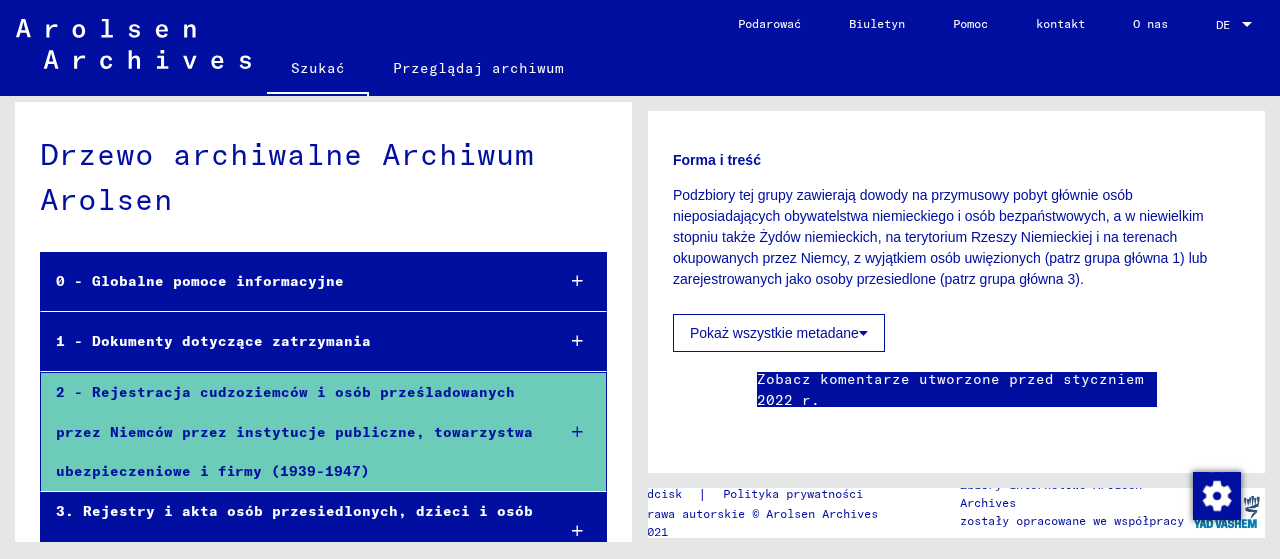 scroll, scrollTop: 600, scrollLeft: 0, axis: vertical 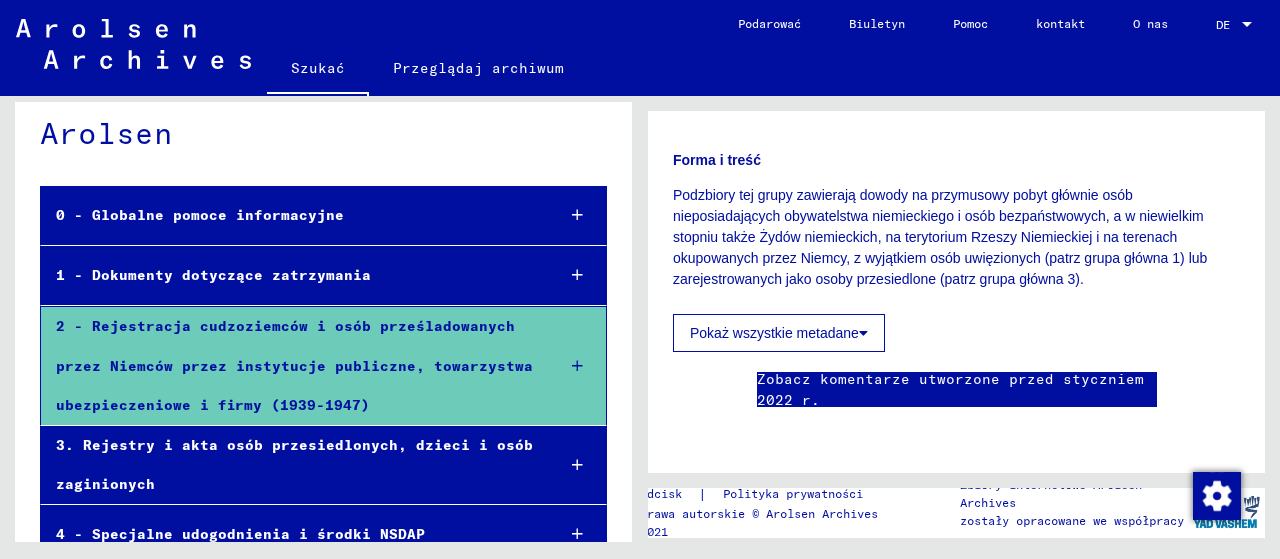 click on "2 - Rejestracja cudzoziemców i osób prześladowanych przez Niemców przez instytucje publiczne, towarzystwa ubezpieczeniowe i firmy (1939-1947)" at bounding box center (290, 366) 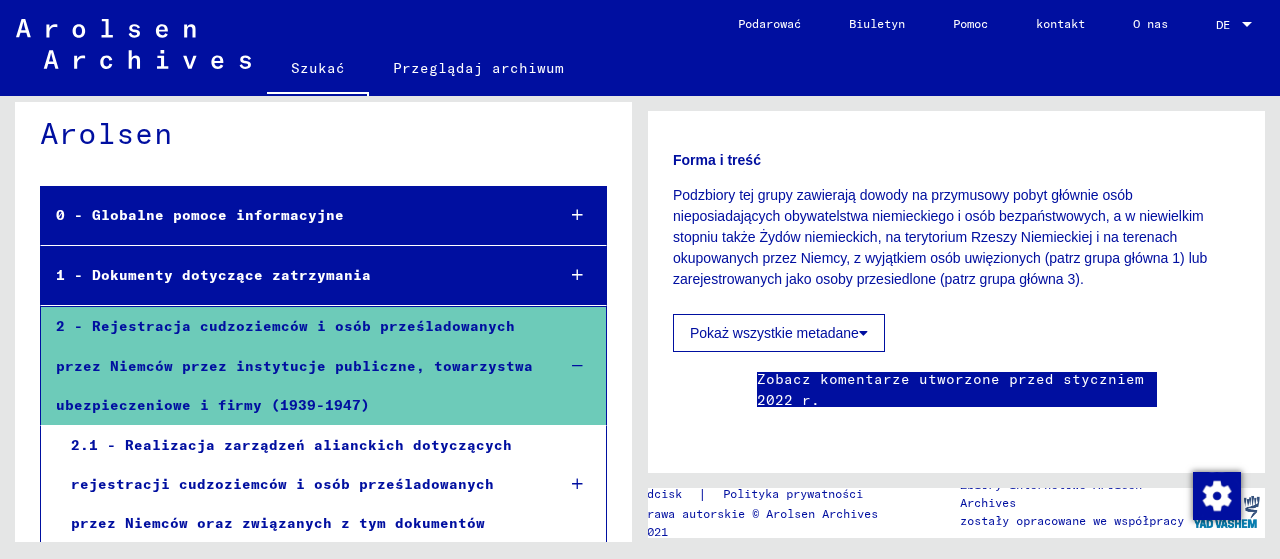 click on "2.1 - Realizacja zarządzeń alianckich dotyczących rejestracji cudzoziemców i osób prześladowanych przez Niemców oraz związanych z tym dokumentów" at bounding box center (297, 485) 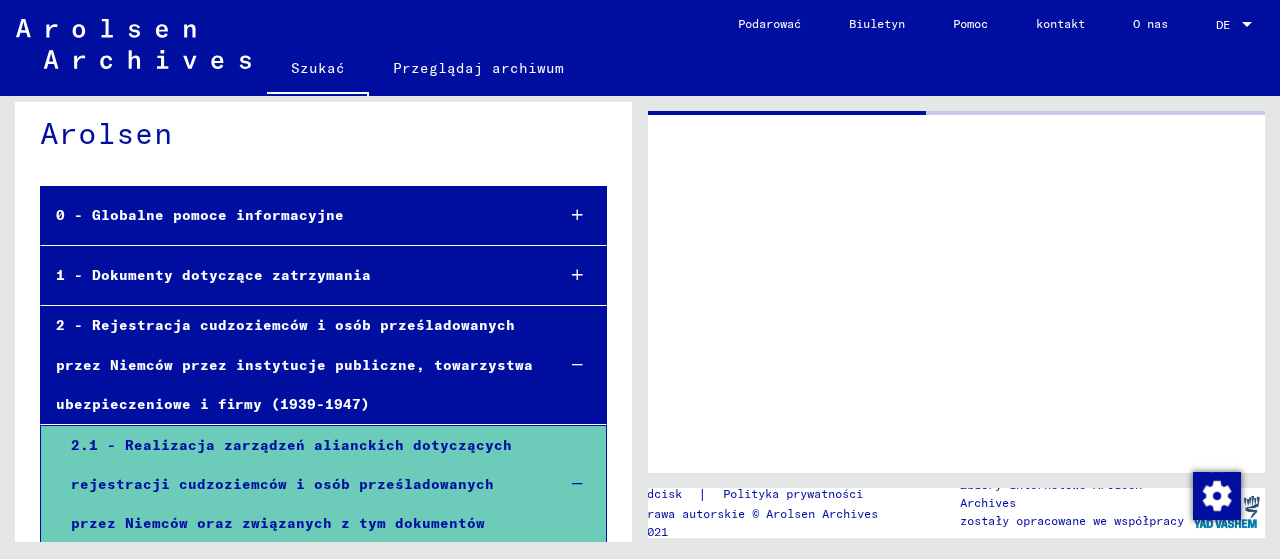 scroll, scrollTop: 10, scrollLeft: 0, axis: vertical 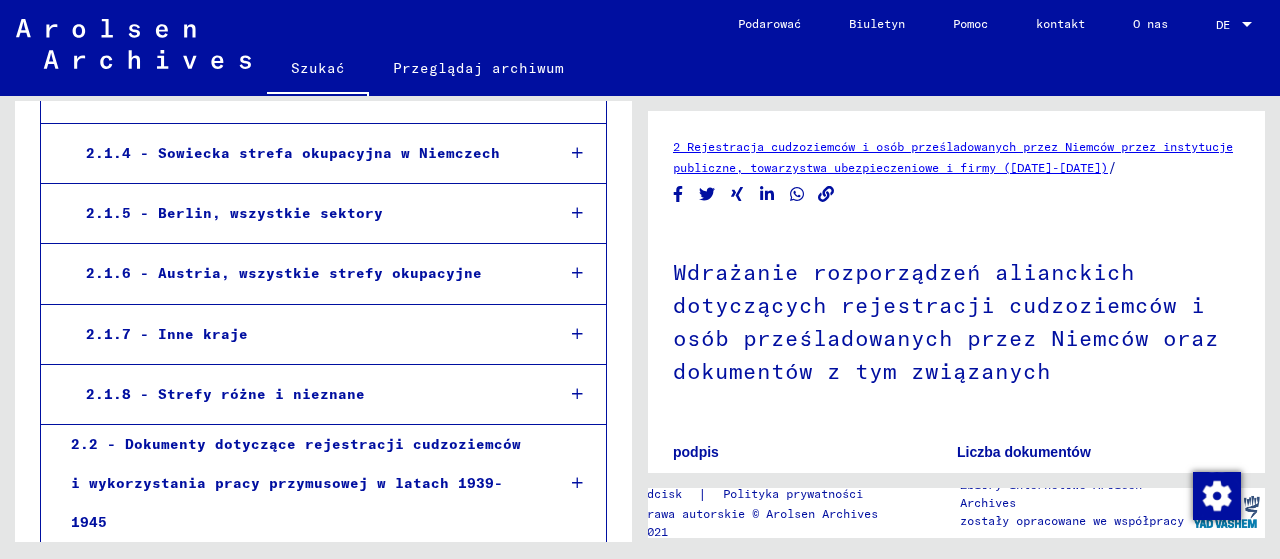 click on "2.1.8 - Strefy różne i nieznane" at bounding box center [225, 394] 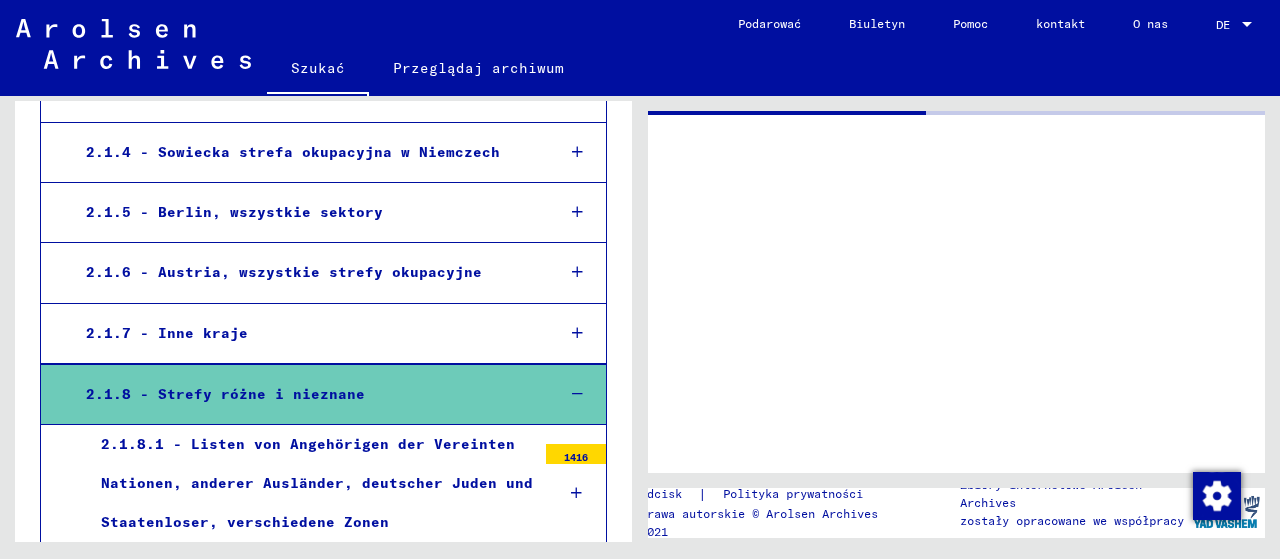 scroll, scrollTop: 665, scrollLeft: 0, axis: vertical 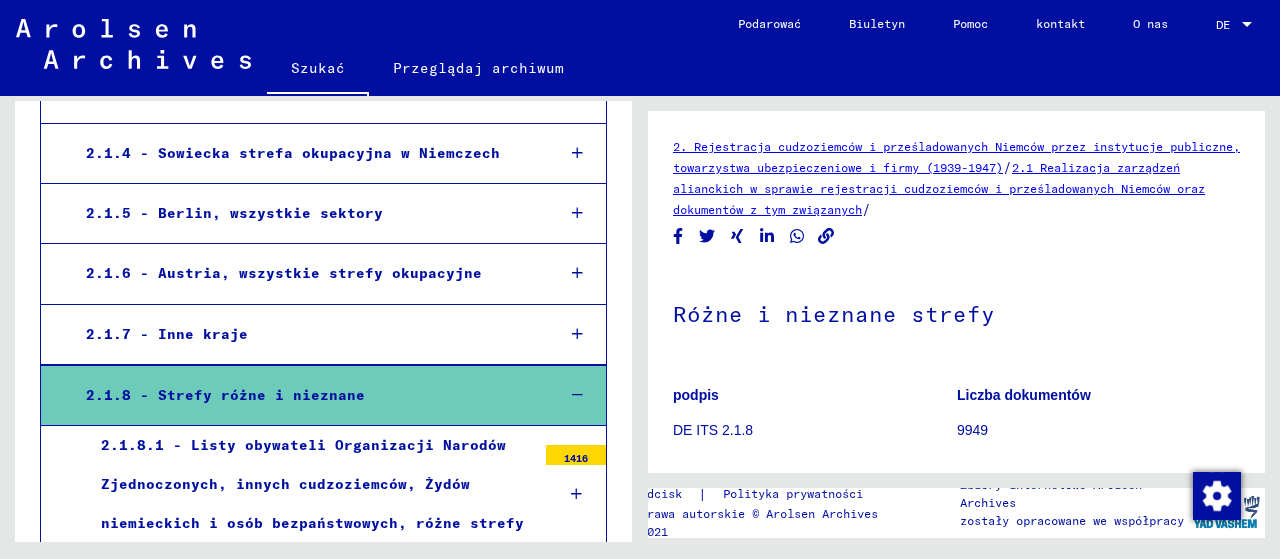 click on "2.1.8.1 - Listy obywateli Organizacji Narodów Zjednoczonych, innych cudzoziemców, Żydów niemieckich i osób bezpaństwowych, różne strefy" at bounding box center [311, 485] 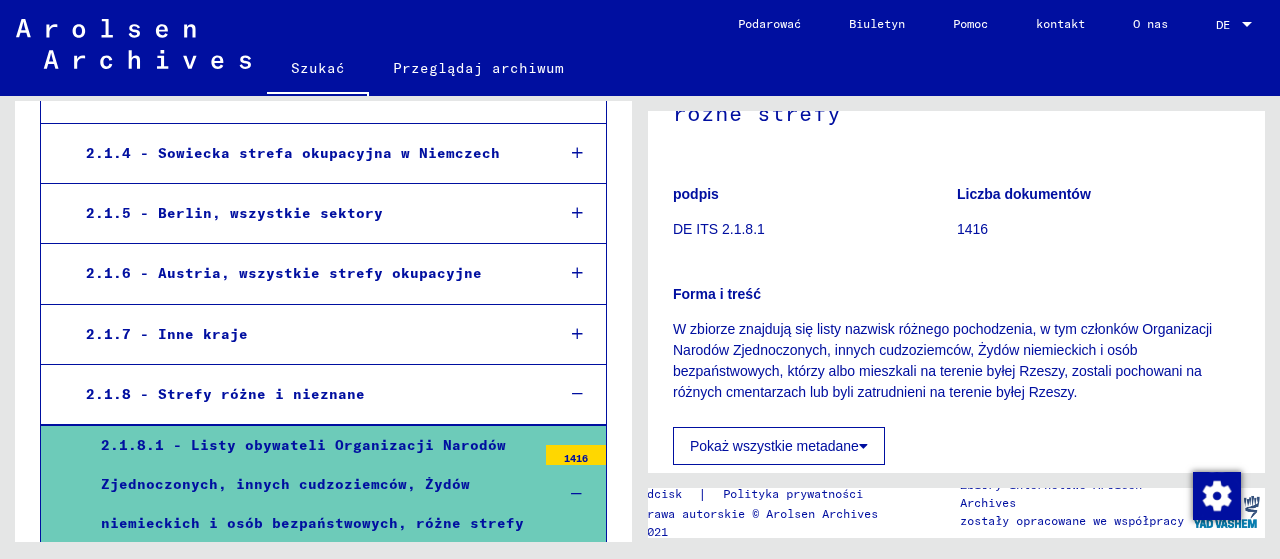 scroll, scrollTop: 300, scrollLeft: 0, axis: vertical 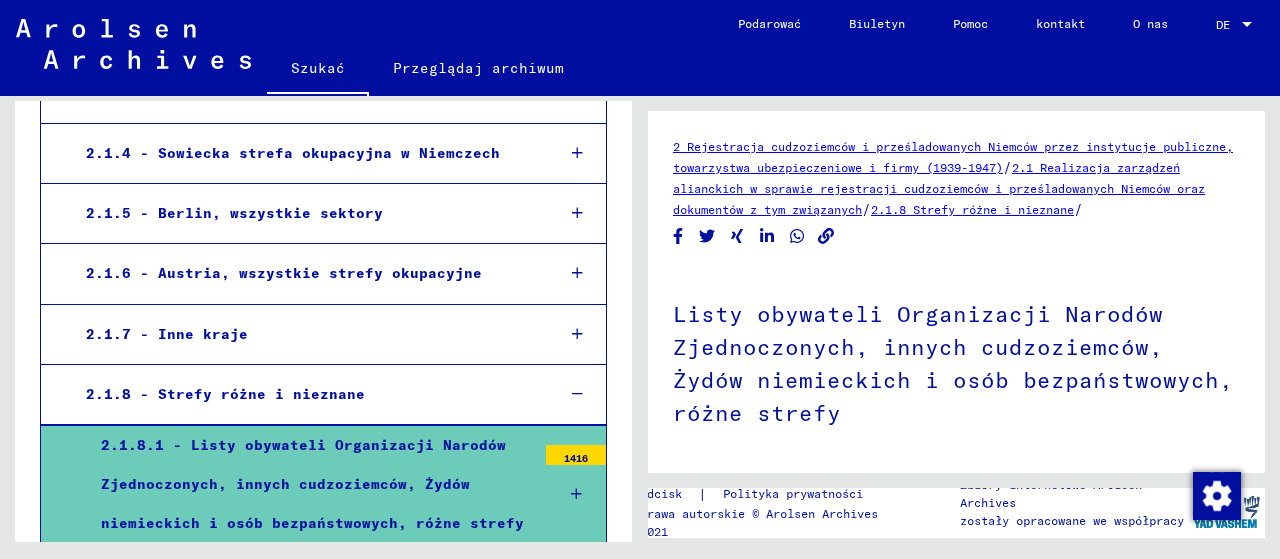 click on "2.1.8 Strefy różne i nieznane" 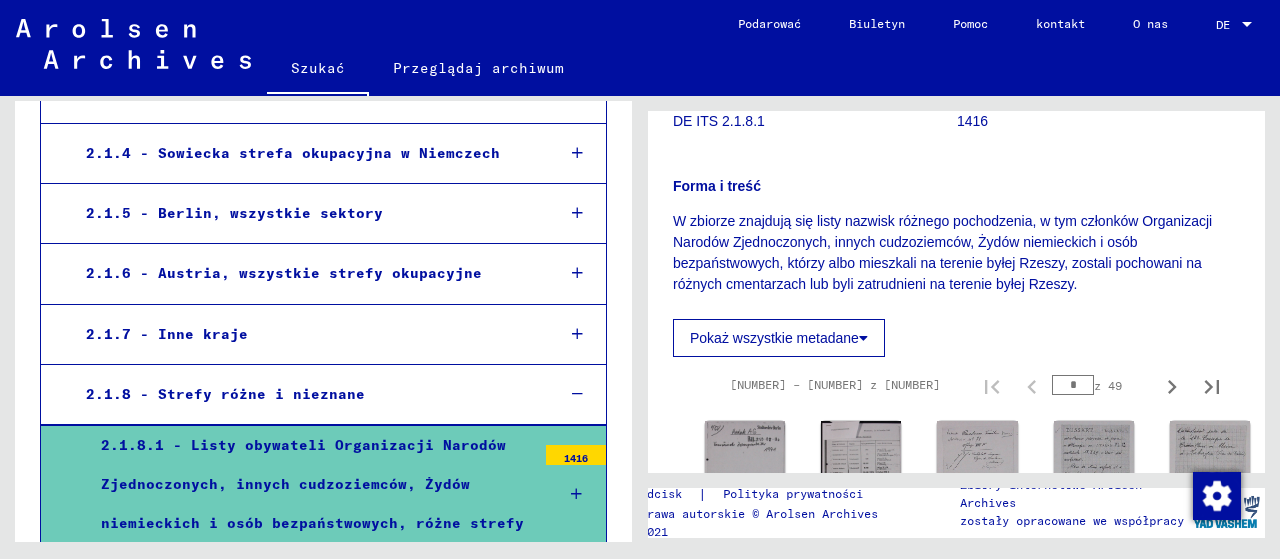 scroll, scrollTop: 400, scrollLeft: 0, axis: vertical 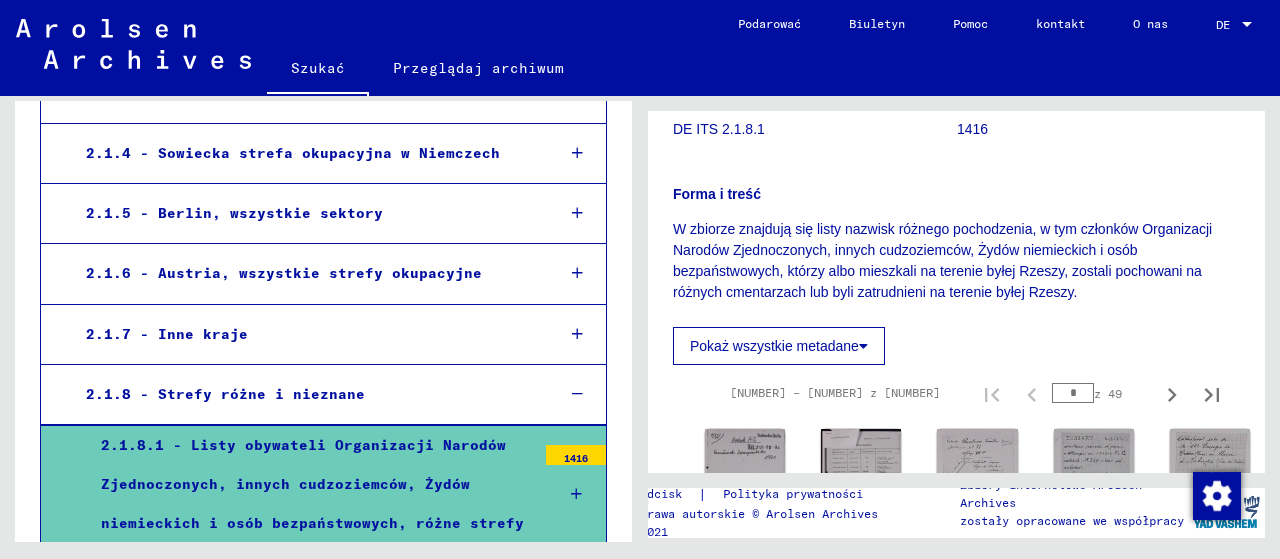 click 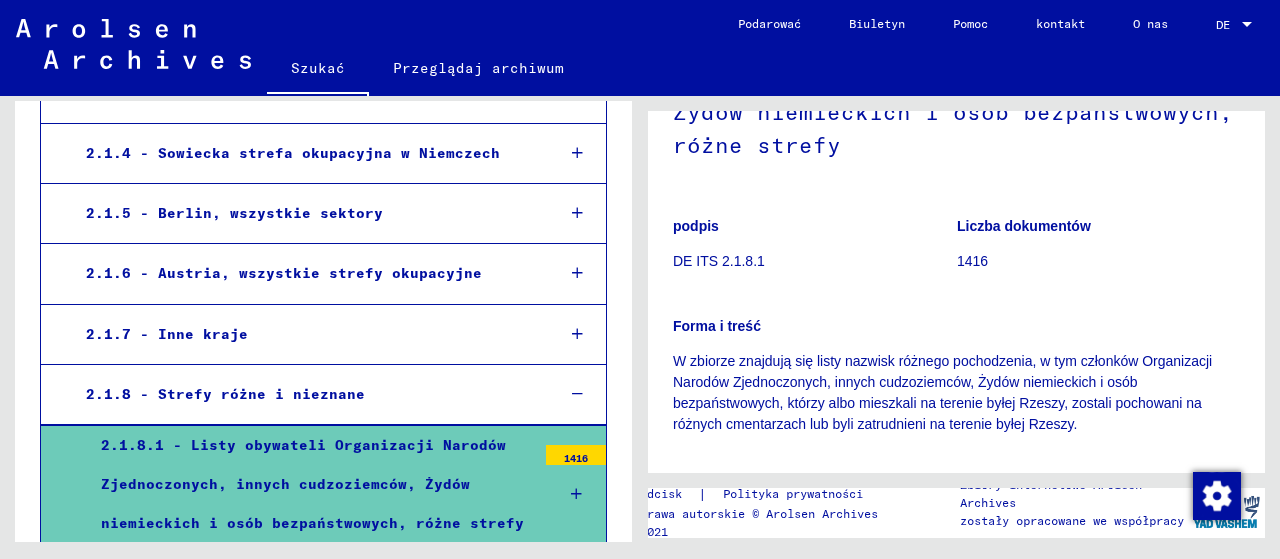 scroll, scrollTop: 100, scrollLeft: 0, axis: vertical 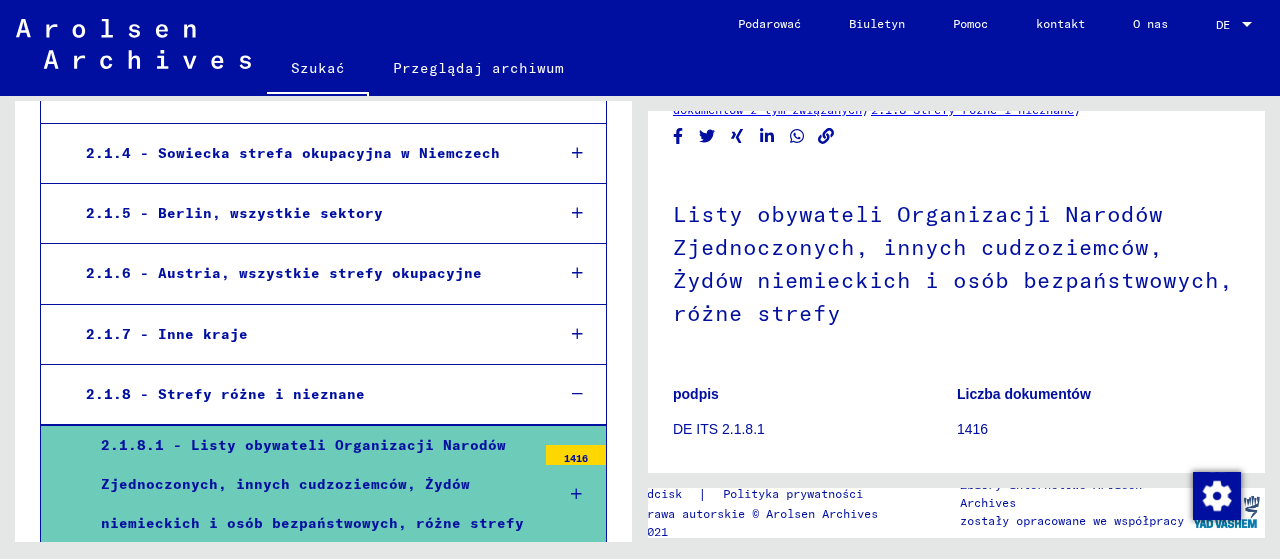 click on "2.1.8.1 - Listy obywateli Organizacji Narodów Zjednoczonych, innych cudzoziemców, Żydów niemieckich i osób bezpaństwowych, różne strefy" at bounding box center [312, 484] 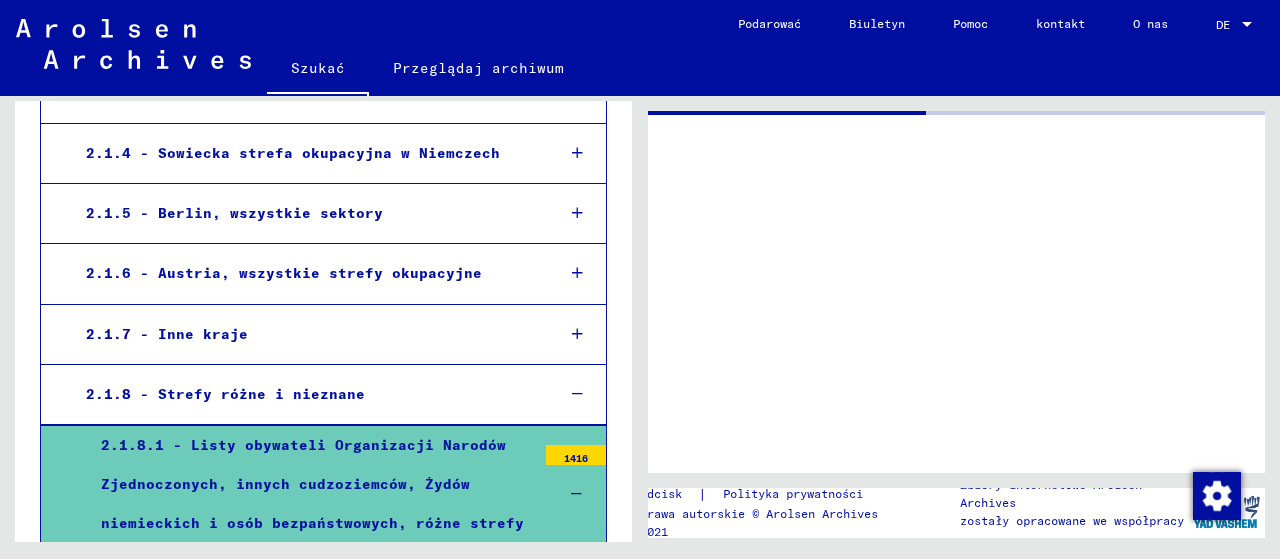 scroll, scrollTop: 0, scrollLeft: 0, axis: both 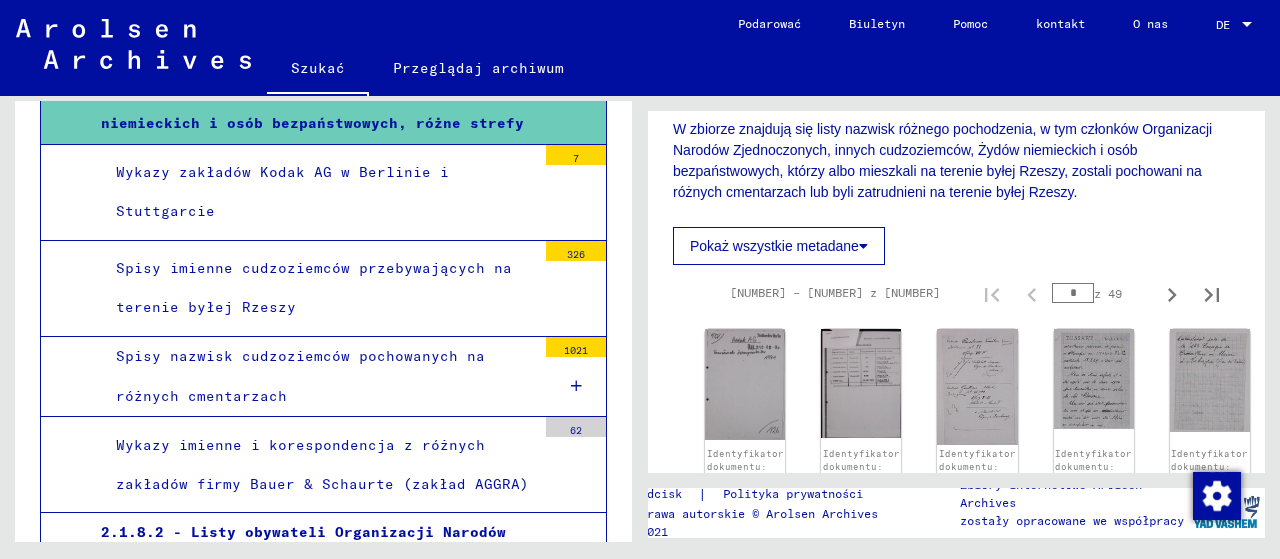 click on "Spisy nazwisk cudzoziemców pochowanych na różnych cmentarzach" at bounding box center [318, 376] 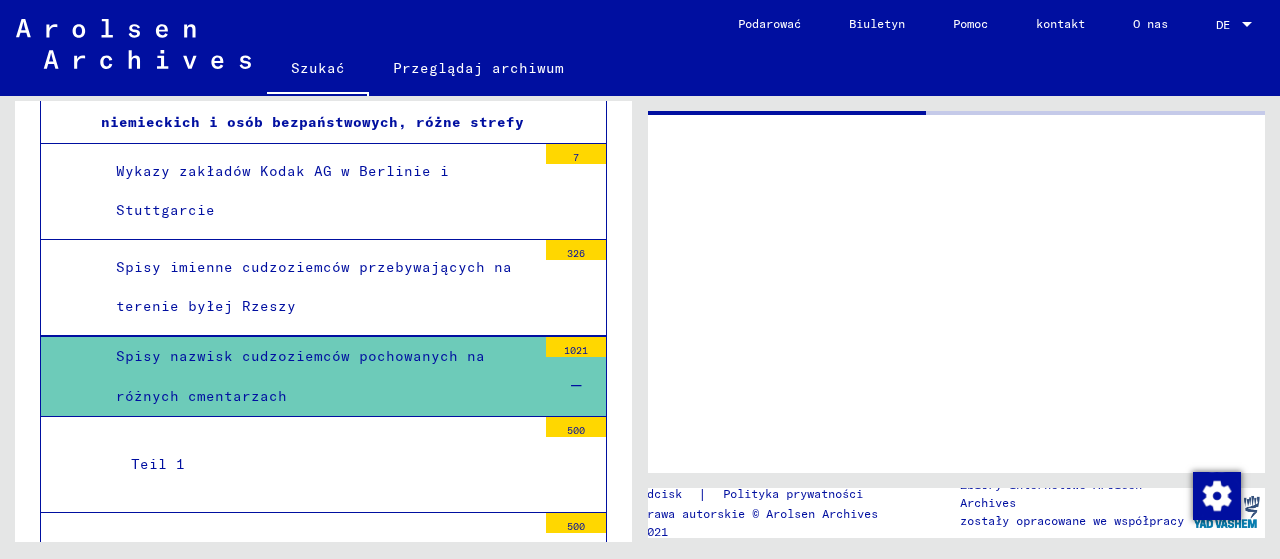scroll, scrollTop: 0, scrollLeft: 0, axis: both 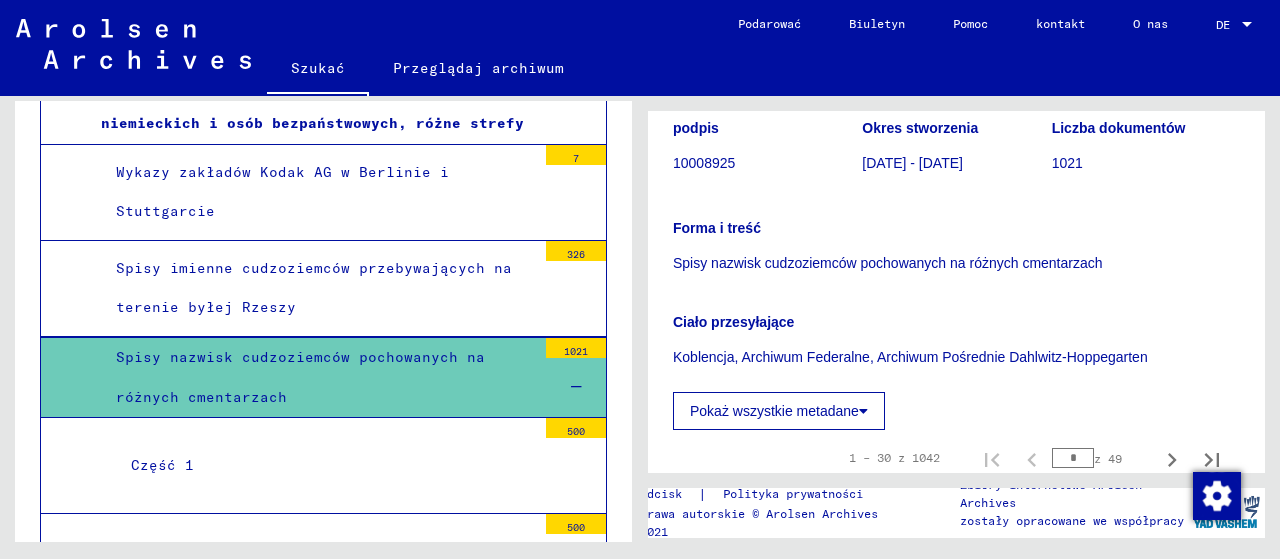 drag, startPoint x: 303, startPoint y: 384, endPoint x: 117, endPoint y: 356, distance: 188.09572 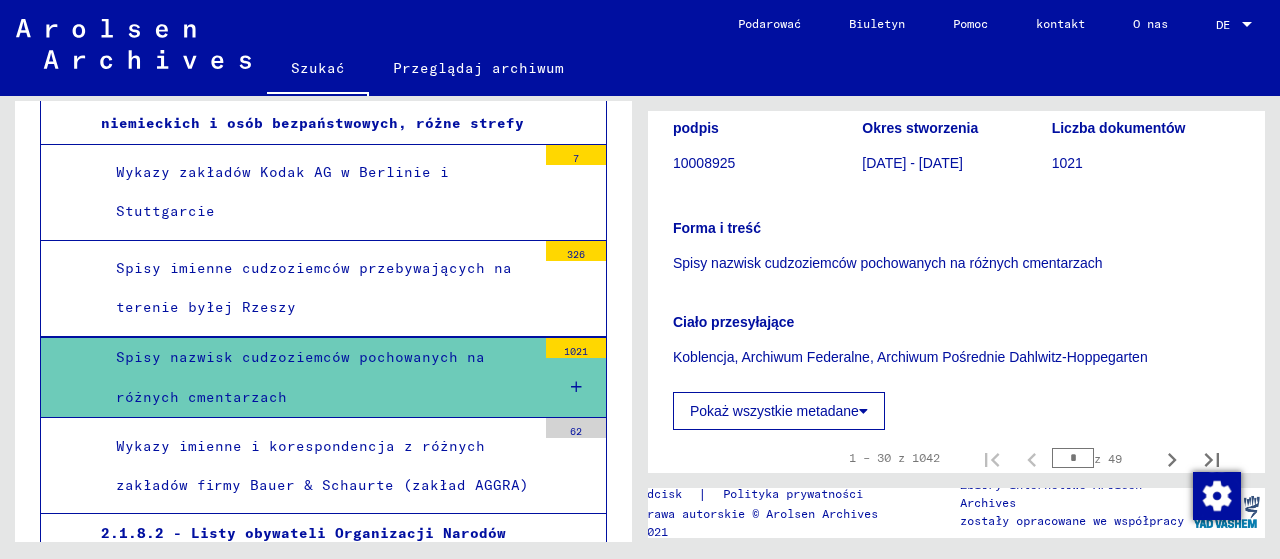 copy on "Spisy nazwisk cudzoziemców pochowanych na różnych cmentarzach" 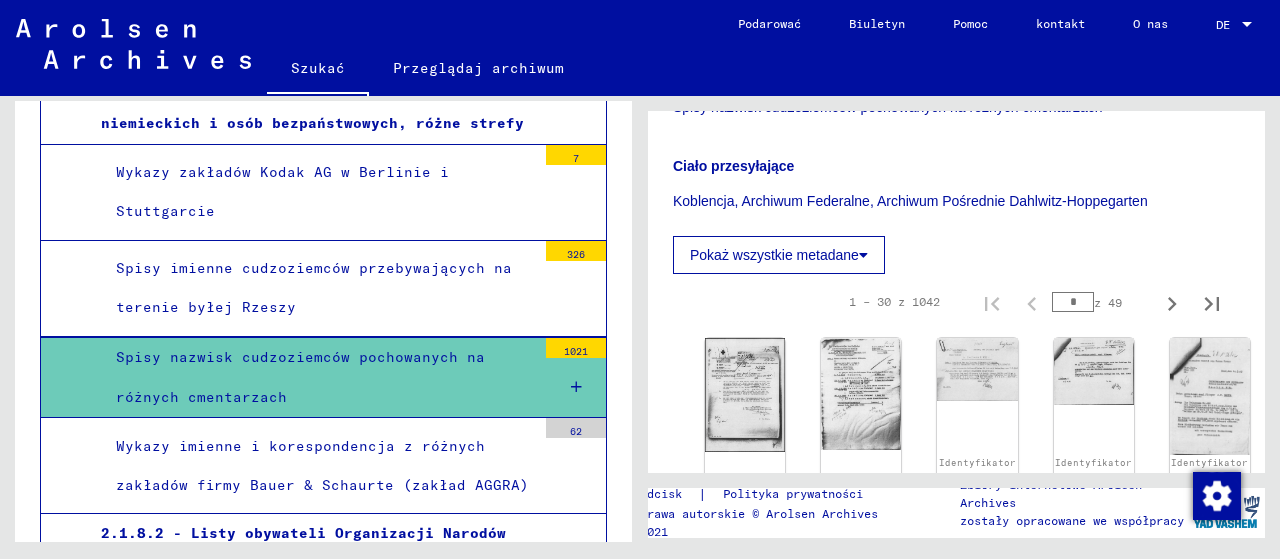 scroll, scrollTop: 400, scrollLeft: 0, axis: vertical 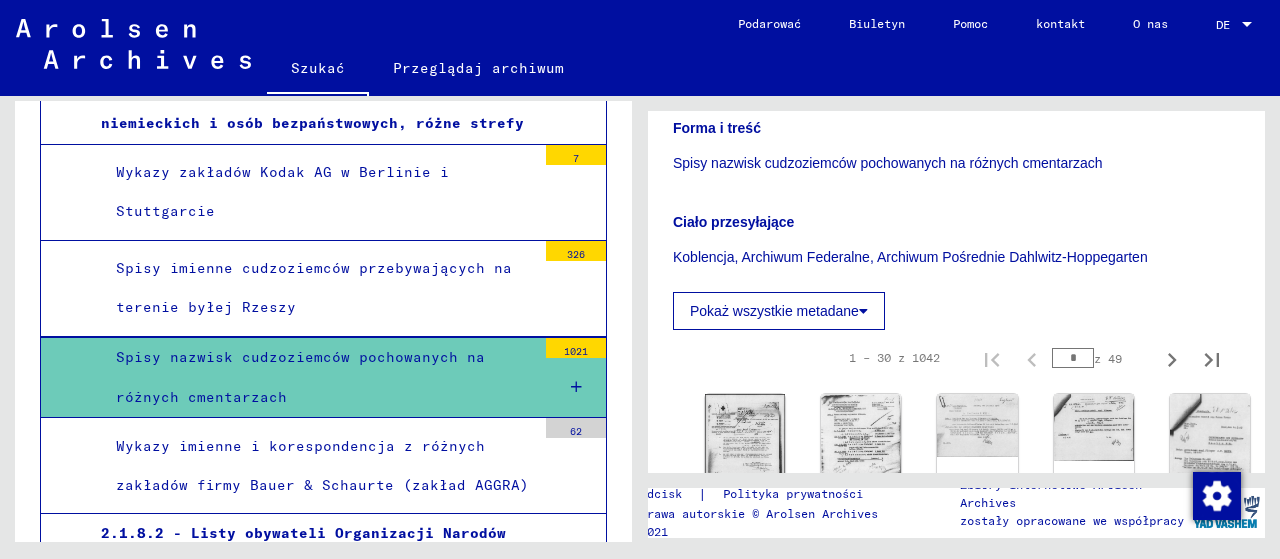 click 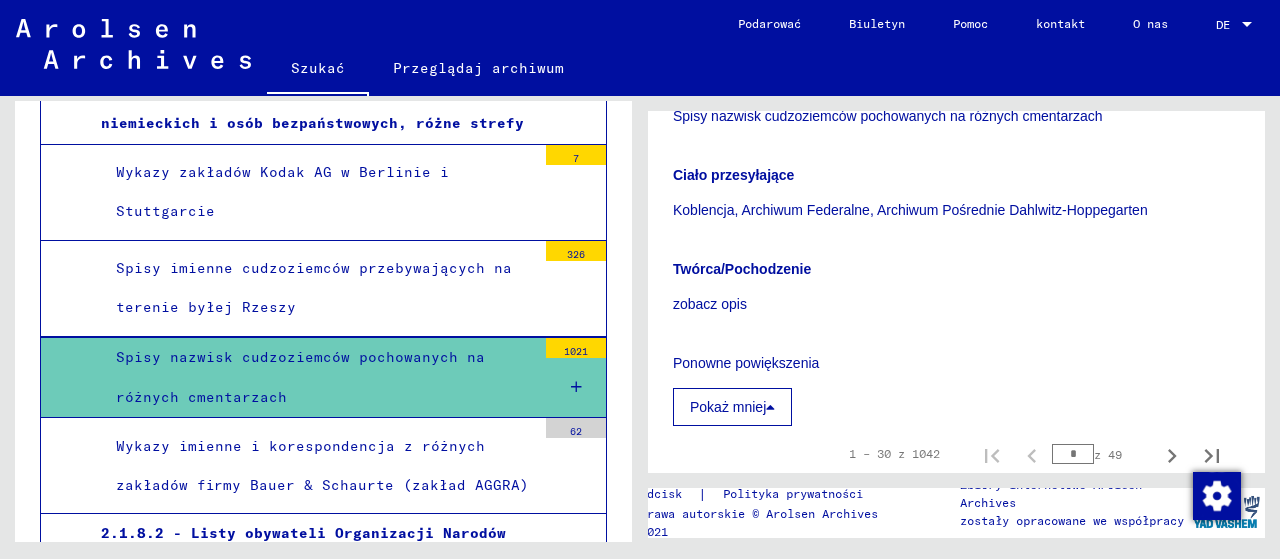 scroll, scrollTop: 452, scrollLeft: 0, axis: vertical 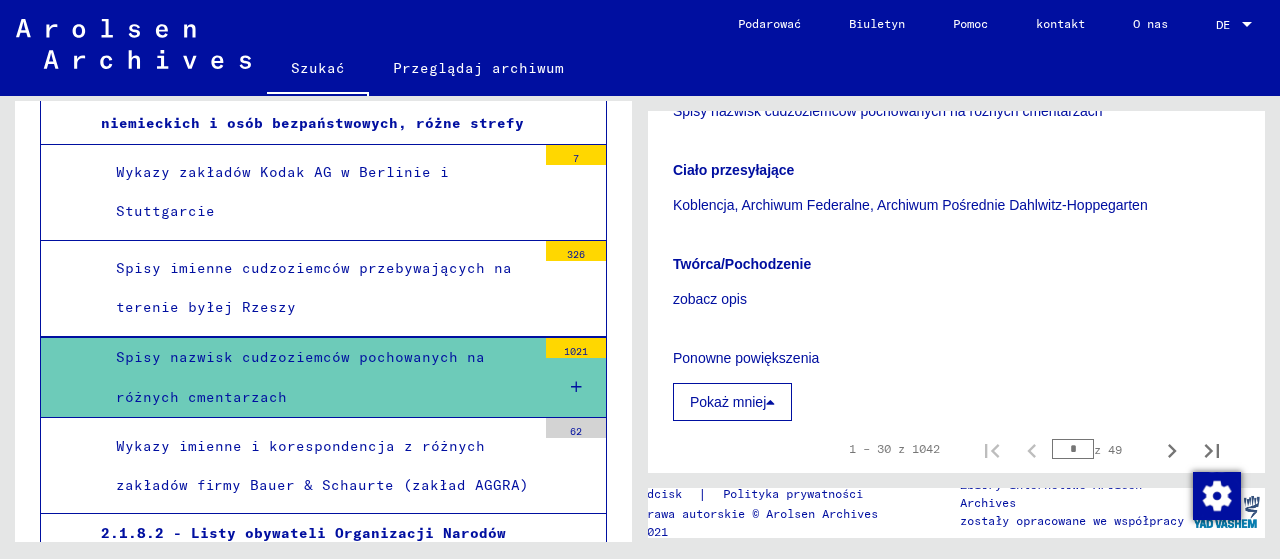 click at bounding box center (770, 402) 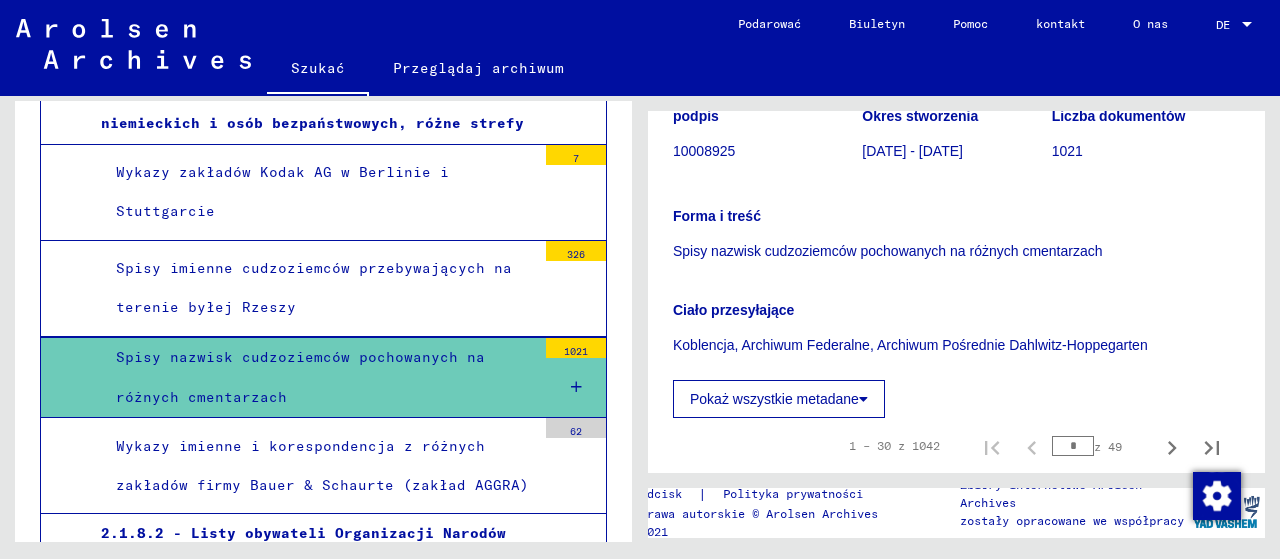 scroll, scrollTop: 304, scrollLeft: 0, axis: vertical 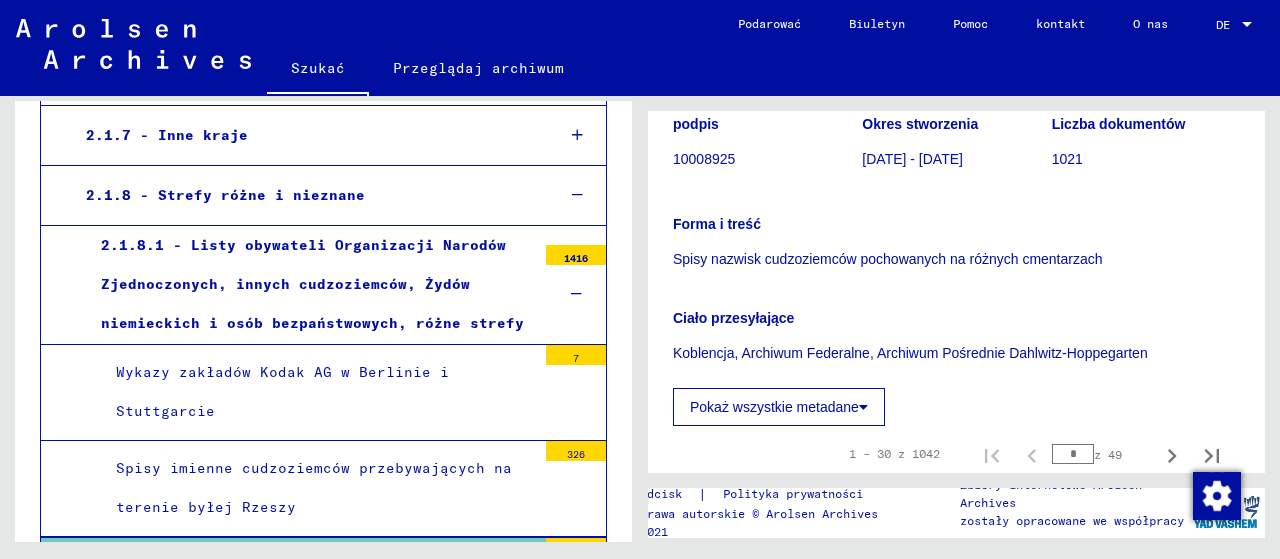 drag, startPoint x: 525, startPoint y: 315, endPoint x: 94, endPoint y: 255, distance: 435.15628 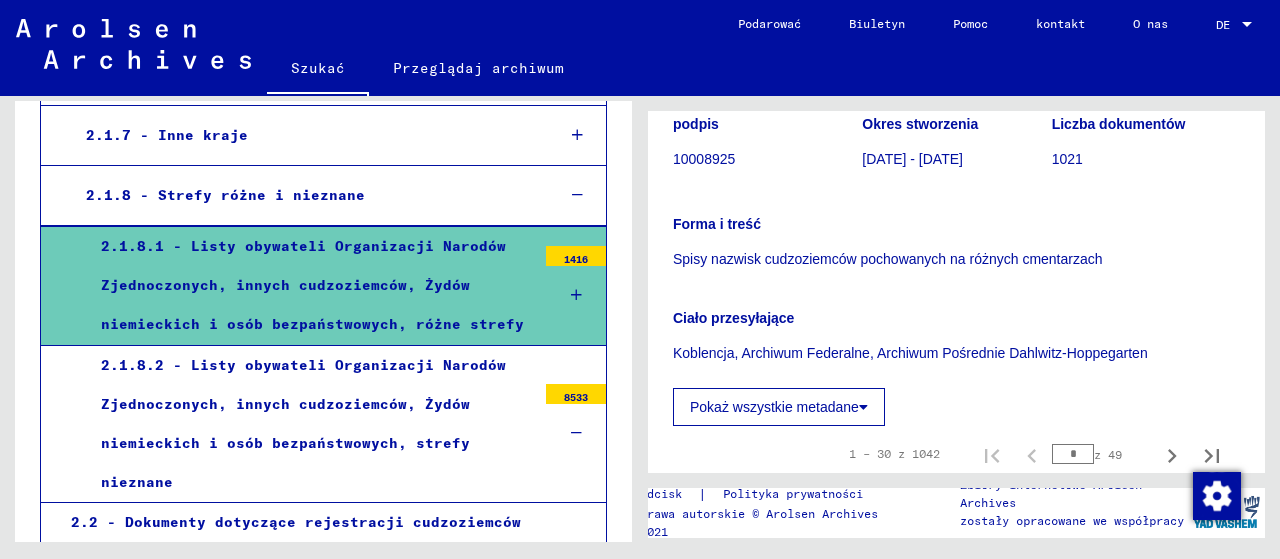 copy on "2.1.8.1 - Listy obywateli Organizacji Narodów Zjednoczonych, innych cudzoziemców, Żydów niemieckich i osób bezpaństwowych, różne strefy" 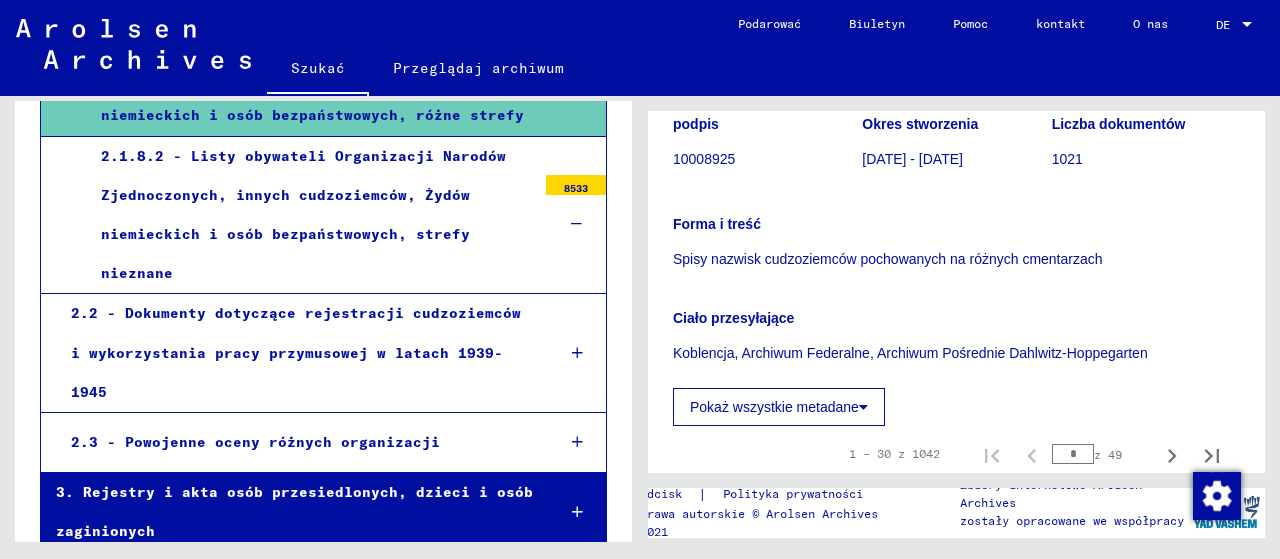 scroll, scrollTop: 864, scrollLeft: 0, axis: vertical 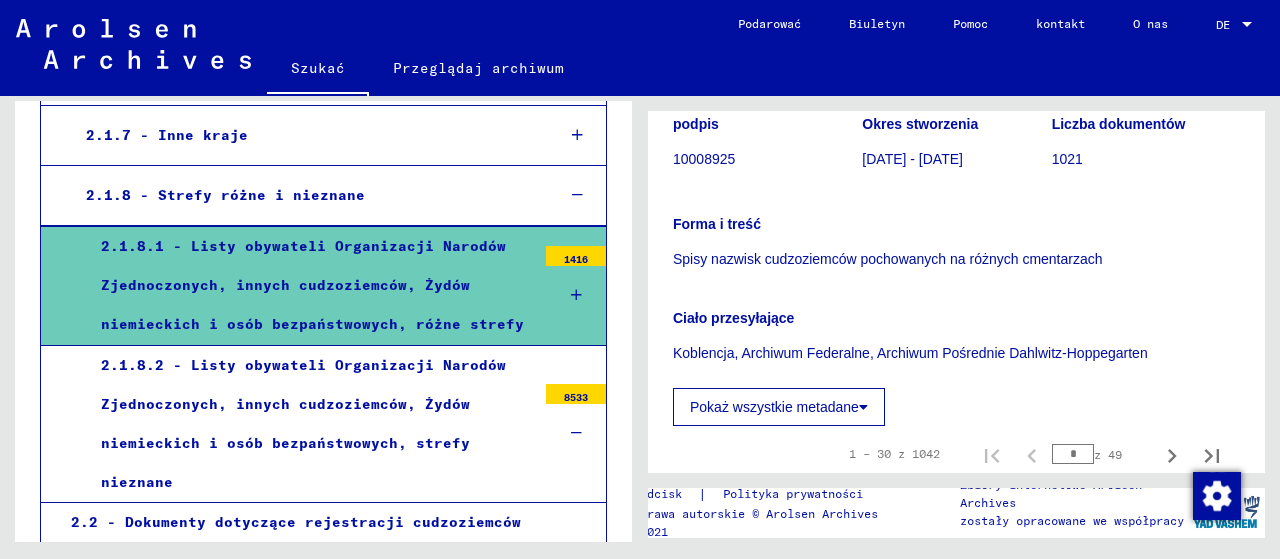copy on "2.1.8.1 - Listy obywateli Organizacji Narodów Zjednoczonych, innych cudzoziemców, Żydów niemieckich i osób bezpaństwowych, różne strefy" 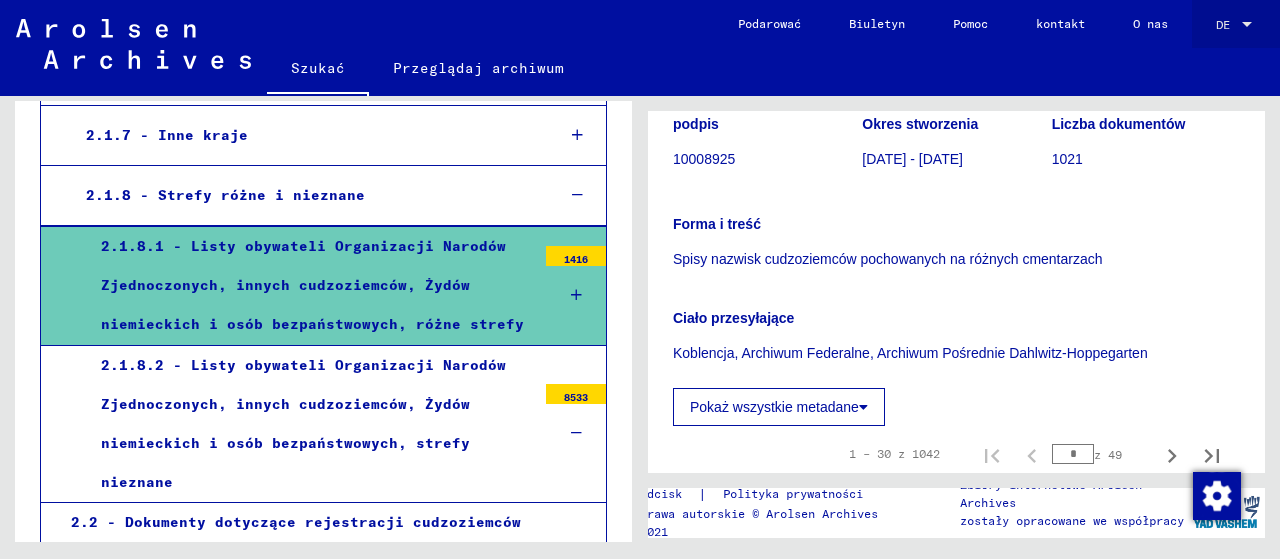 click at bounding box center [1247, 24] 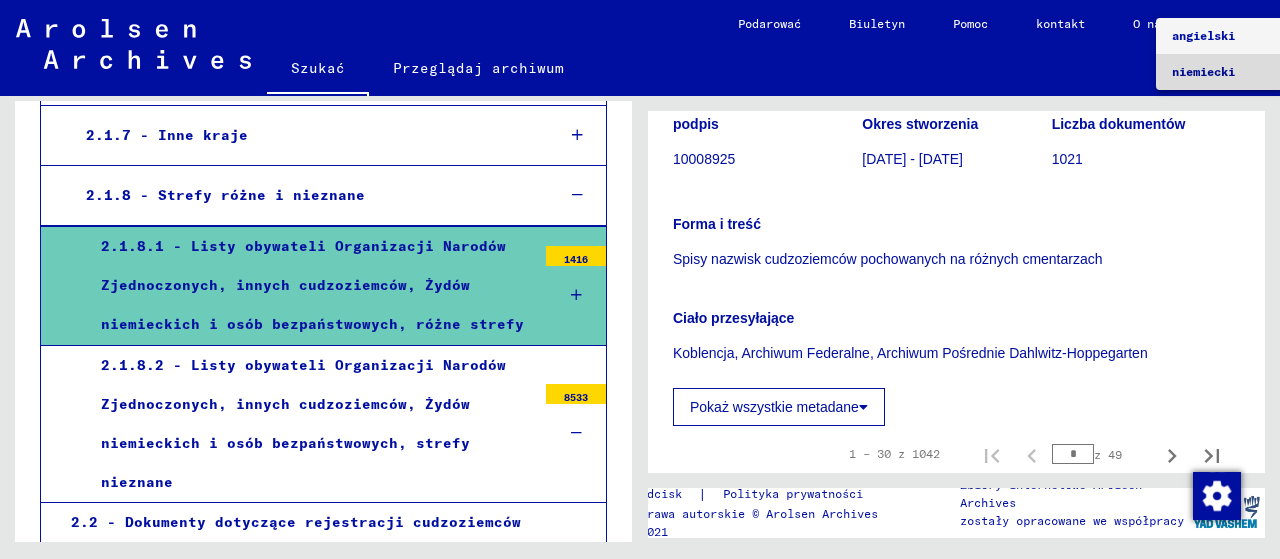 click on "niemiecki" at bounding box center [1203, 71] 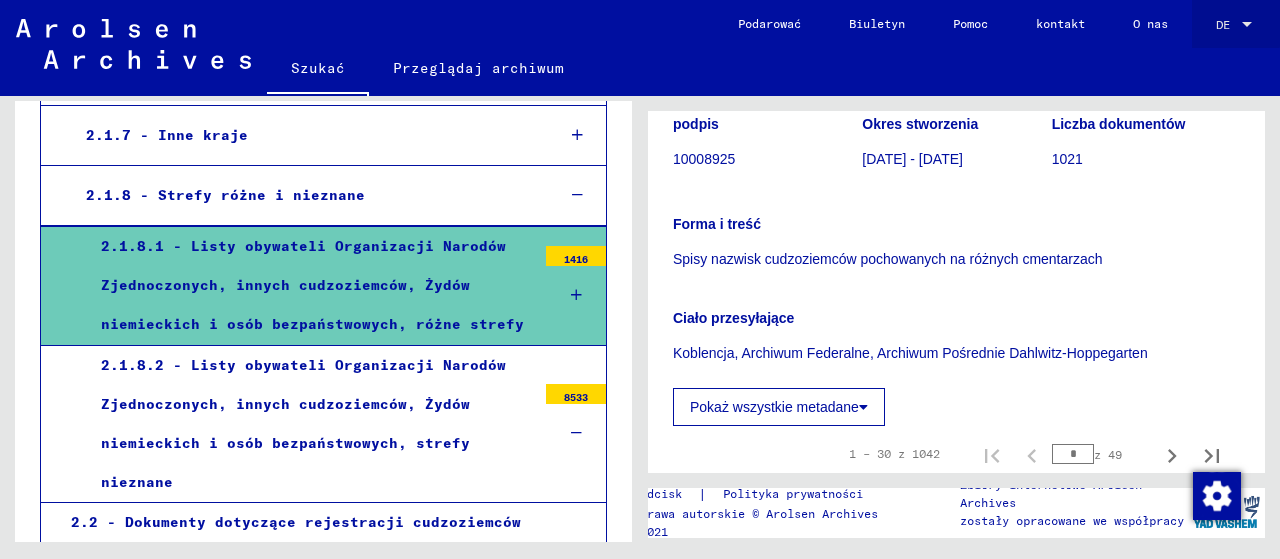 click on "DE" at bounding box center (1223, 24) 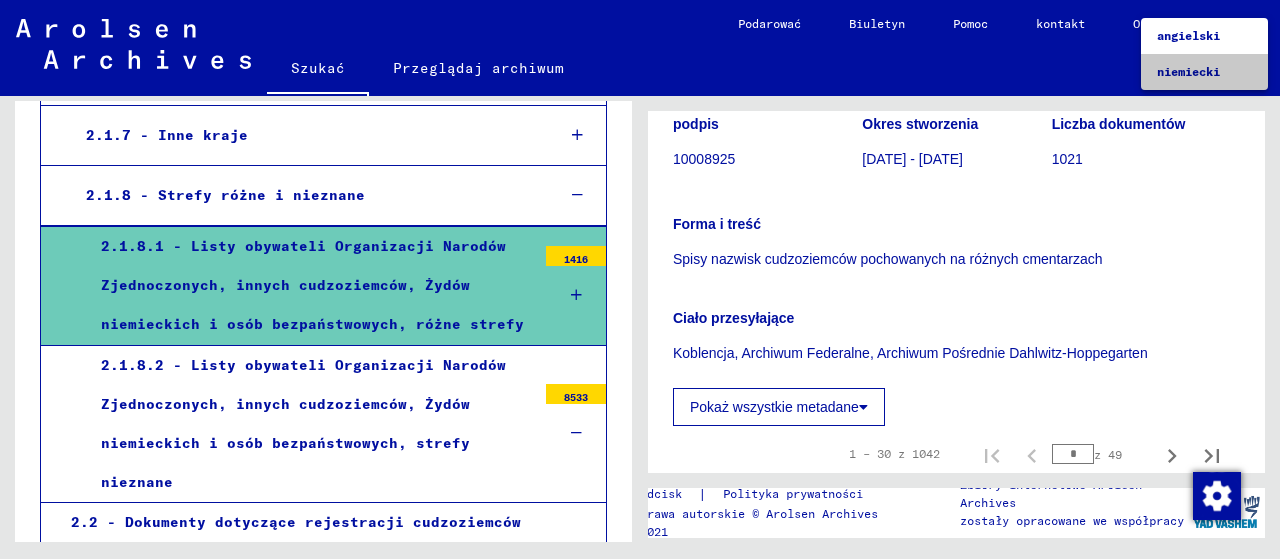 click on "niemiecki" at bounding box center (1188, 71) 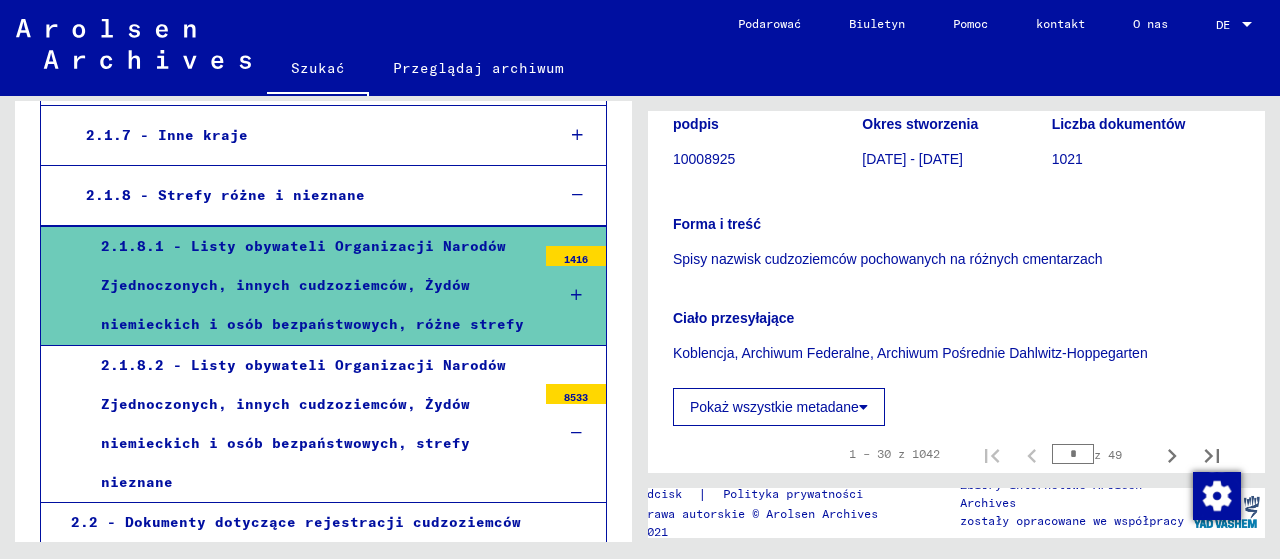 click on "Drzewo archiwalne Archiwum Arolsen 0 - Globalne pomoce informacyjne 1 - Dokumenty dotyczące zatrzymania 2 - Rejestracja cudzoziemców i osób prześladowanych przez Niemców przez instytucje publiczne, towarzystwa ubezpieczeniowe i firmy (1939-1947) 2.1 - Realizacja zarządzeń alianckich dotyczących rejestracji cudzoziemców i osób prześladowanych przez Niemców oraz związanych z tym dokumentów 2.1.1 - Amerykańska strefa okupacyjna w Niemczech 2.1.2 - Brytyjska strefa okupacyjna w Niemczech 2.1.3 - Francuska strefa okupacyjna w Niemczech 2.1.4 - Sowiecka strefa okupacyjna w Niemczech 2.1.5 - Berlin, wszystkie sektory 2.1.6 - Austria, wszystkie strefy okupacyjne 2.1.7 - Inne kraje 2.1.8 - Strefy różne i nieznane 2.1.8.1 - Listy obywateli Organizacji Narodów Zjednoczonych, innych cudzoziemców, Żydów niemieckich i osób bezpaństwowych, różne strefy 1416 2.1.8.2 - Listy obywateli Organizacji Narodów Zjednoczonych, innych cudzoziemców, Żydów niemieckich i osób bezpaństwowych, strefy nieznane" 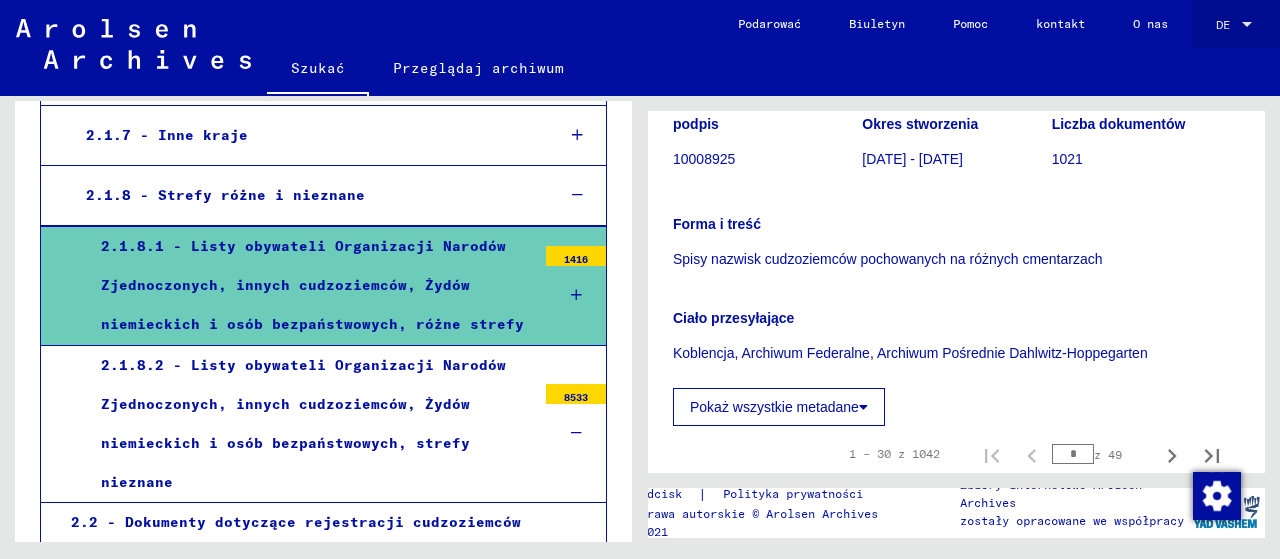click on "DE DE" 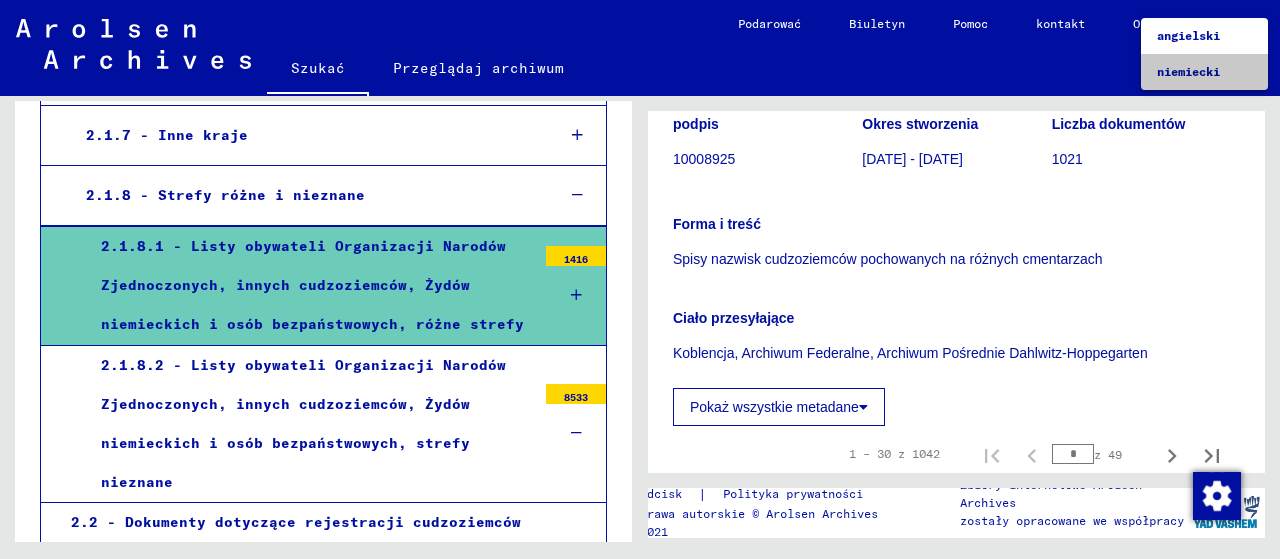 click on "niemiecki" at bounding box center [1188, 71] 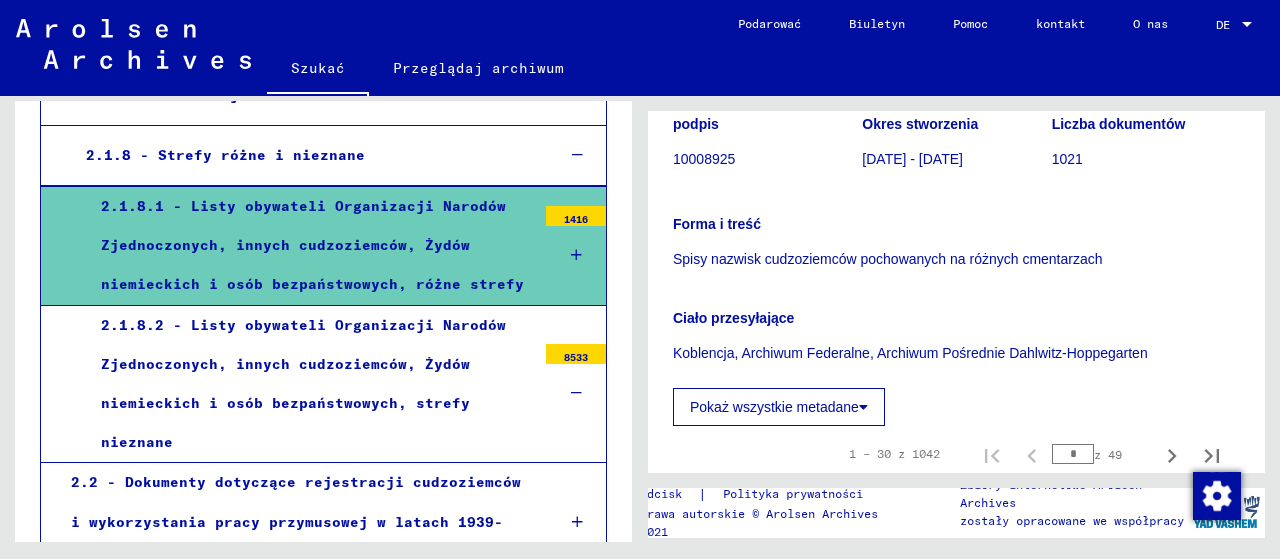 scroll, scrollTop: 1057, scrollLeft: 0, axis: vertical 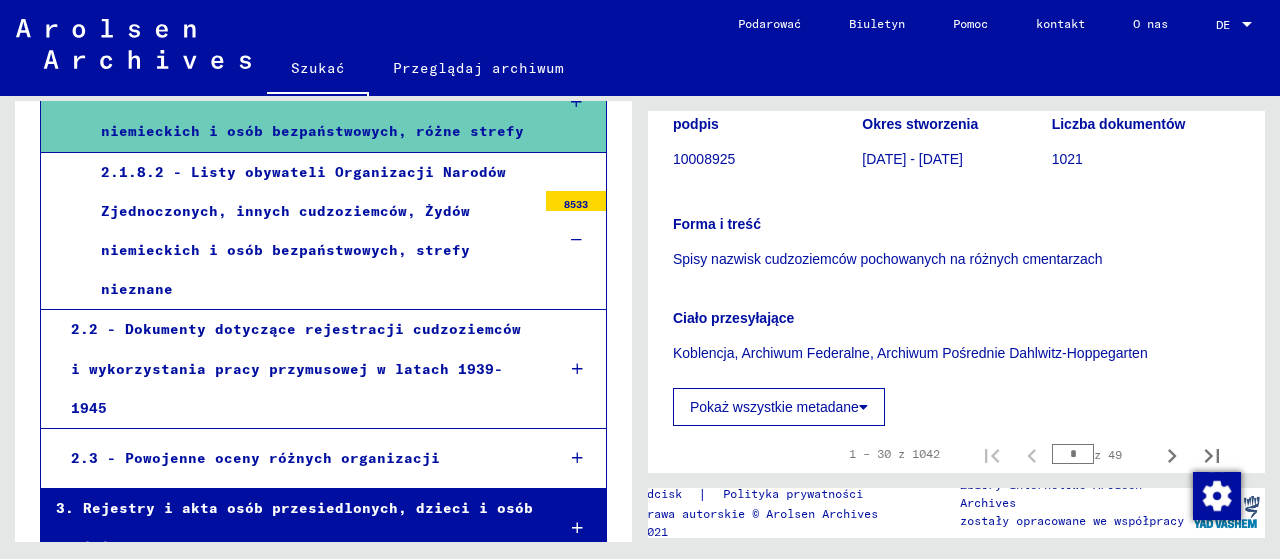 drag, startPoint x: 84, startPoint y: 117, endPoint x: 1112, endPoint y: 539, distance: 1111.2461 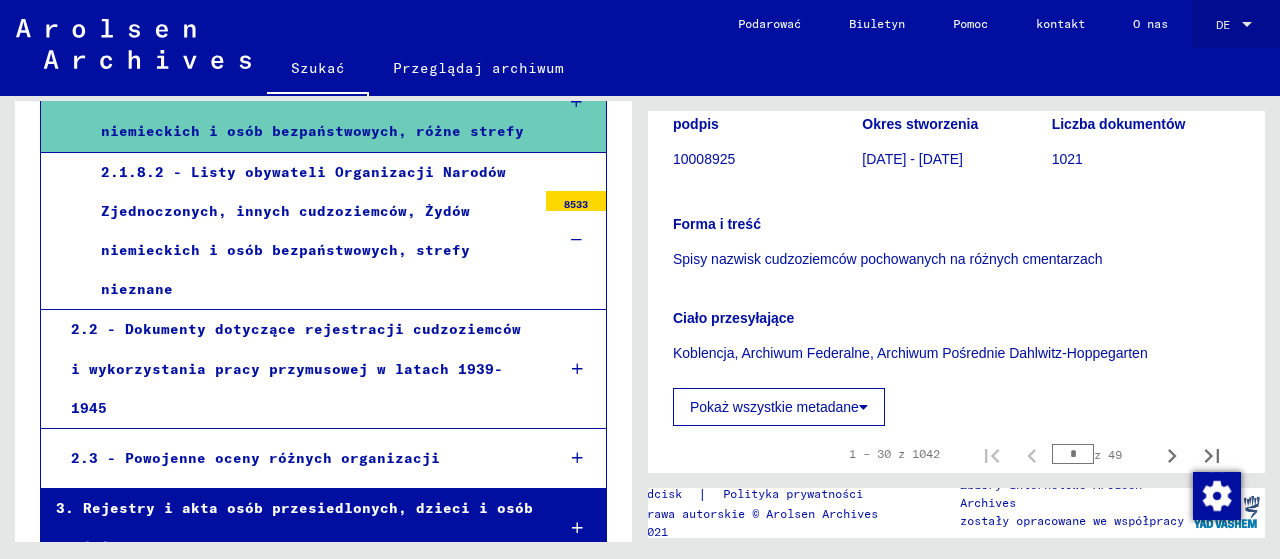 click at bounding box center [1247, 25] 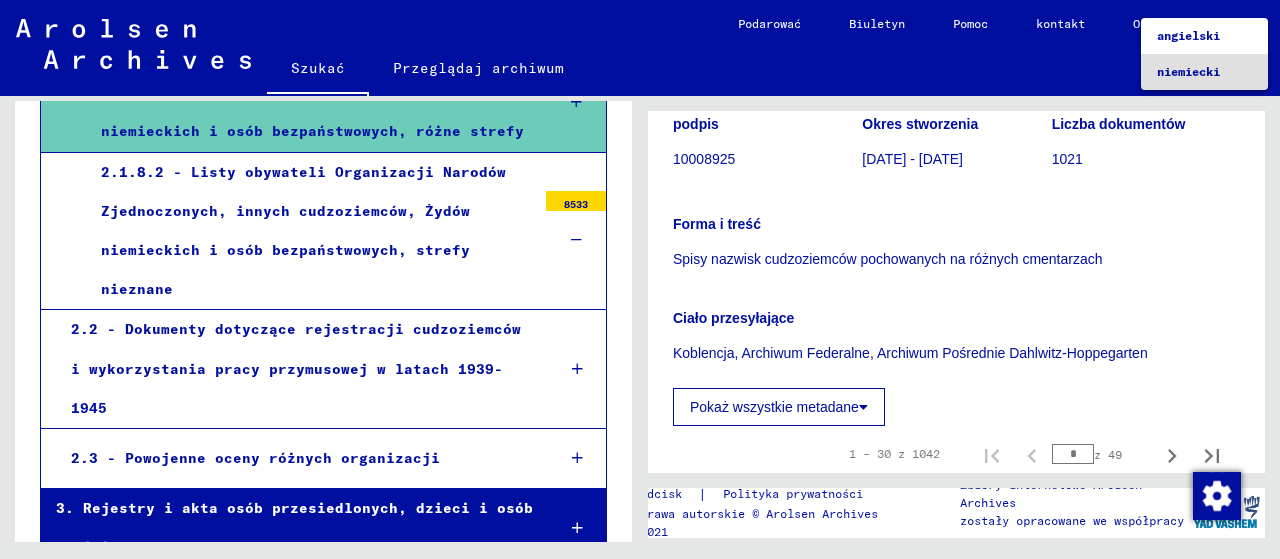 click on "niemiecki" at bounding box center [1188, 71] 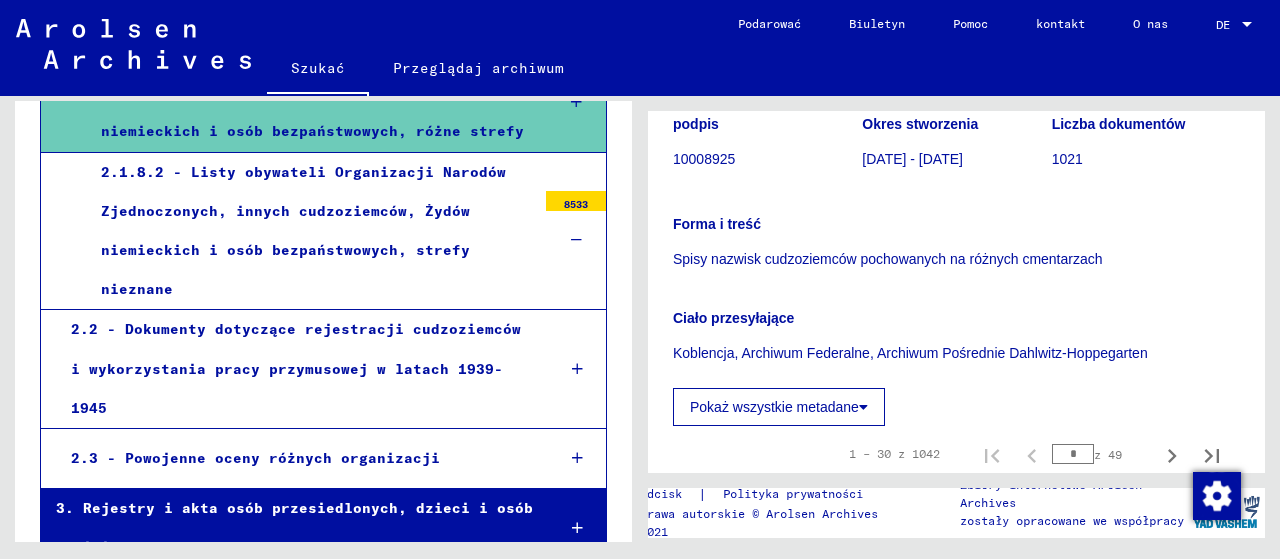 click on "Okres stworzenia 1939-09-14 - 1945-05-01" 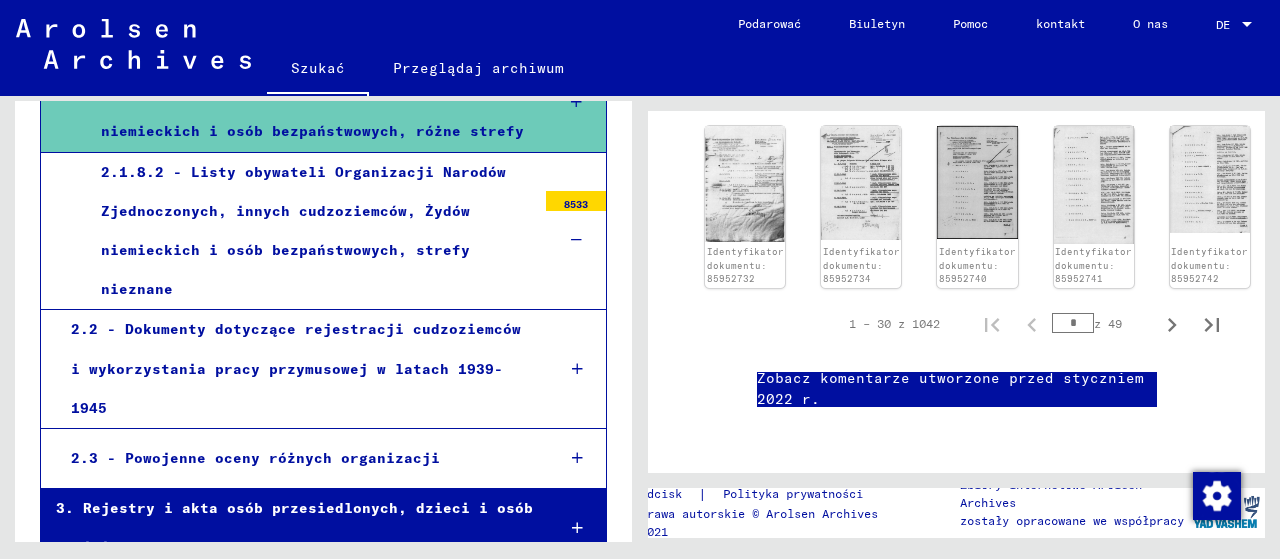 scroll, scrollTop: 1904, scrollLeft: 0, axis: vertical 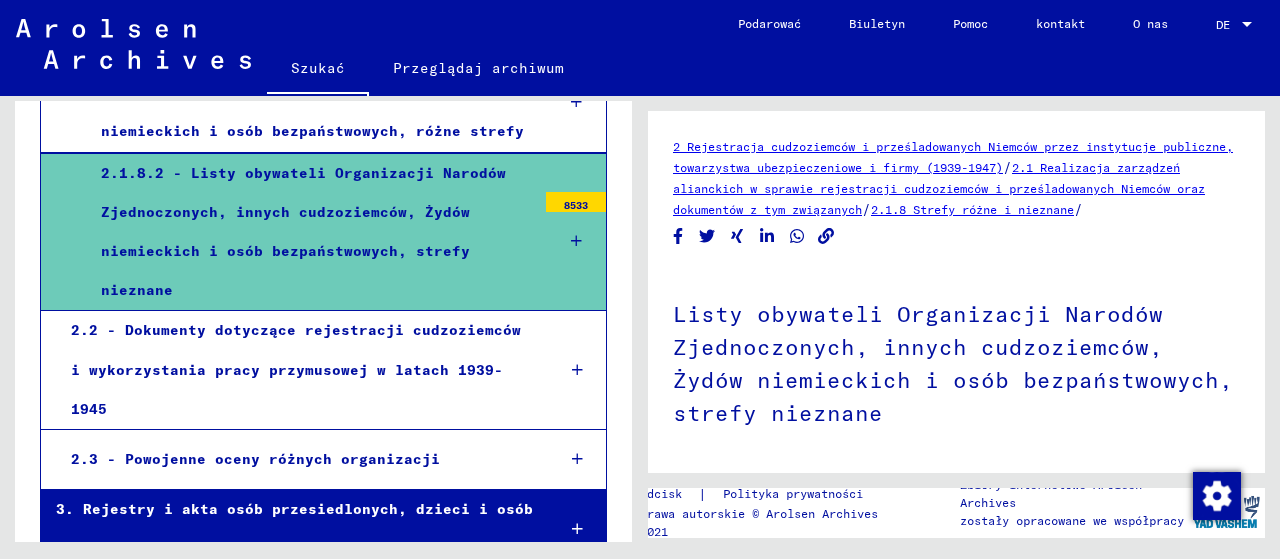 click at bounding box center (576, 241) 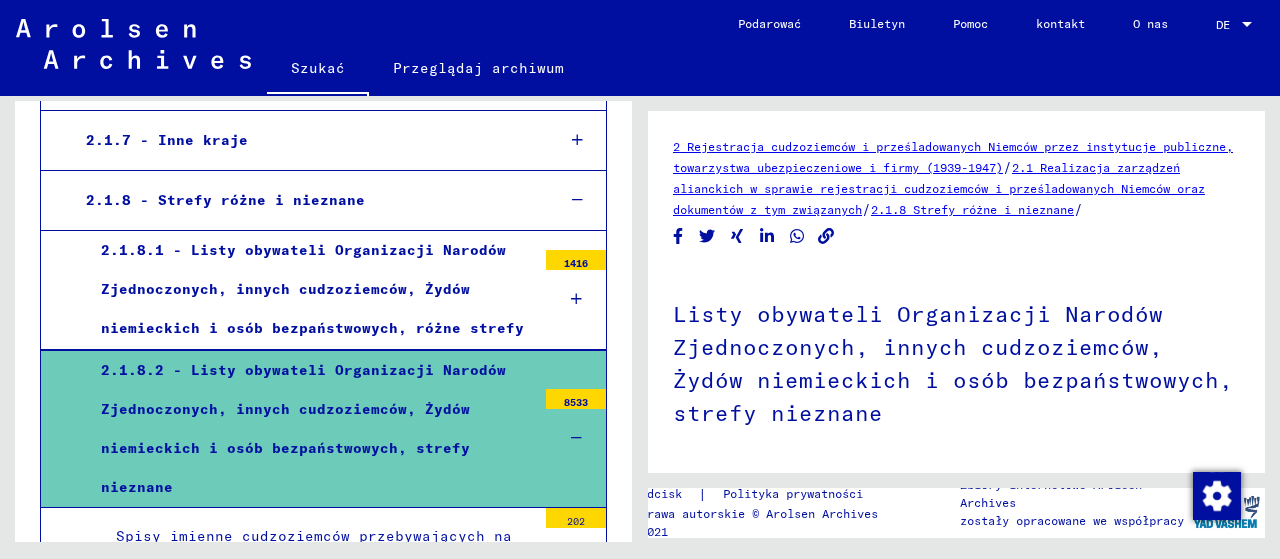 scroll, scrollTop: 856, scrollLeft: 0, axis: vertical 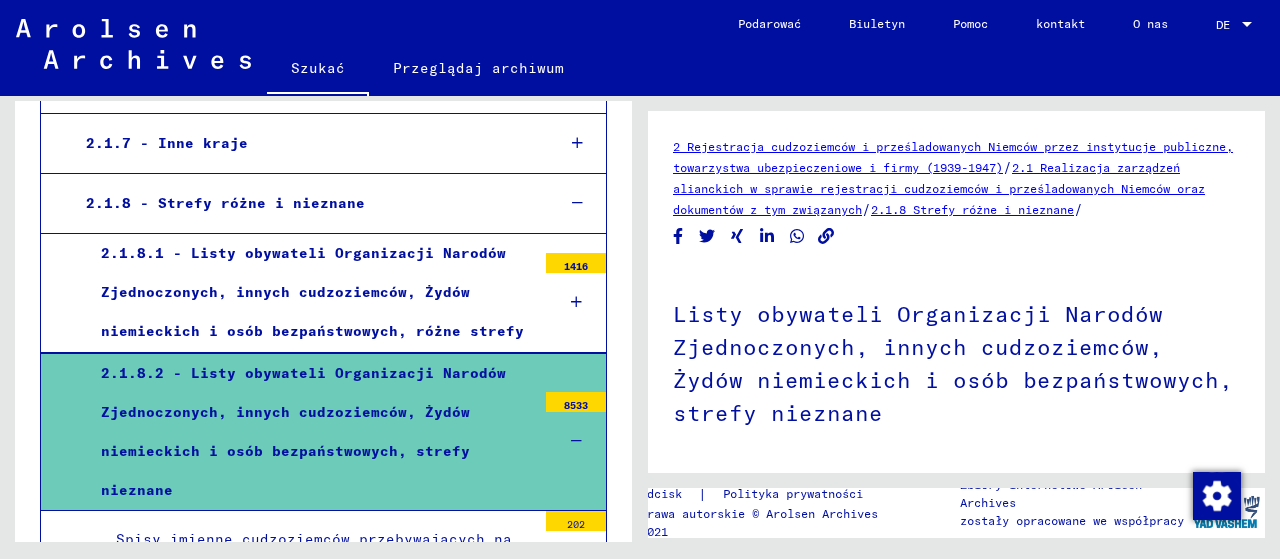 click on "2.1.8.1 - Listy obywateli Organizacji Narodów Zjednoczonych, innych cudzoziemców, Żydów niemieckich i osób bezpaństwowych, różne strefy" at bounding box center [312, 292] 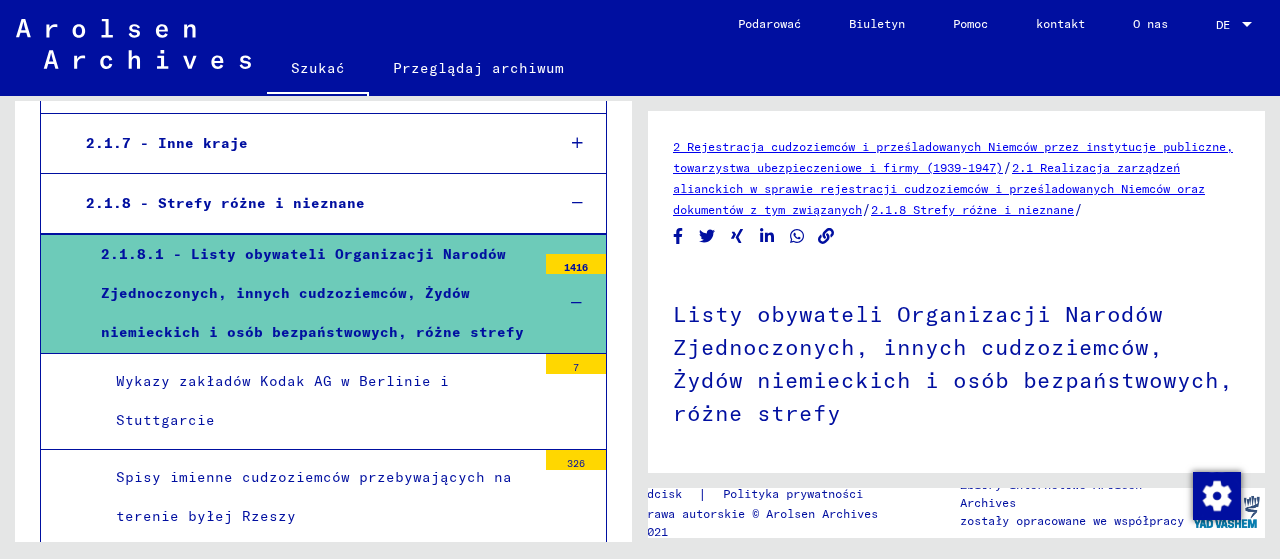 scroll, scrollTop: 1056, scrollLeft: 0, axis: vertical 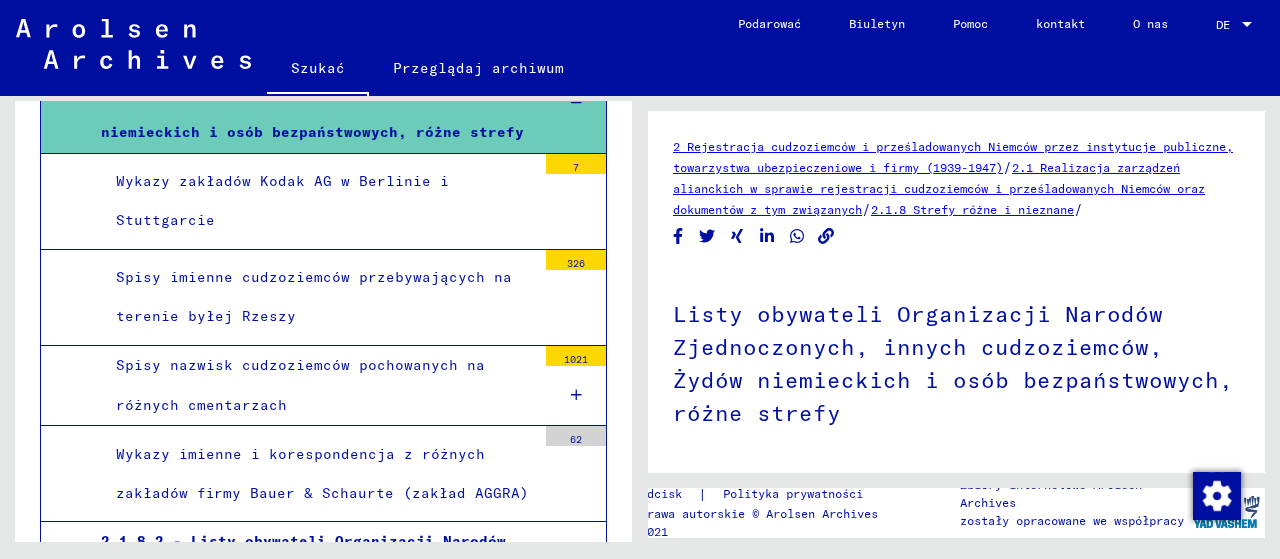 click at bounding box center (576, 395) 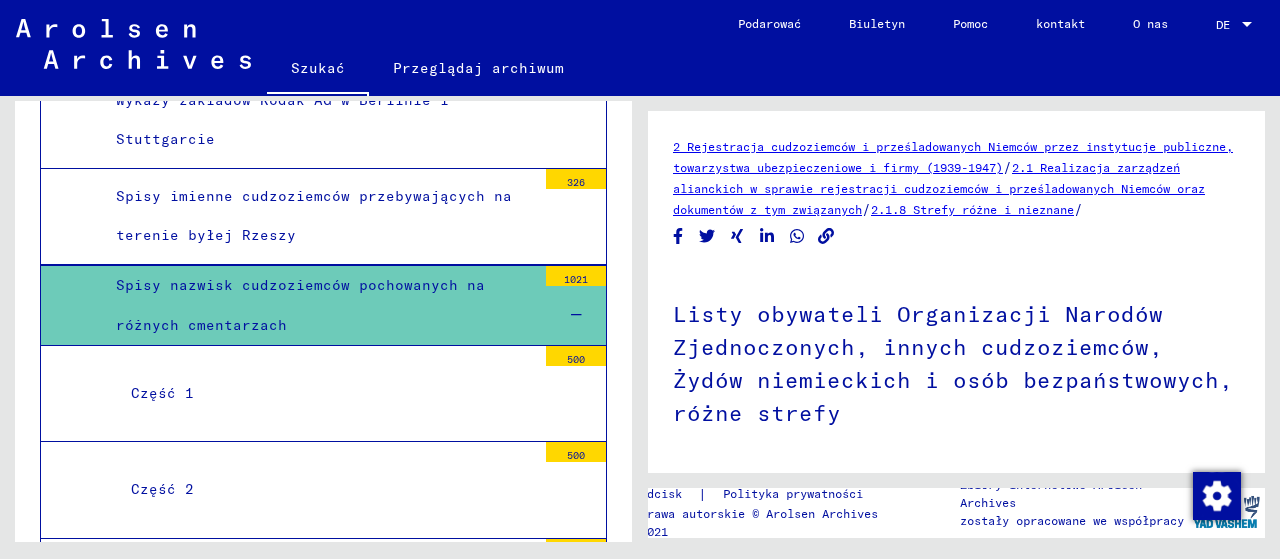scroll, scrollTop: 1256, scrollLeft: 0, axis: vertical 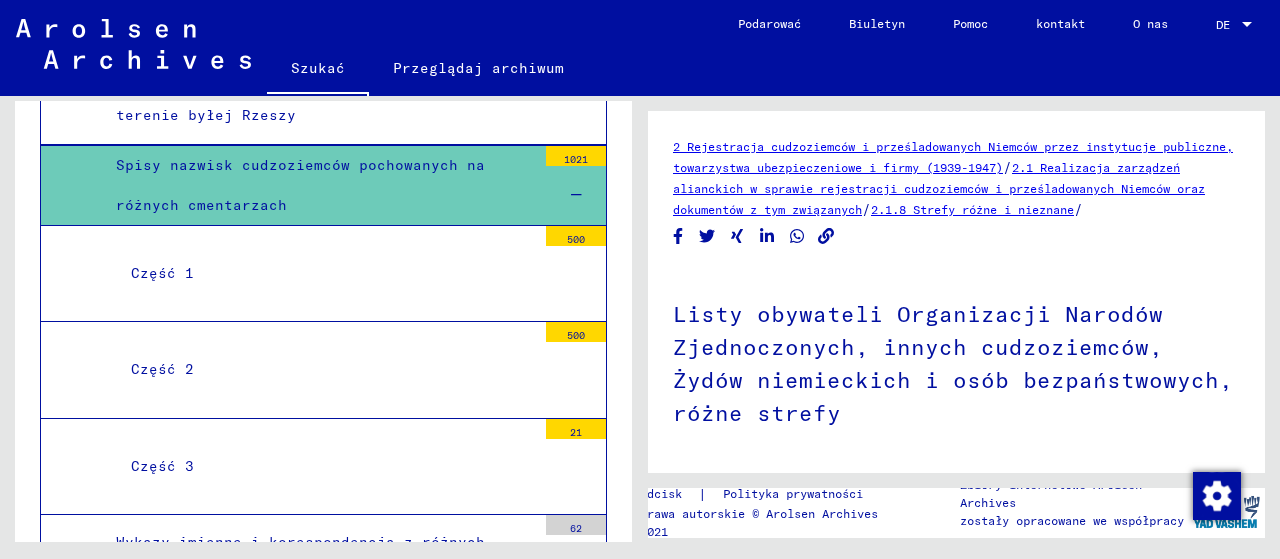 click on "Część 1" at bounding box center [162, 273] 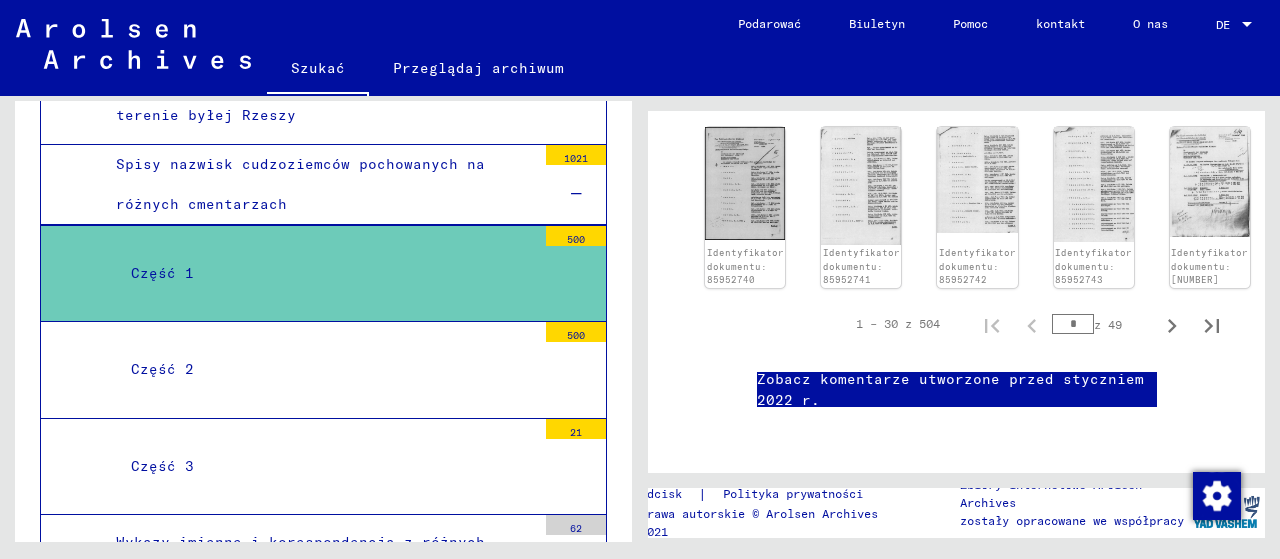 scroll, scrollTop: 1253, scrollLeft: 0, axis: vertical 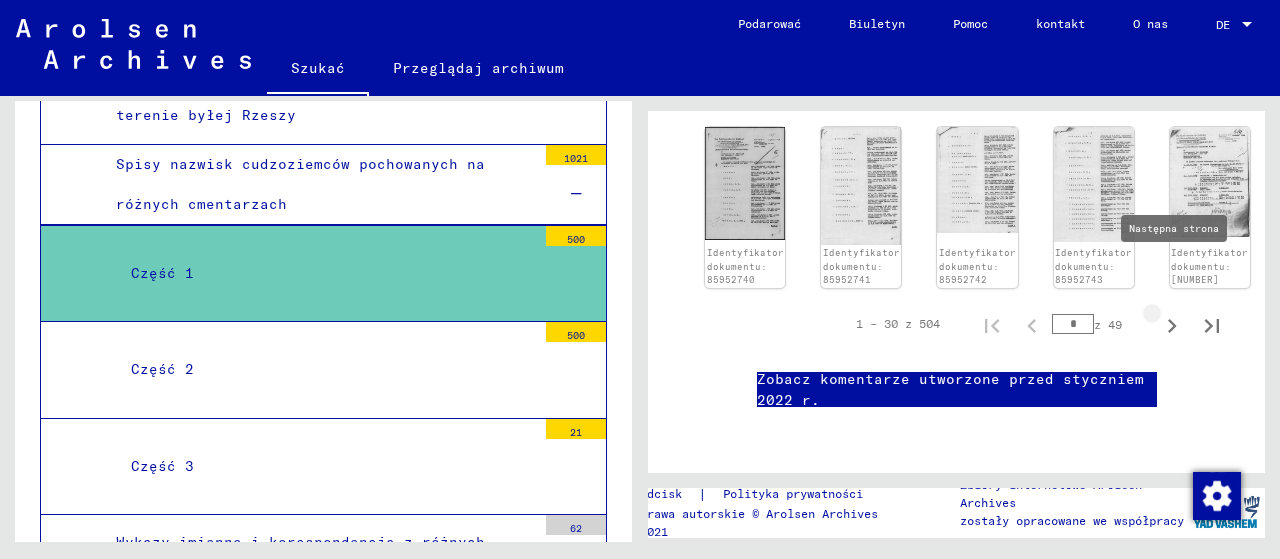 click 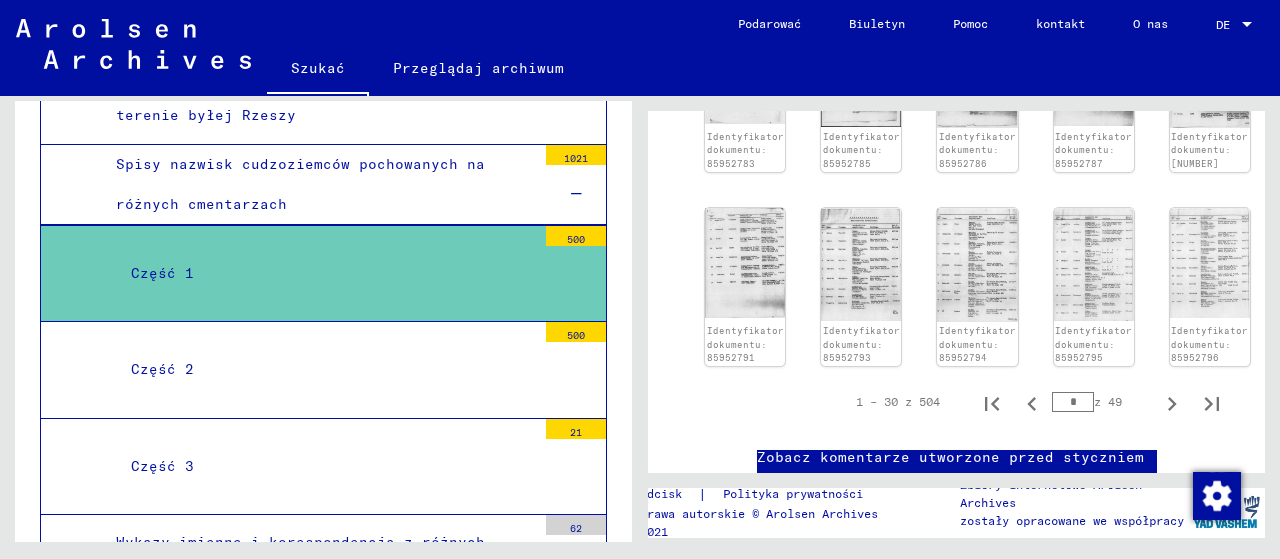 scroll, scrollTop: 1208, scrollLeft: 0, axis: vertical 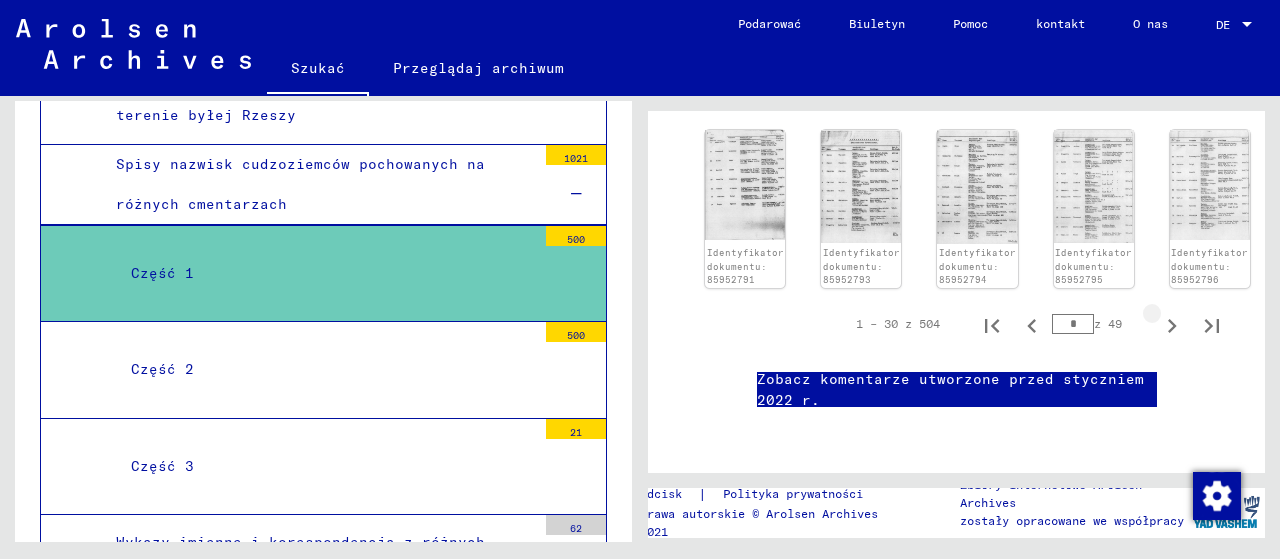 click 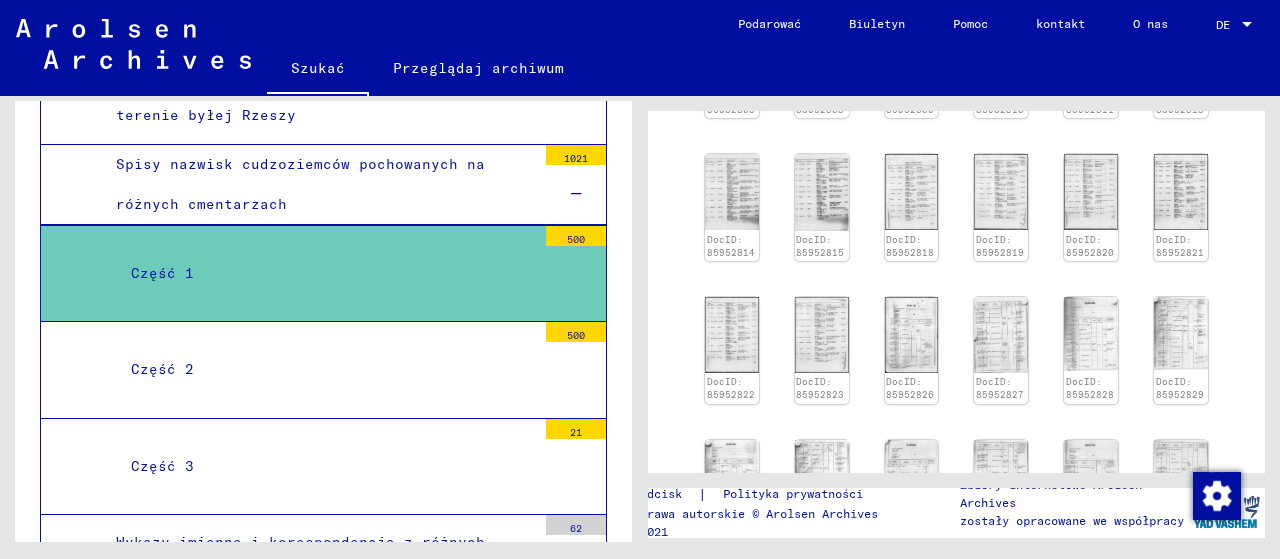 scroll, scrollTop: 772, scrollLeft: 0, axis: vertical 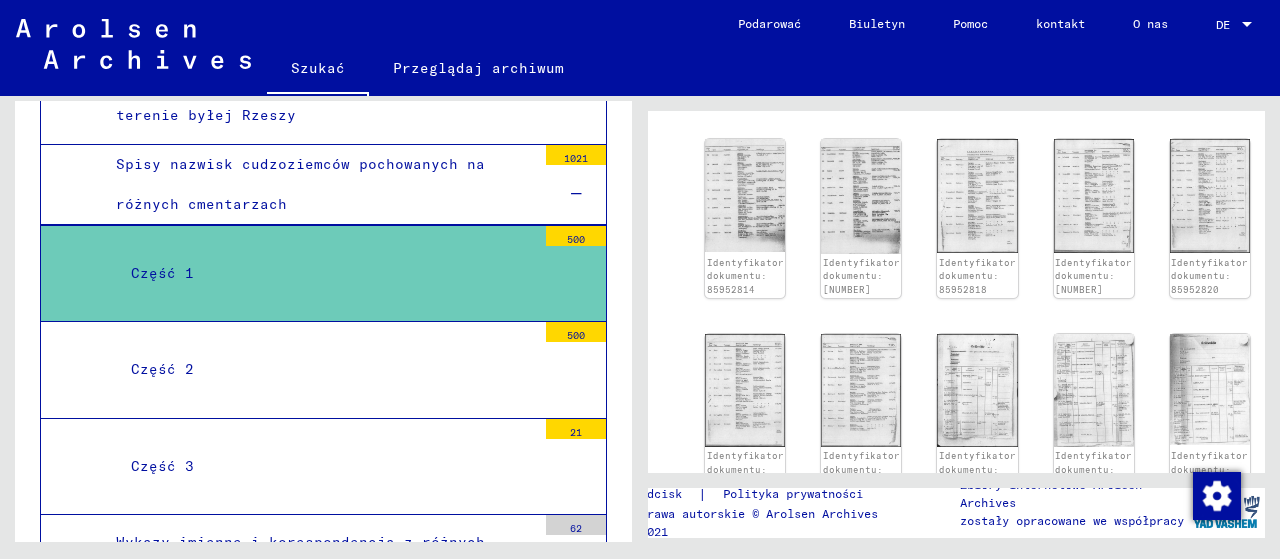 click 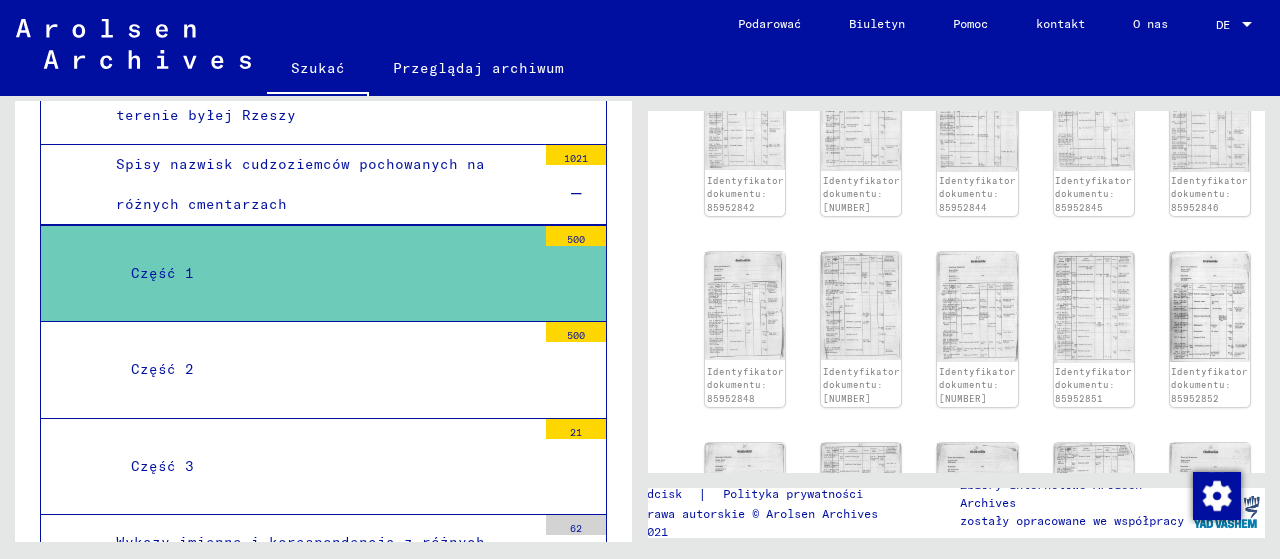 scroll, scrollTop: 775, scrollLeft: 0, axis: vertical 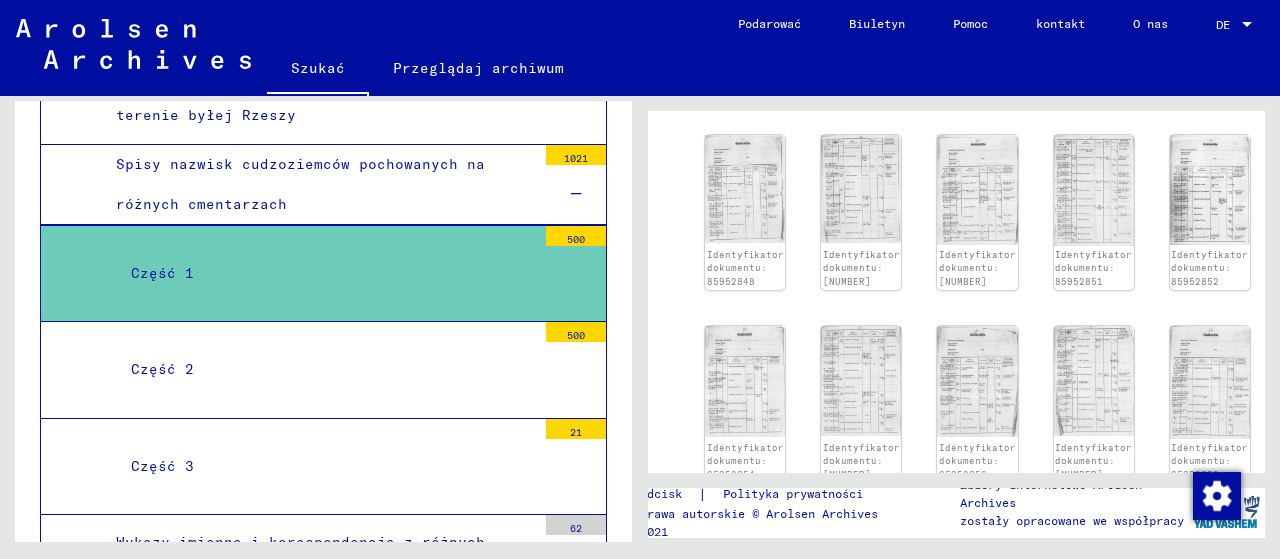 click 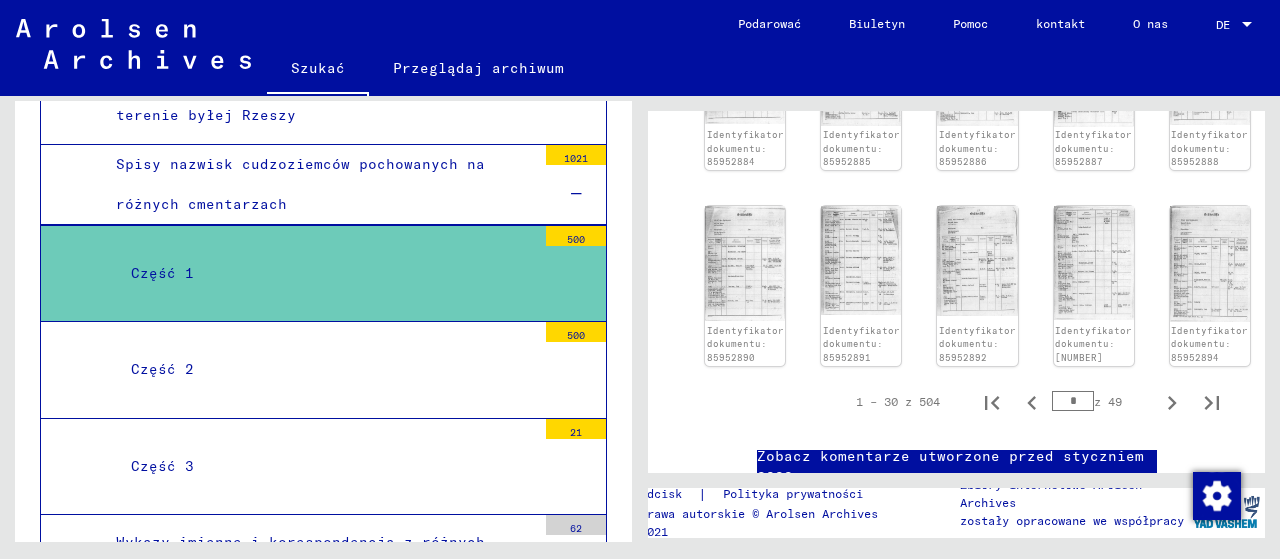 scroll, scrollTop: 1100, scrollLeft: 0, axis: vertical 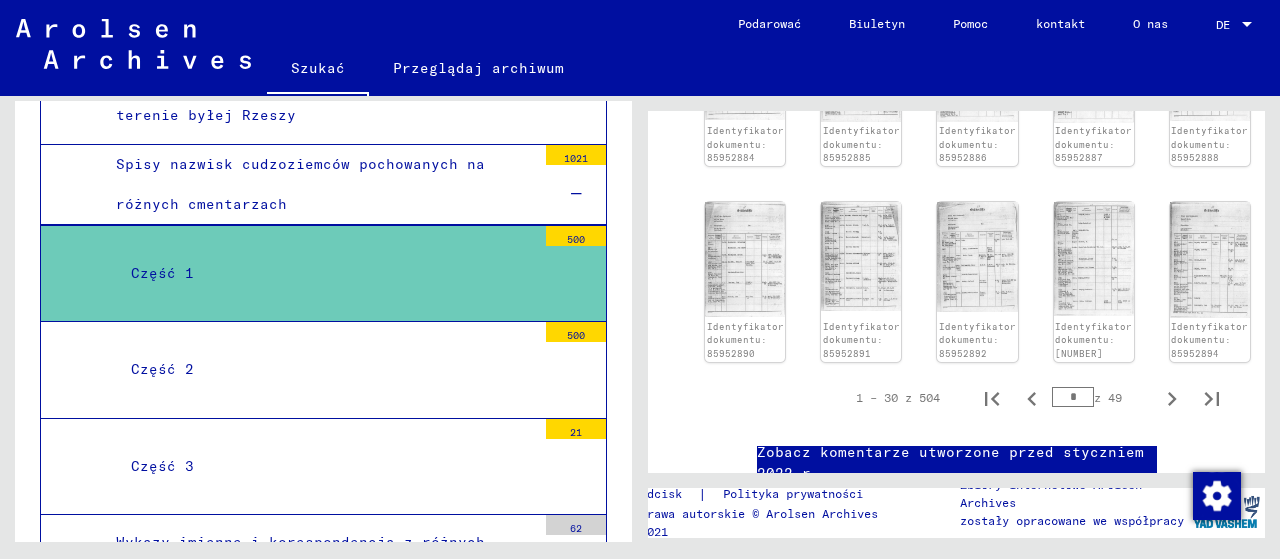 click on "Część 2" at bounding box center (162, 369) 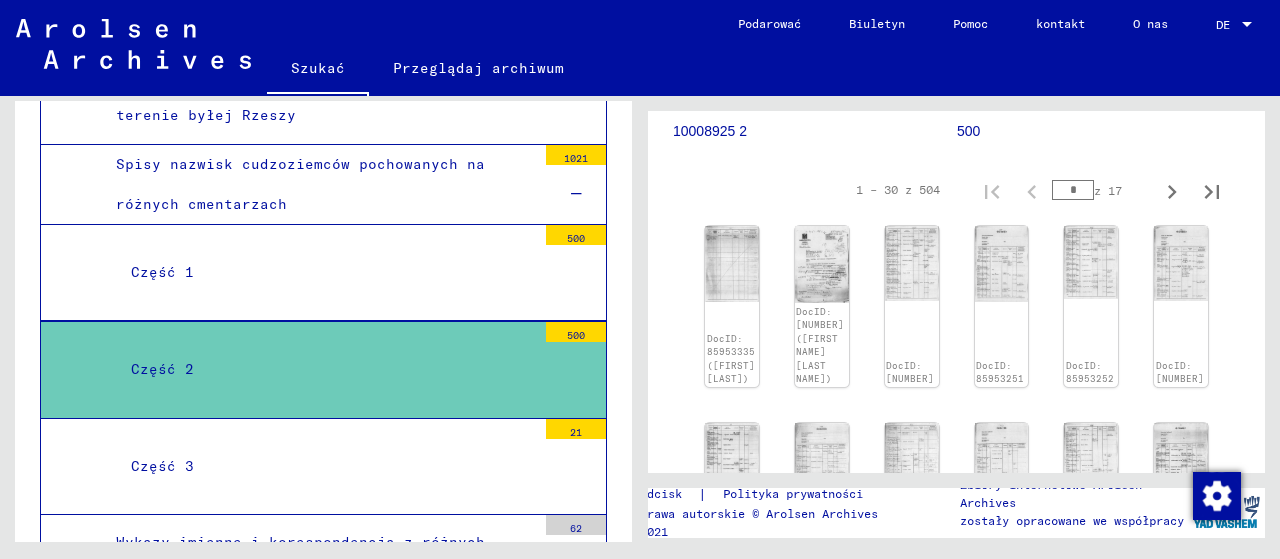 scroll, scrollTop: 300, scrollLeft: 0, axis: vertical 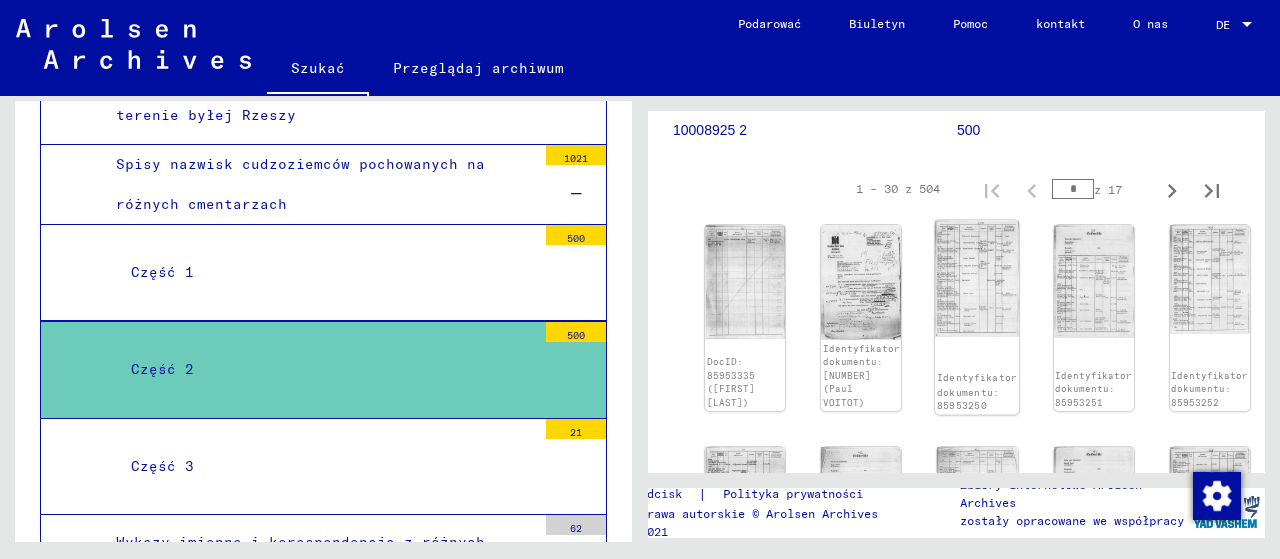 click 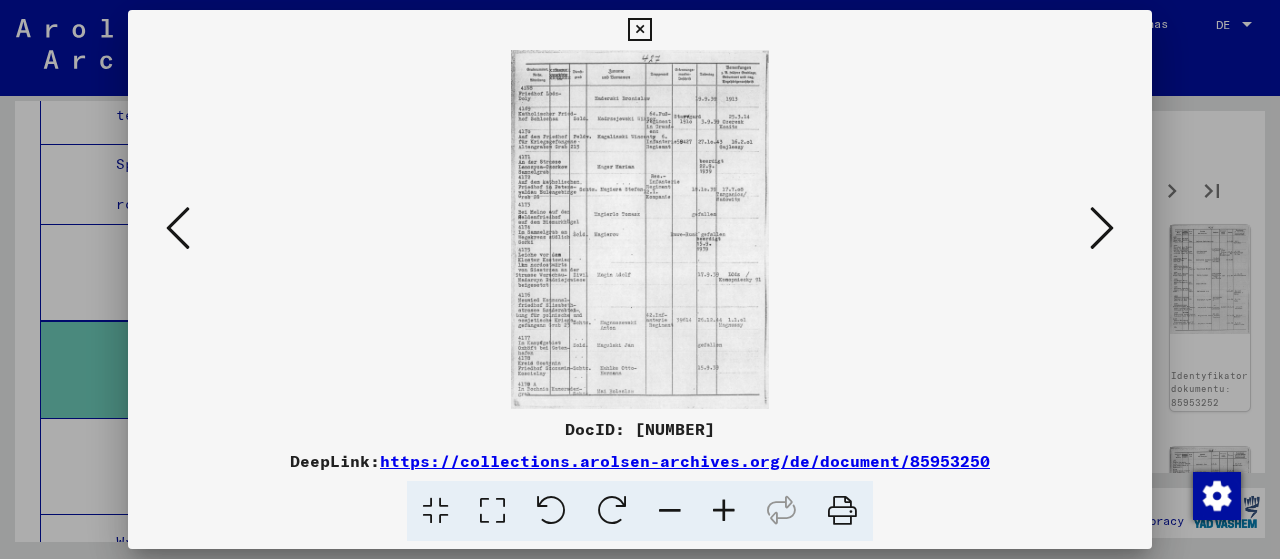 click at bounding box center [640, 229] 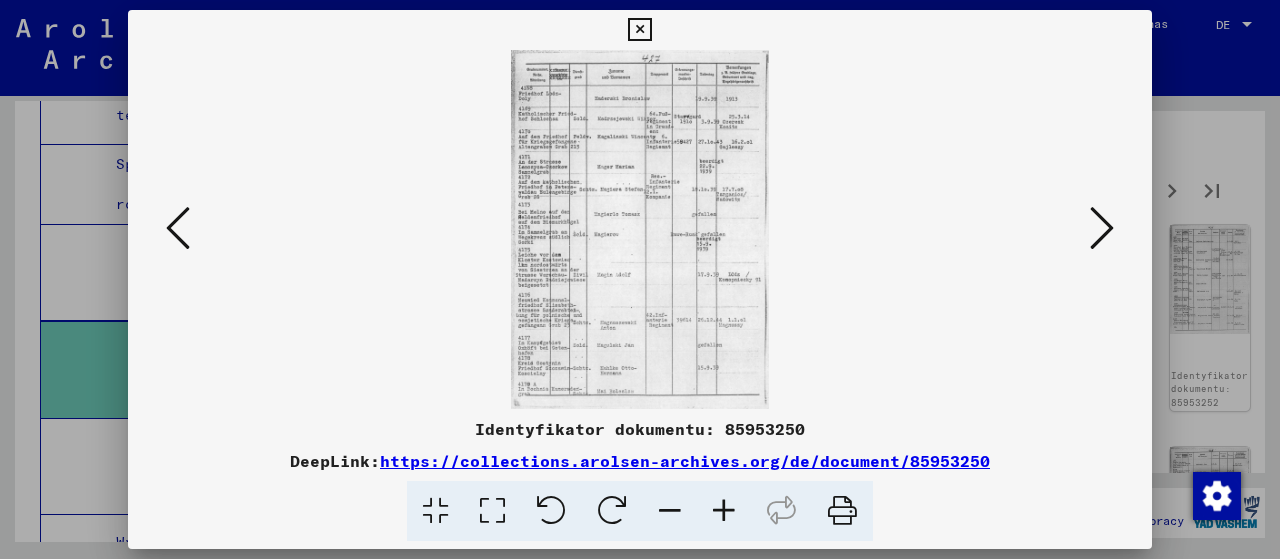click at bounding box center [724, 511] 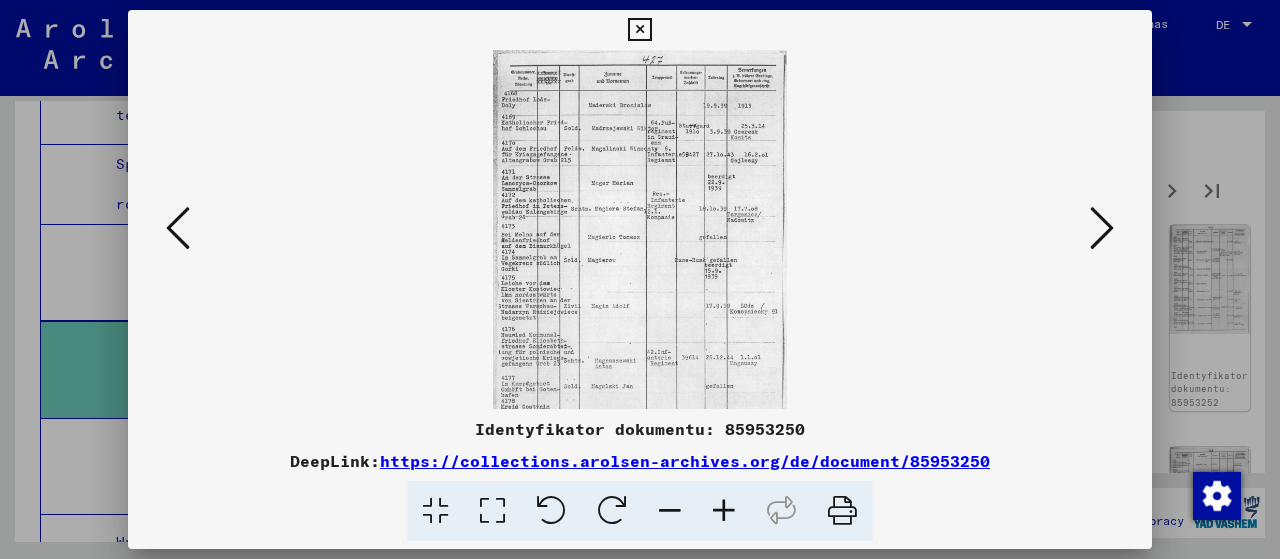 click at bounding box center (724, 511) 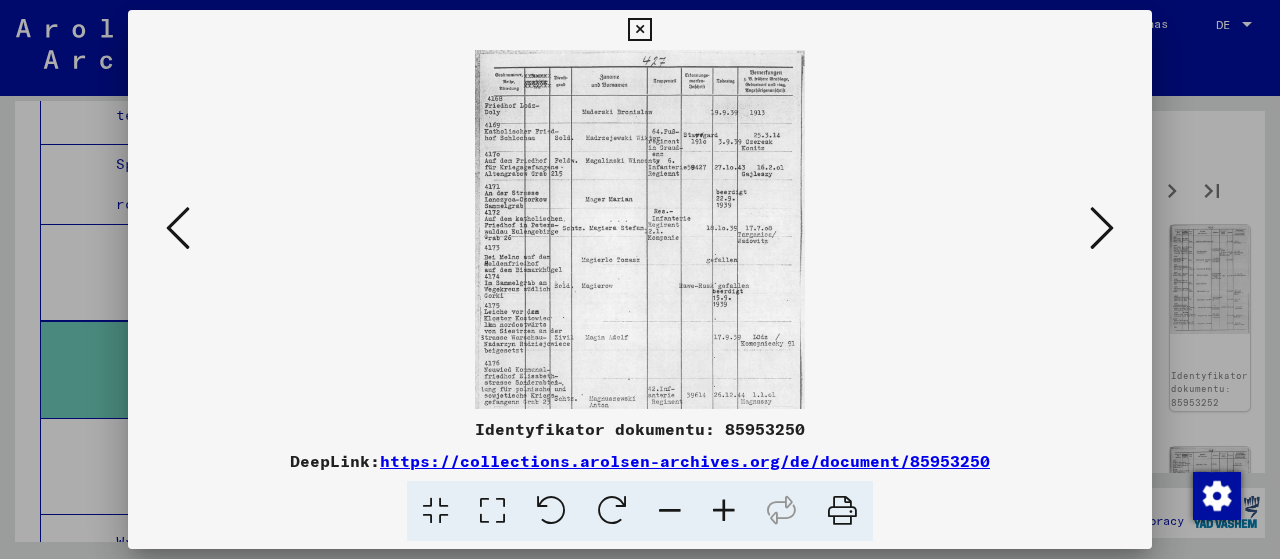 click at bounding box center [724, 511] 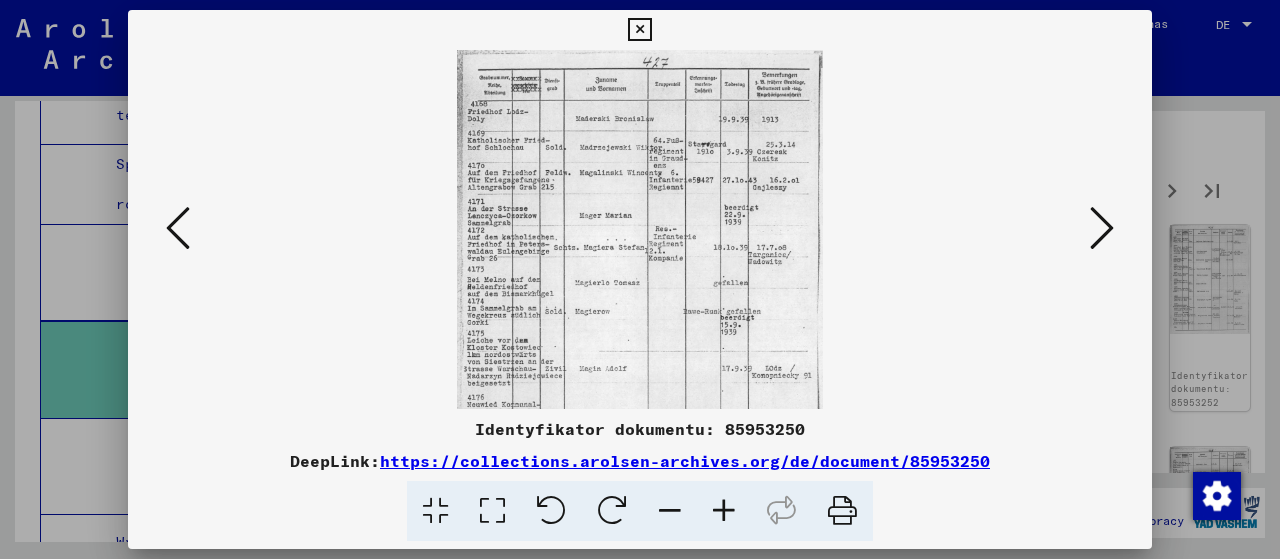 click at bounding box center [724, 511] 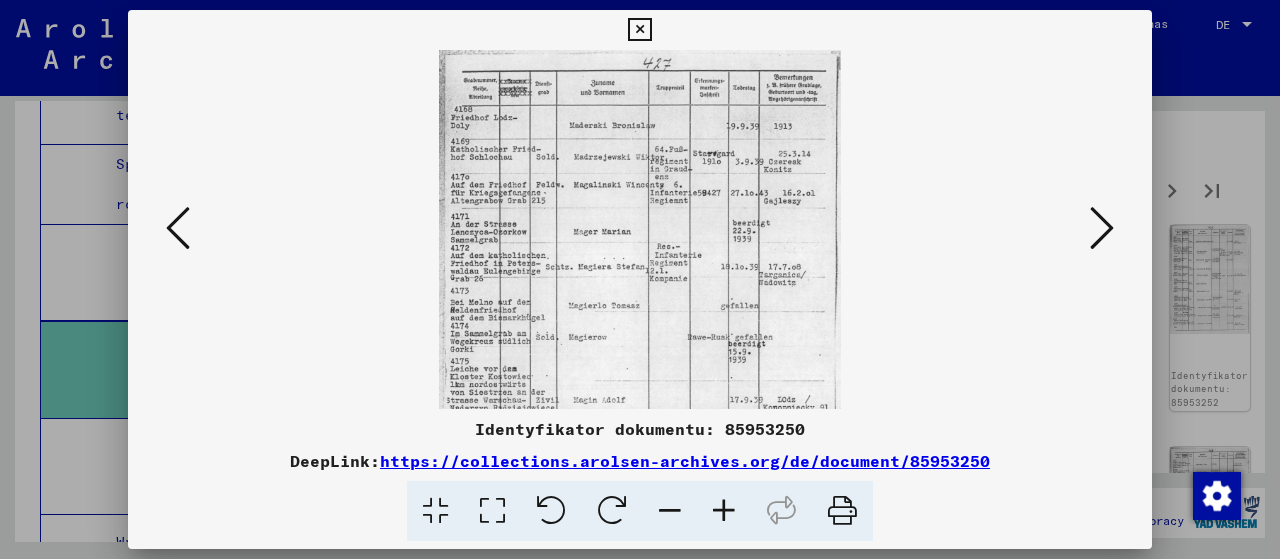 click at bounding box center [724, 511] 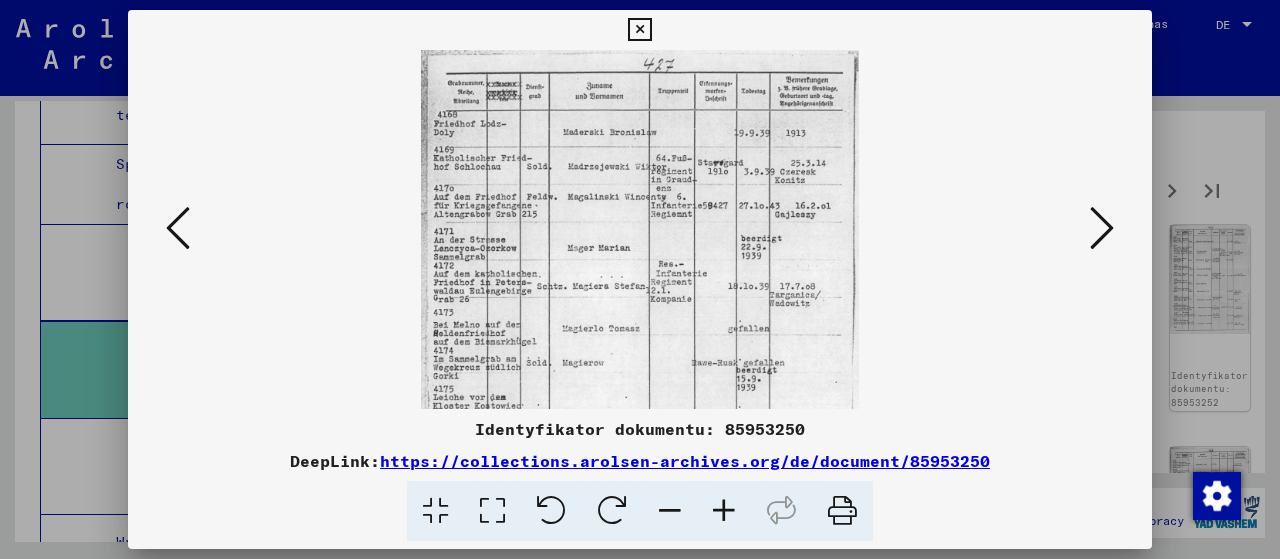 click at bounding box center [1102, 228] 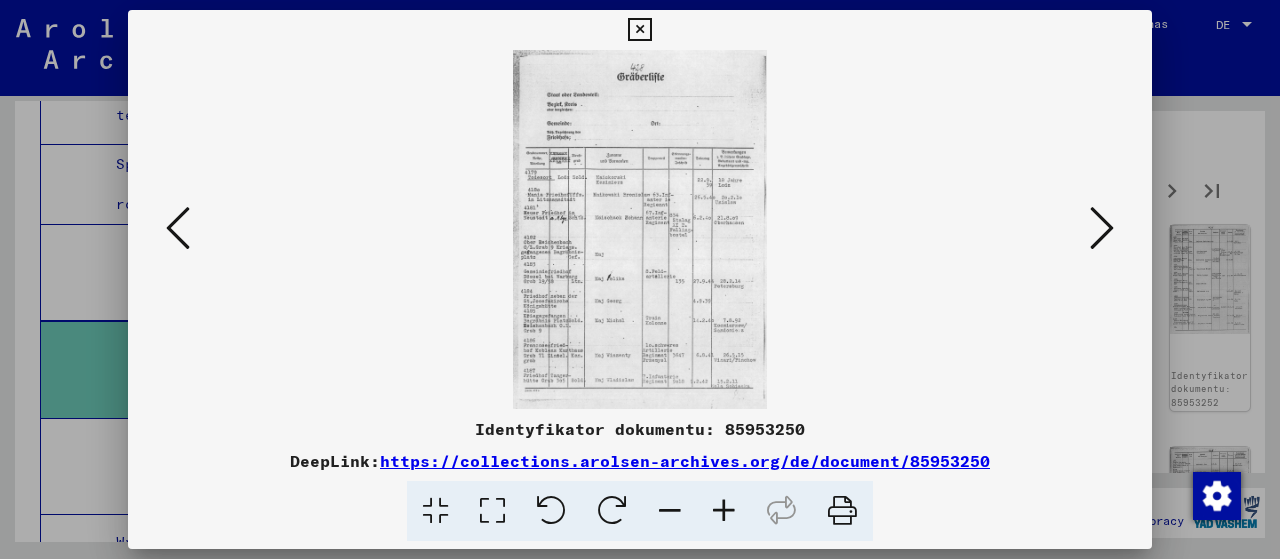 click at bounding box center [724, 511] 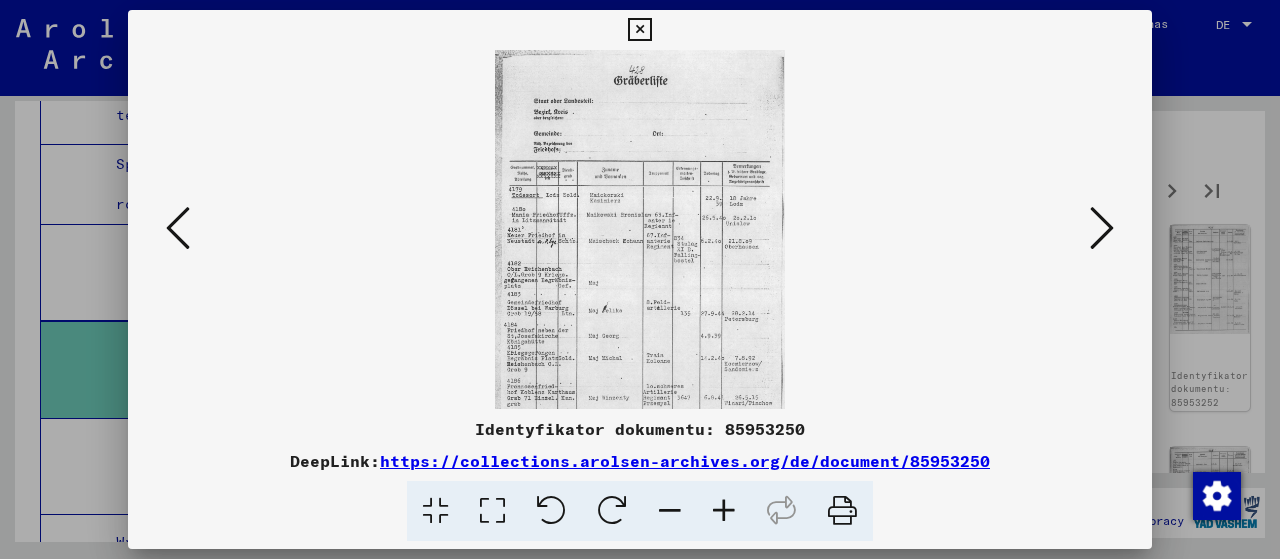 click at bounding box center [724, 511] 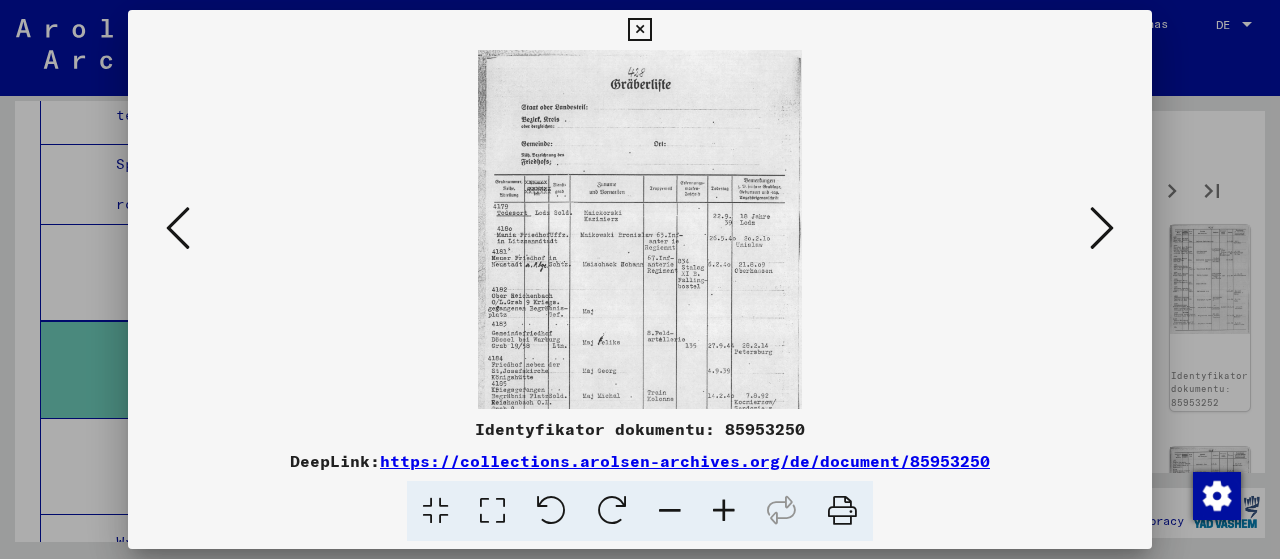click at bounding box center (724, 511) 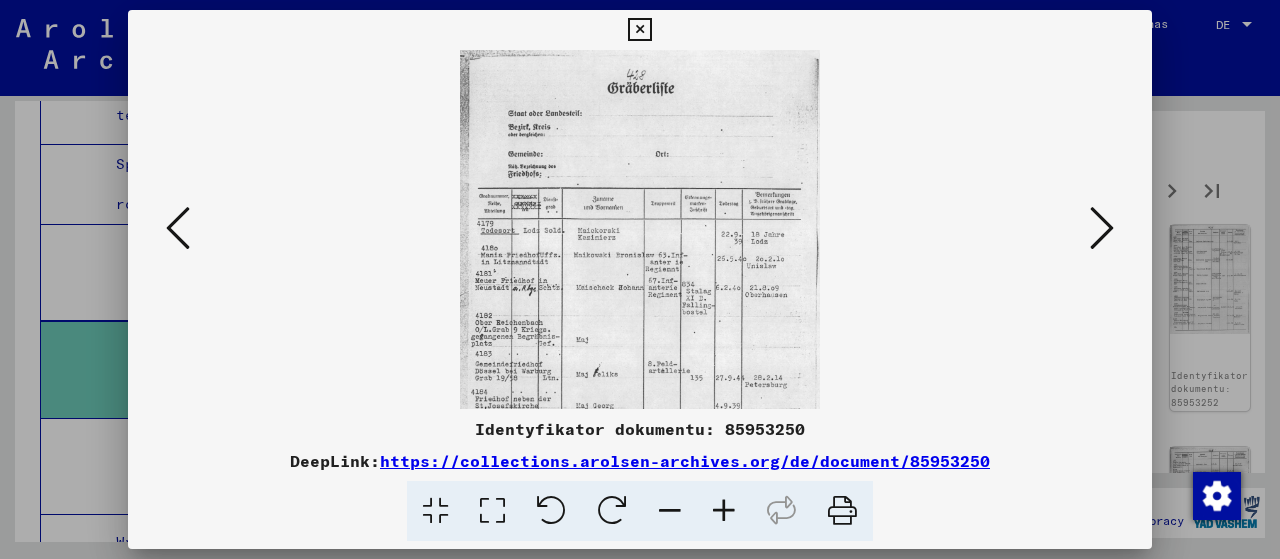 click at bounding box center [724, 511] 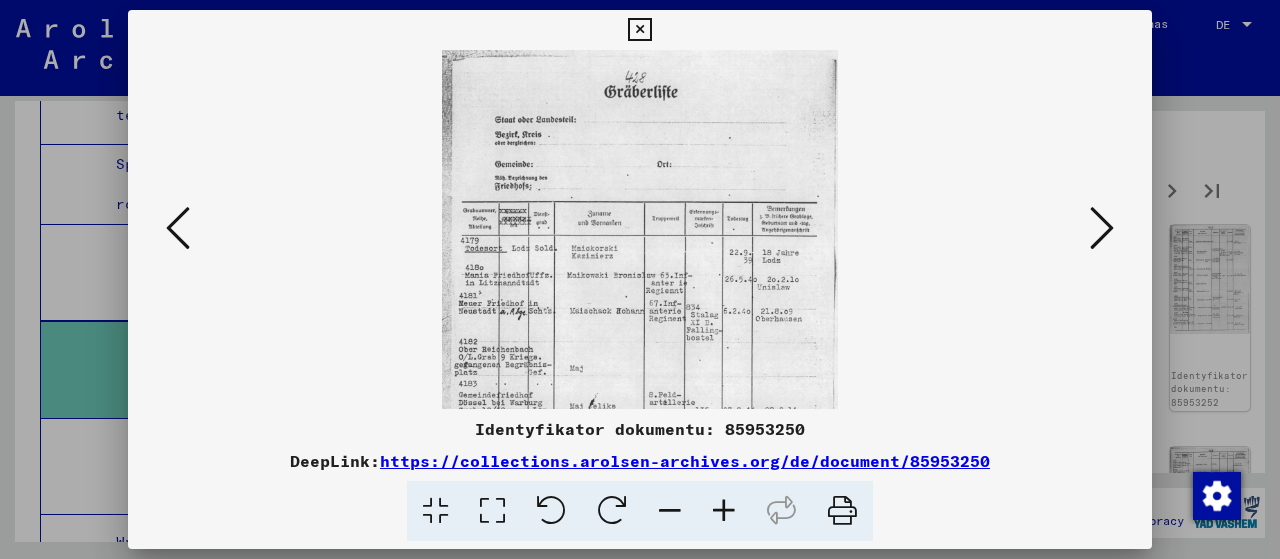 click at bounding box center [724, 511] 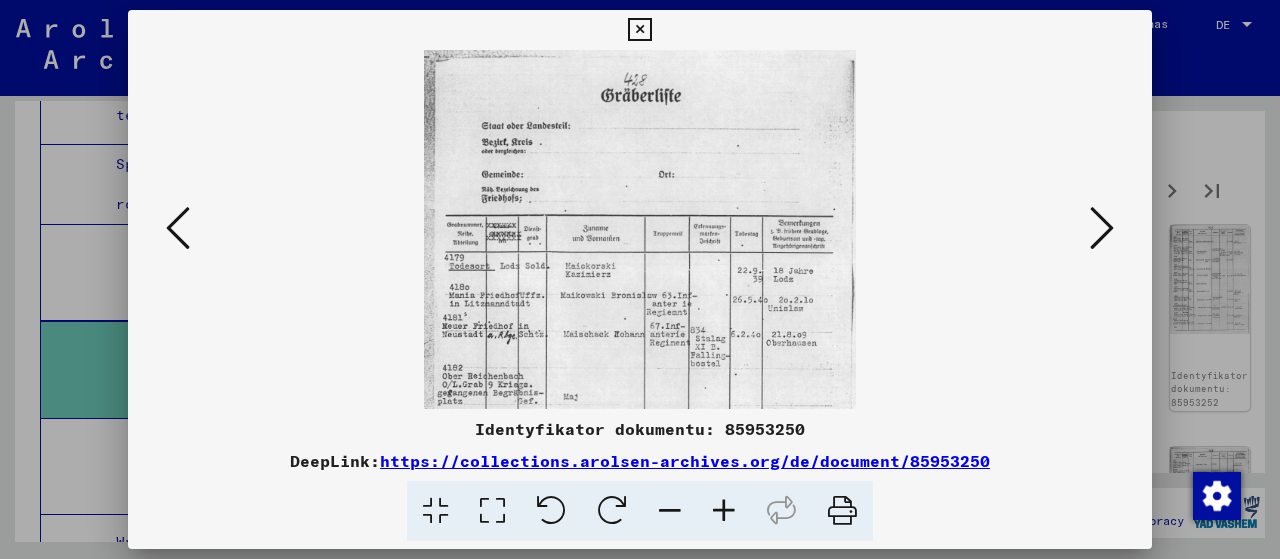 click at bounding box center [724, 511] 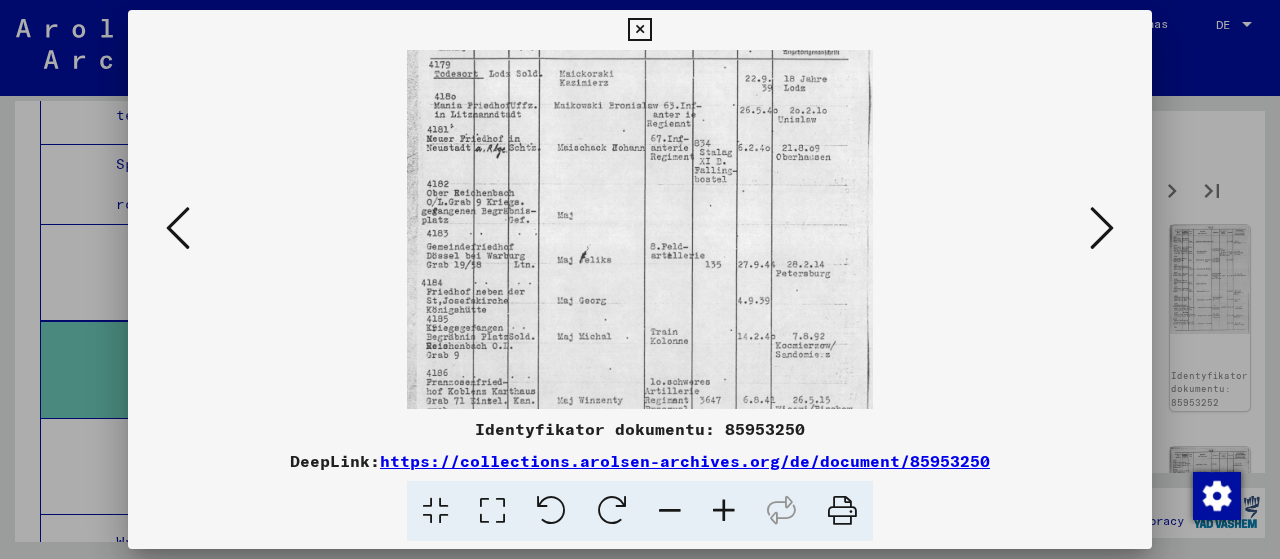 scroll, scrollTop: 300, scrollLeft: 0, axis: vertical 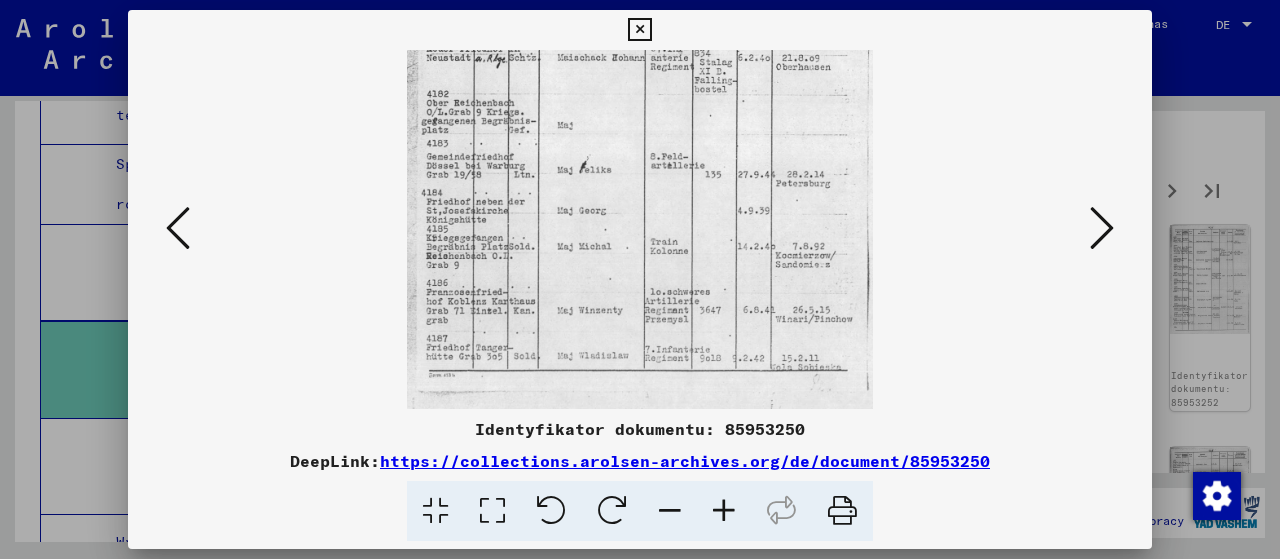 drag, startPoint x: 620, startPoint y: 368, endPoint x: 652, endPoint y: 19, distance: 350.464 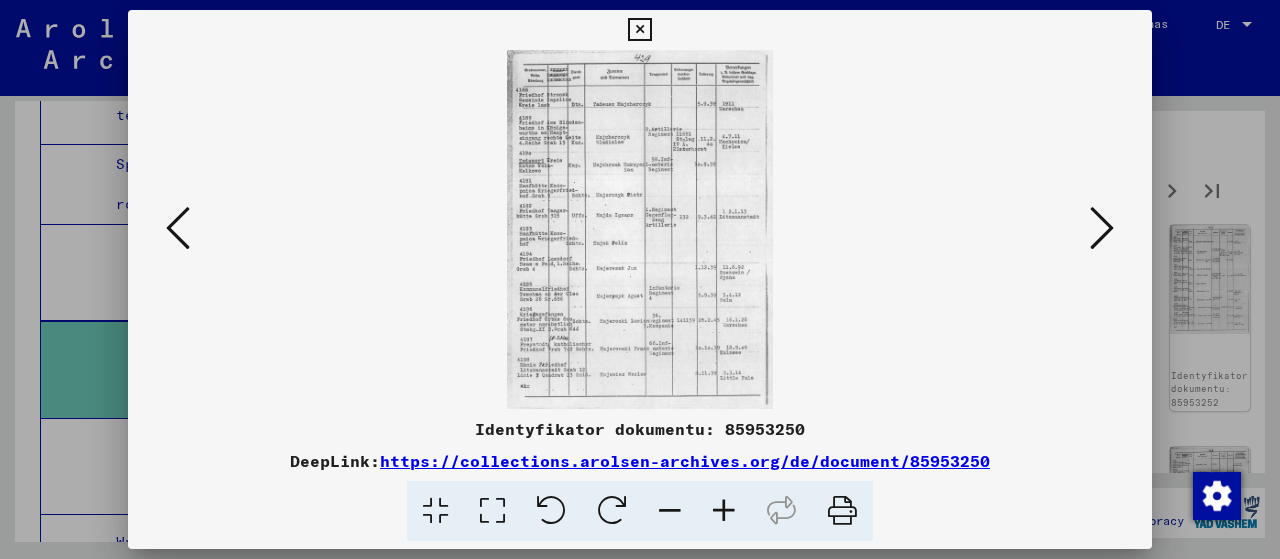 scroll, scrollTop: 0, scrollLeft: 0, axis: both 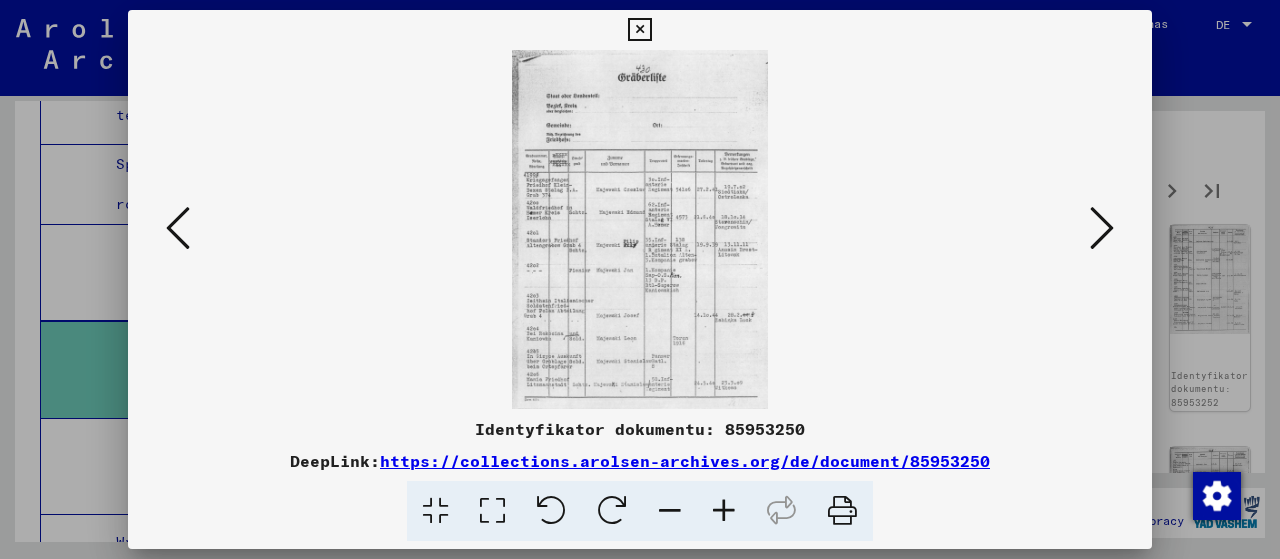 click at bounding box center (1102, 228) 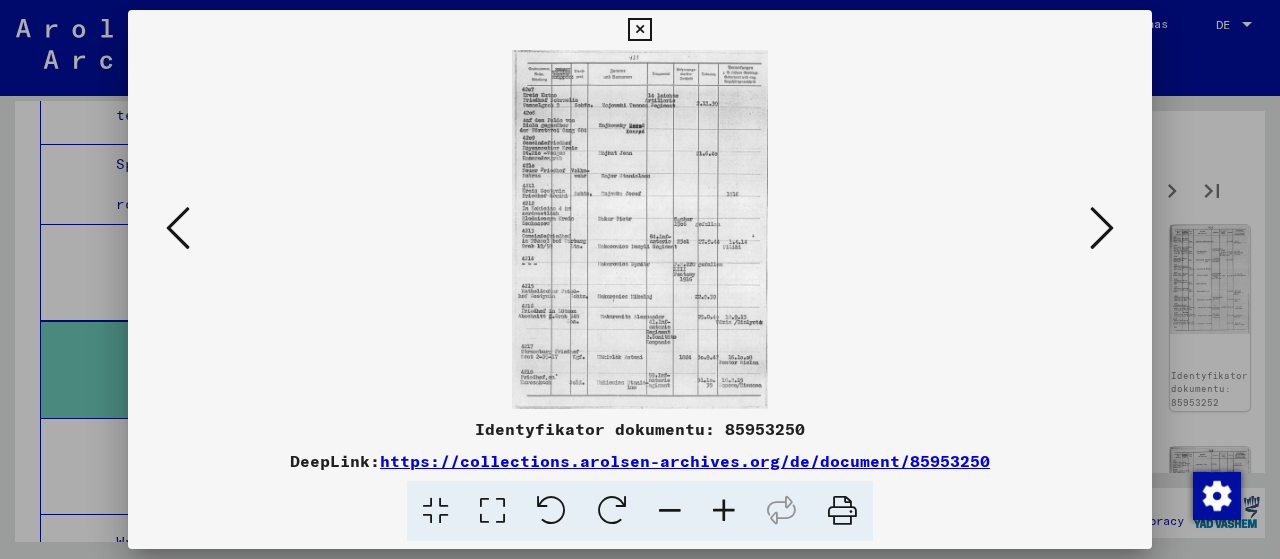 click at bounding box center (1102, 228) 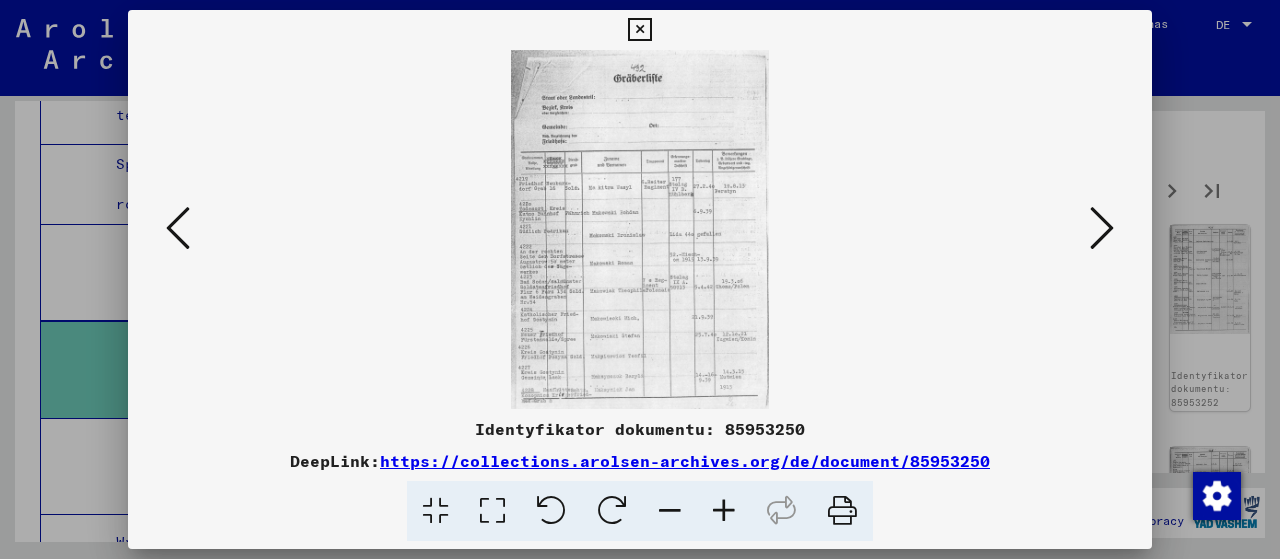 click at bounding box center (724, 511) 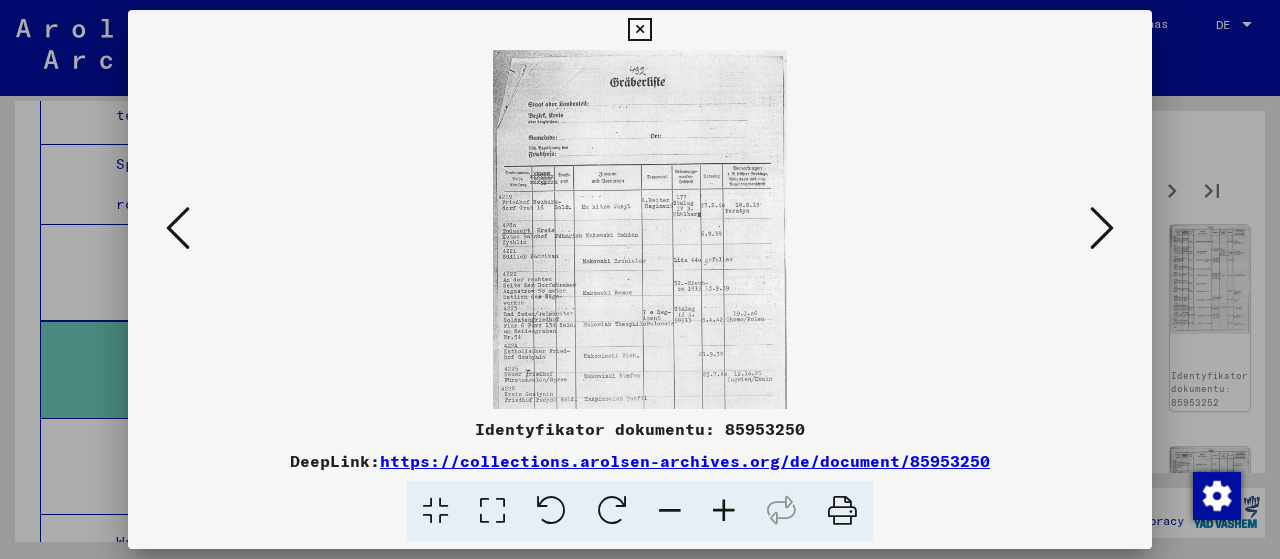 click at bounding box center (724, 511) 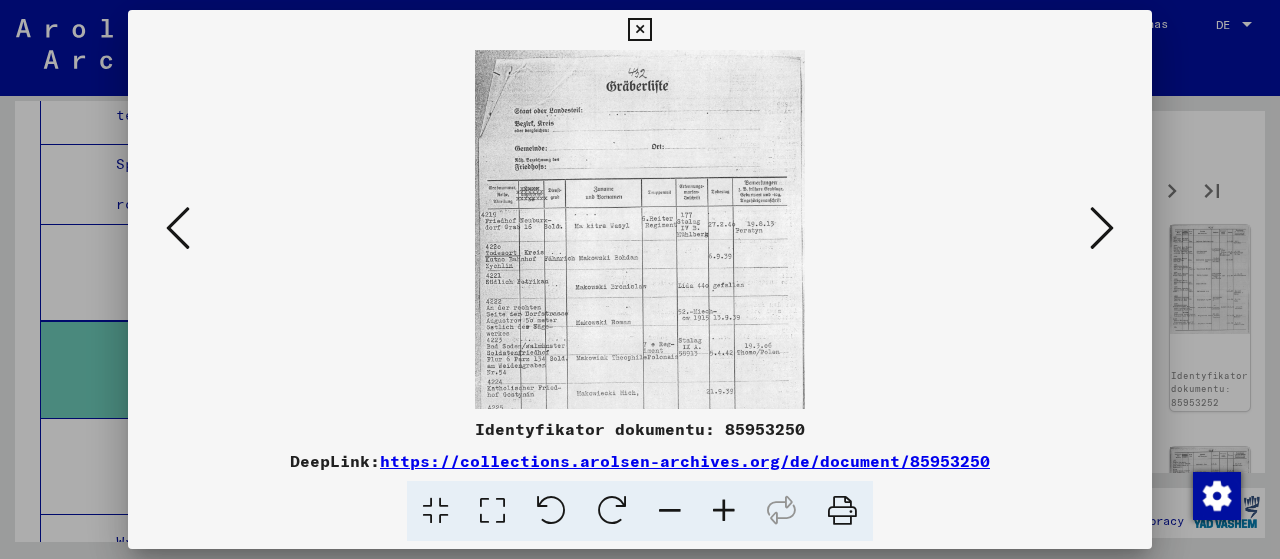 click at bounding box center (724, 511) 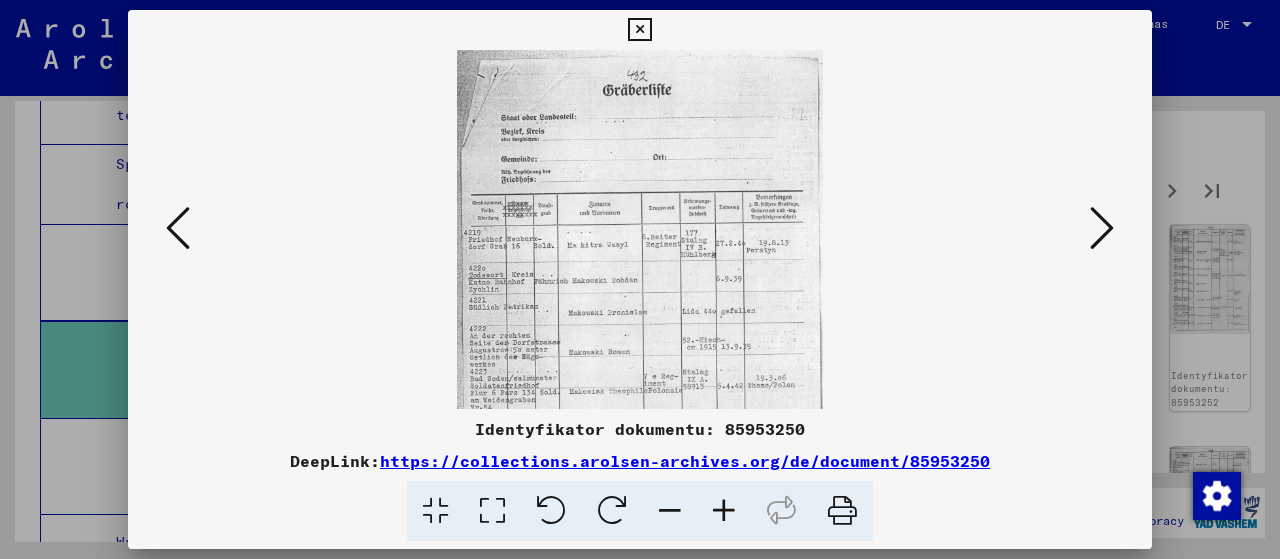 click at bounding box center [724, 511] 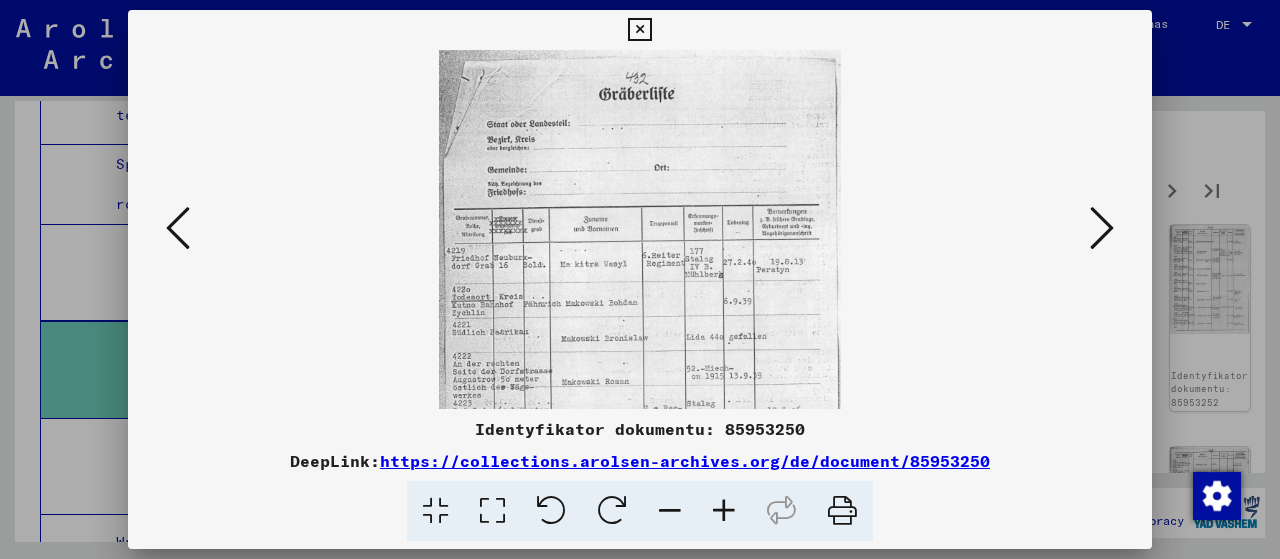 click at bounding box center (724, 511) 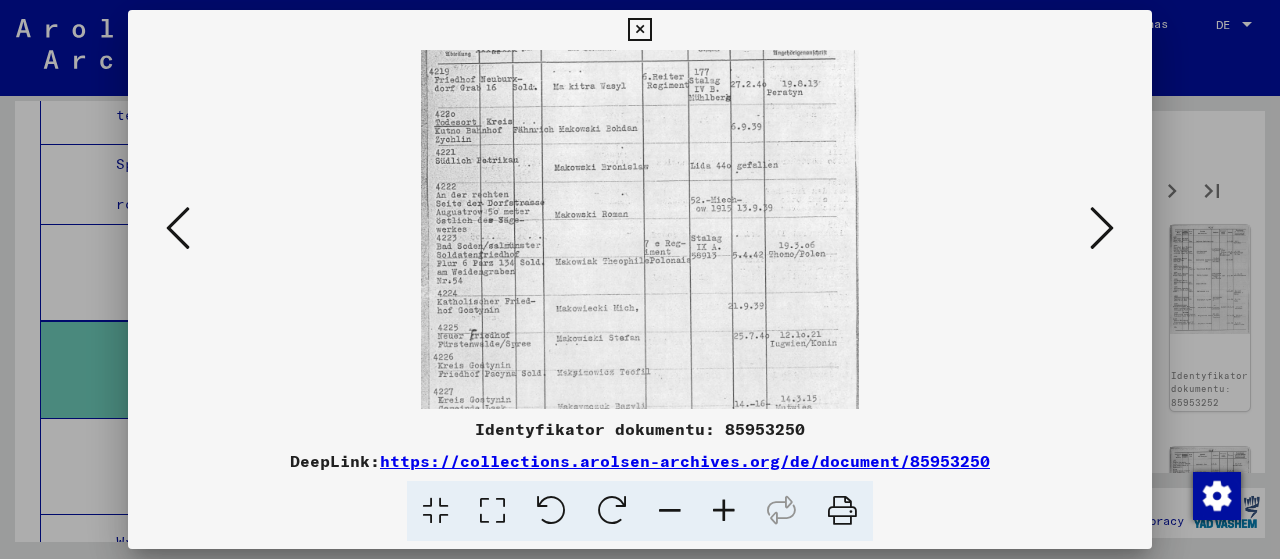 scroll, scrollTop: 249, scrollLeft: 0, axis: vertical 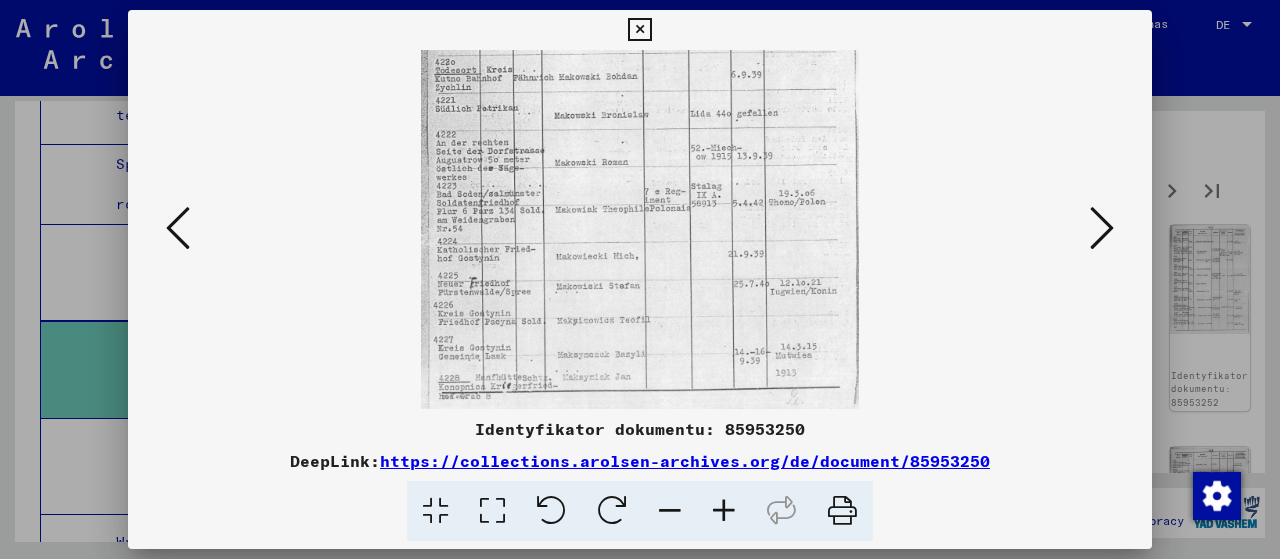 drag, startPoint x: 604, startPoint y: 372, endPoint x: 684, endPoint y: 44, distance: 337.61517 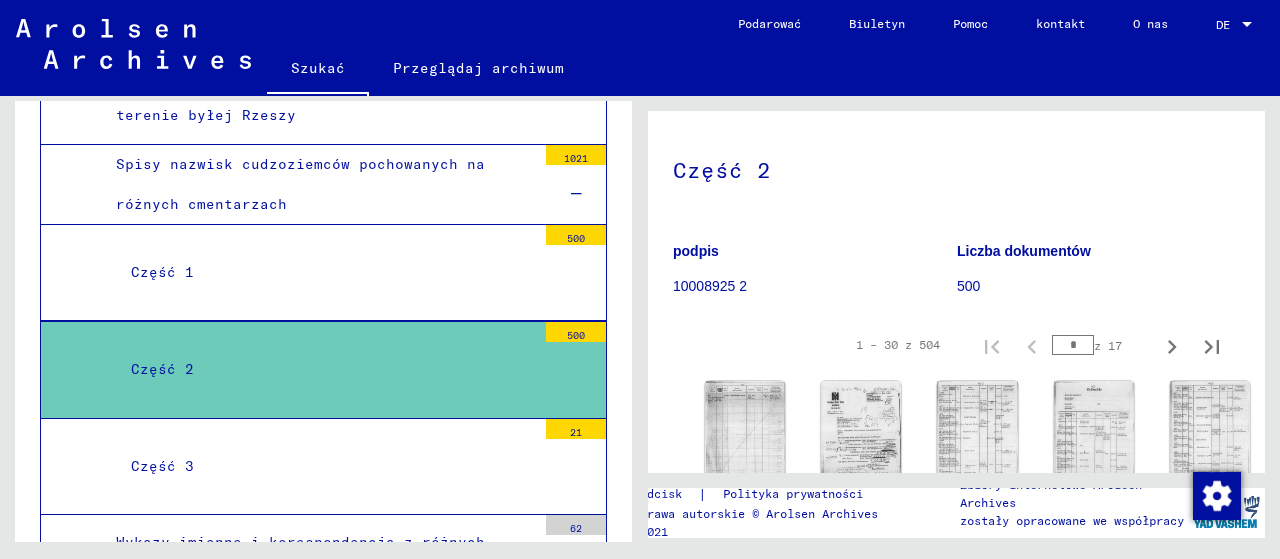 scroll, scrollTop: 100, scrollLeft: 0, axis: vertical 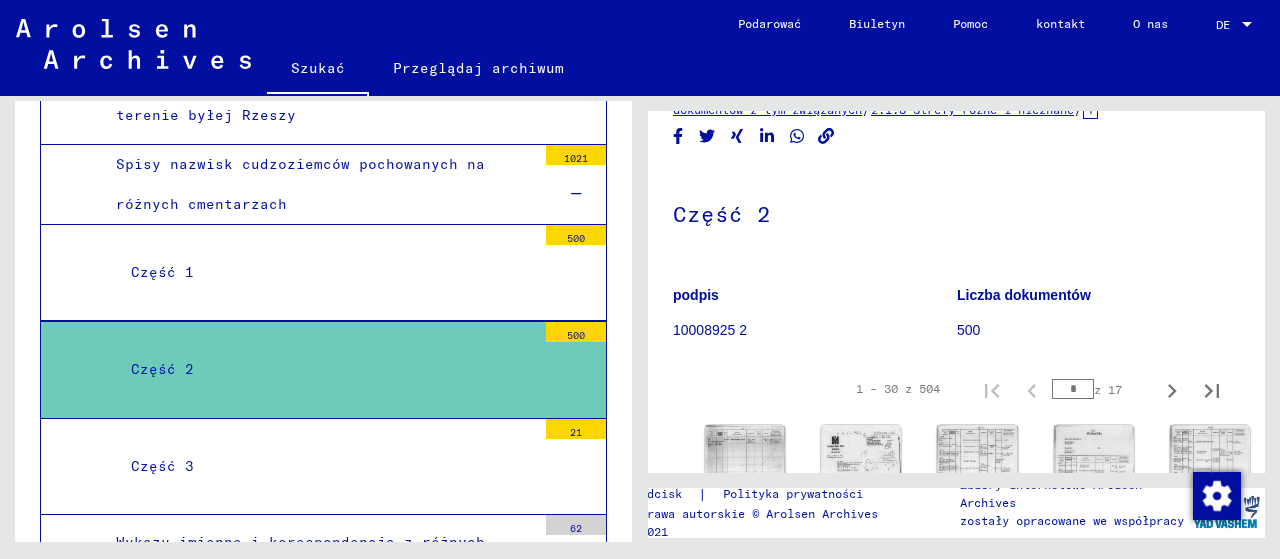 click on "*" at bounding box center (1073, 389) 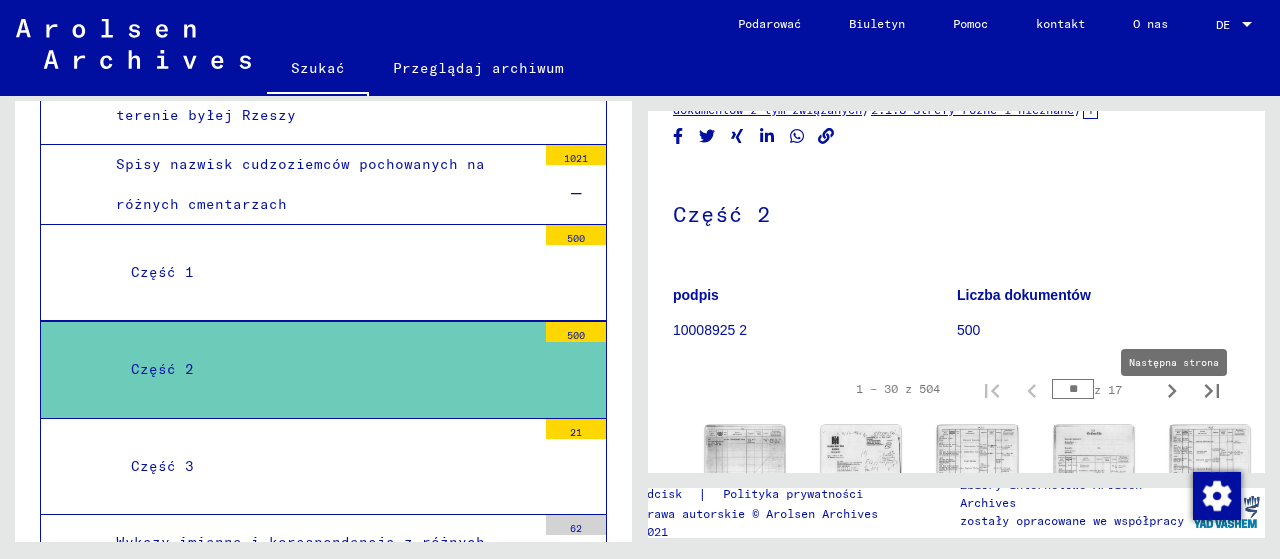 type on "**" 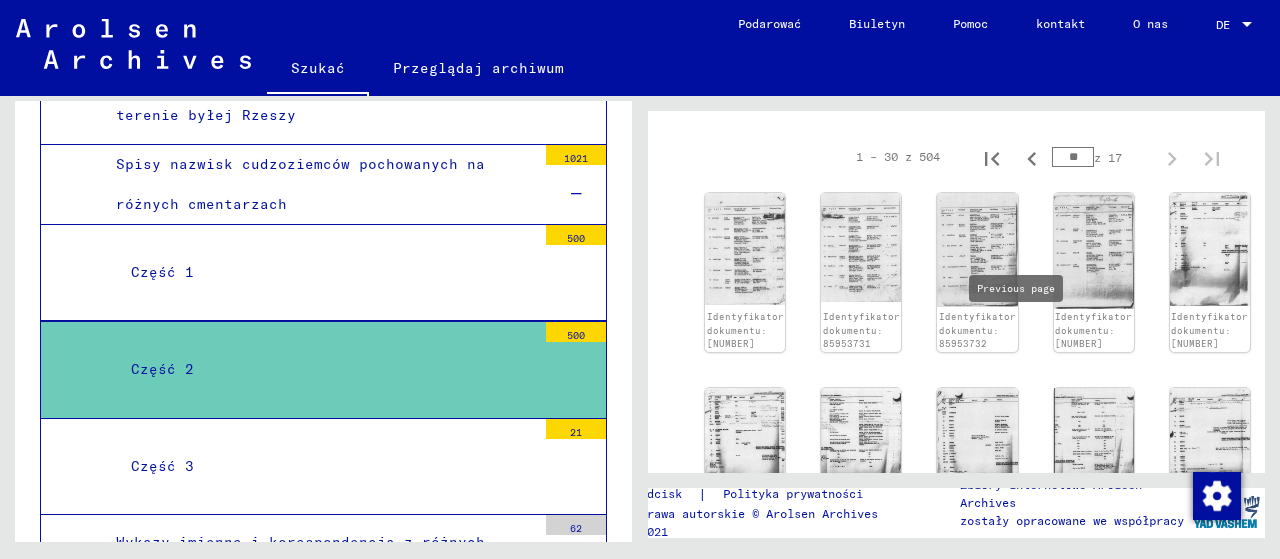 scroll, scrollTop: 400, scrollLeft: 0, axis: vertical 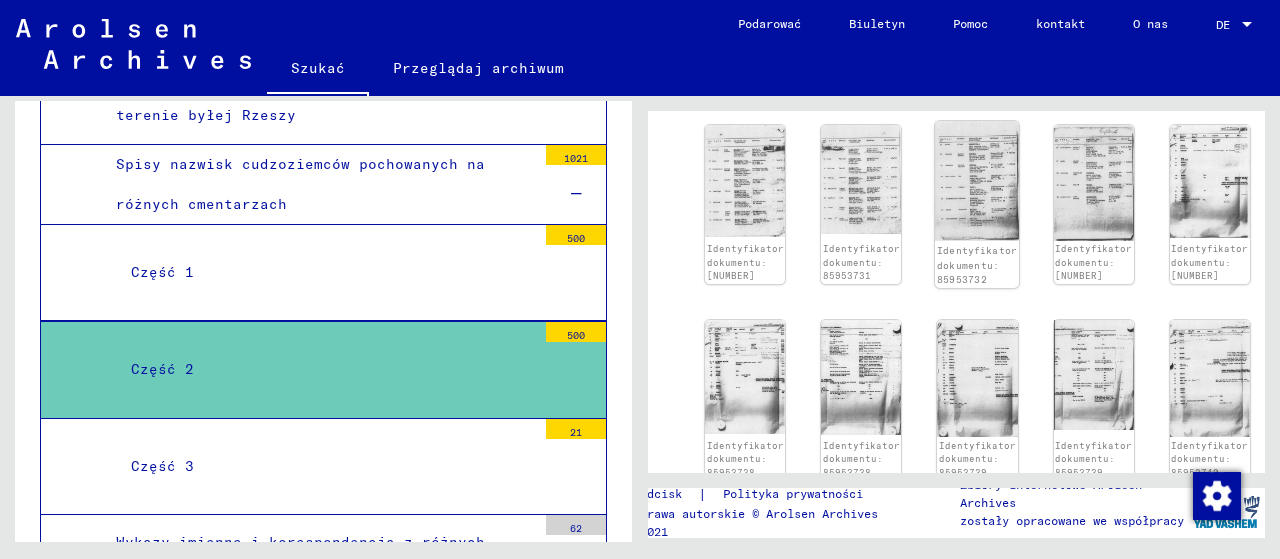 click 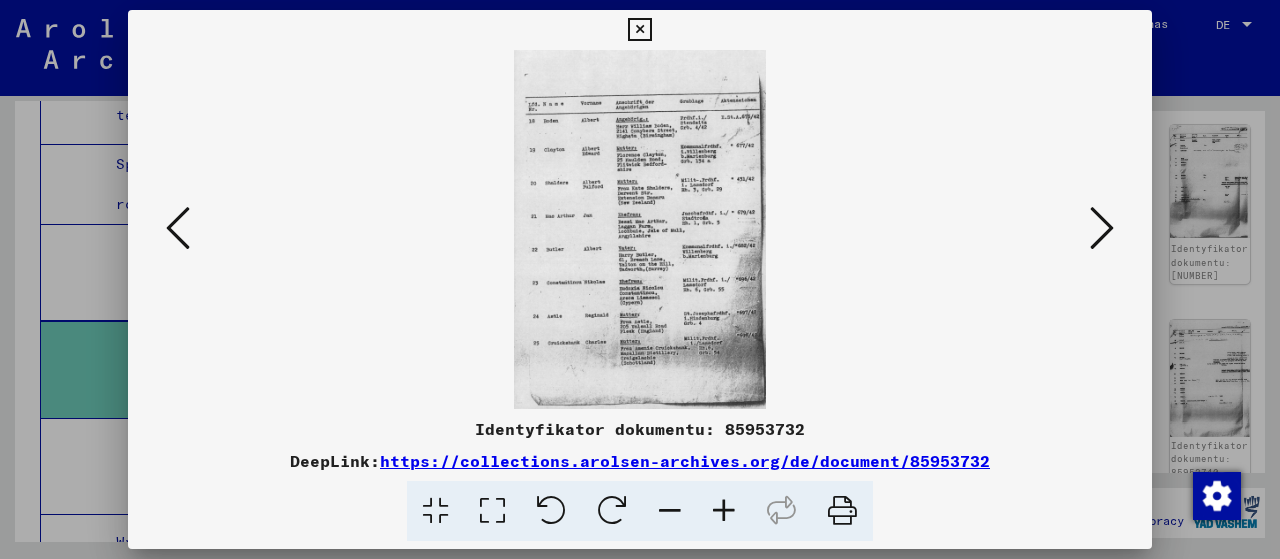 click at bounding box center [724, 511] 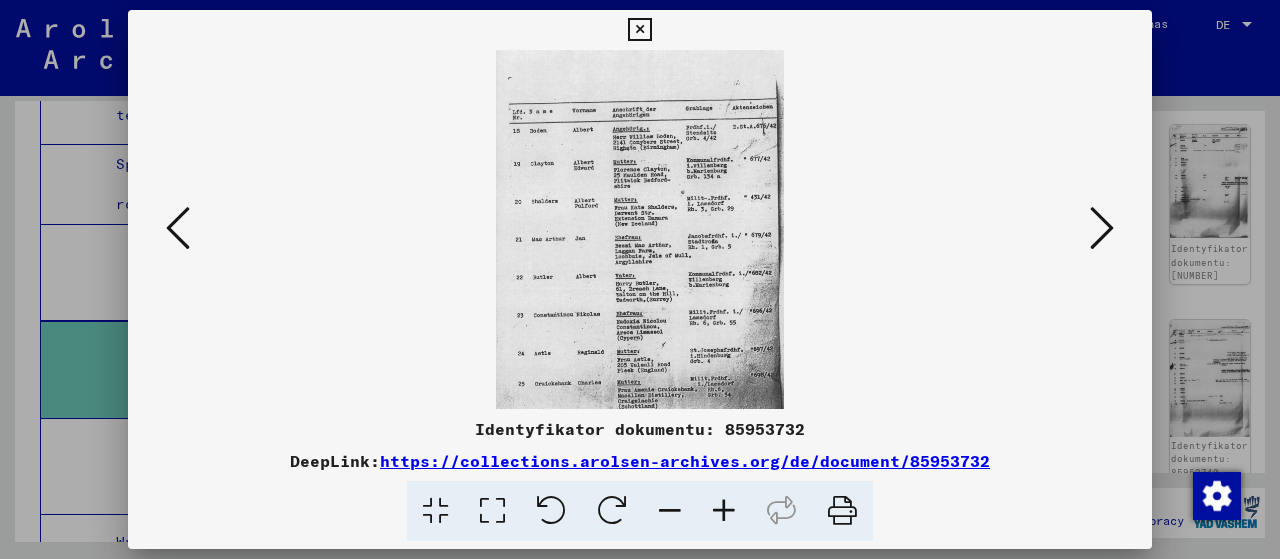 click at bounding box center [724, 511] 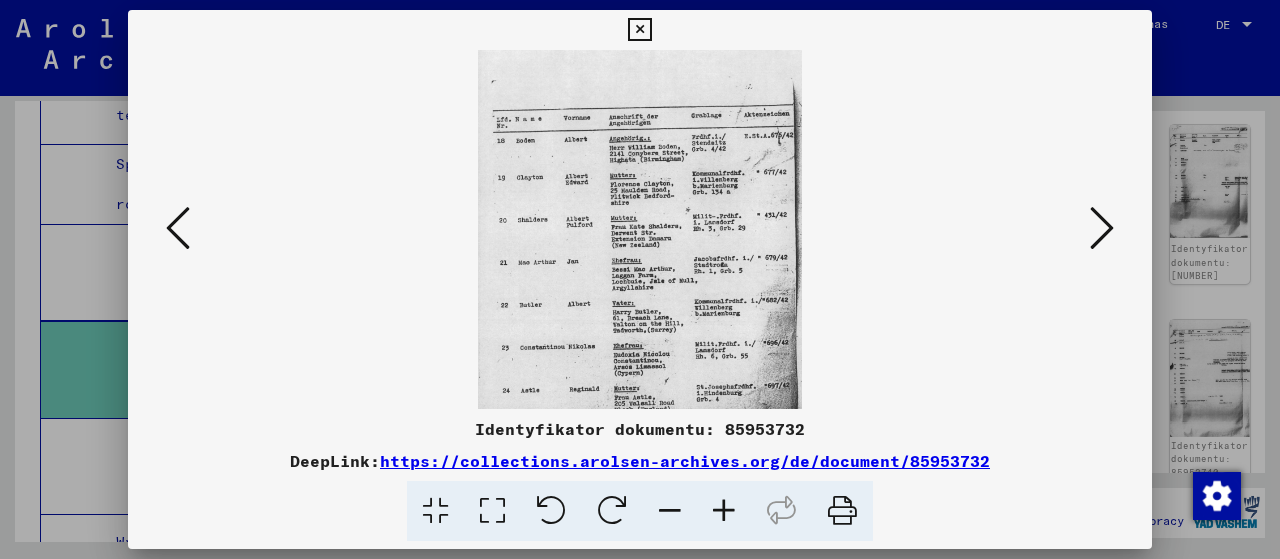click at bounding box center [724, 511] 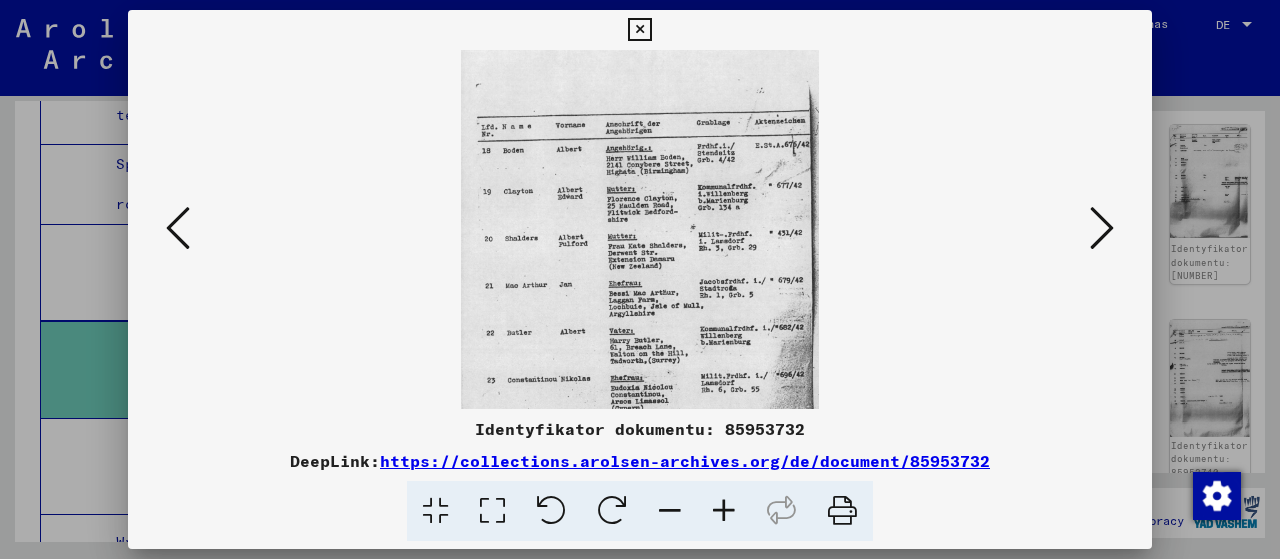 click at bounding box center (724, 511) 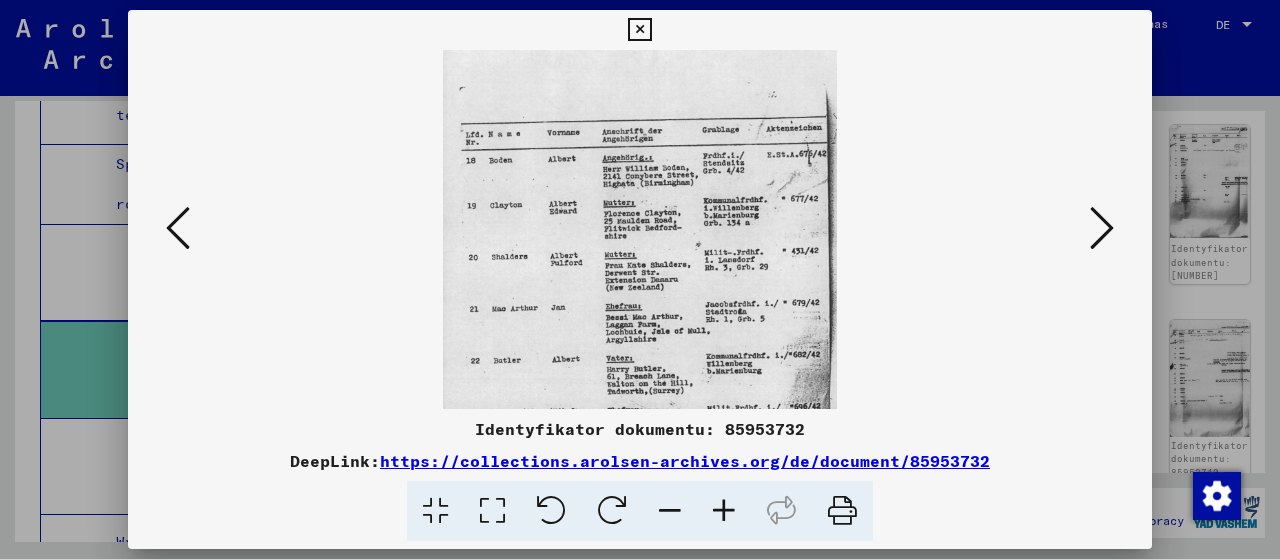 click at bounding box center (724, 511) 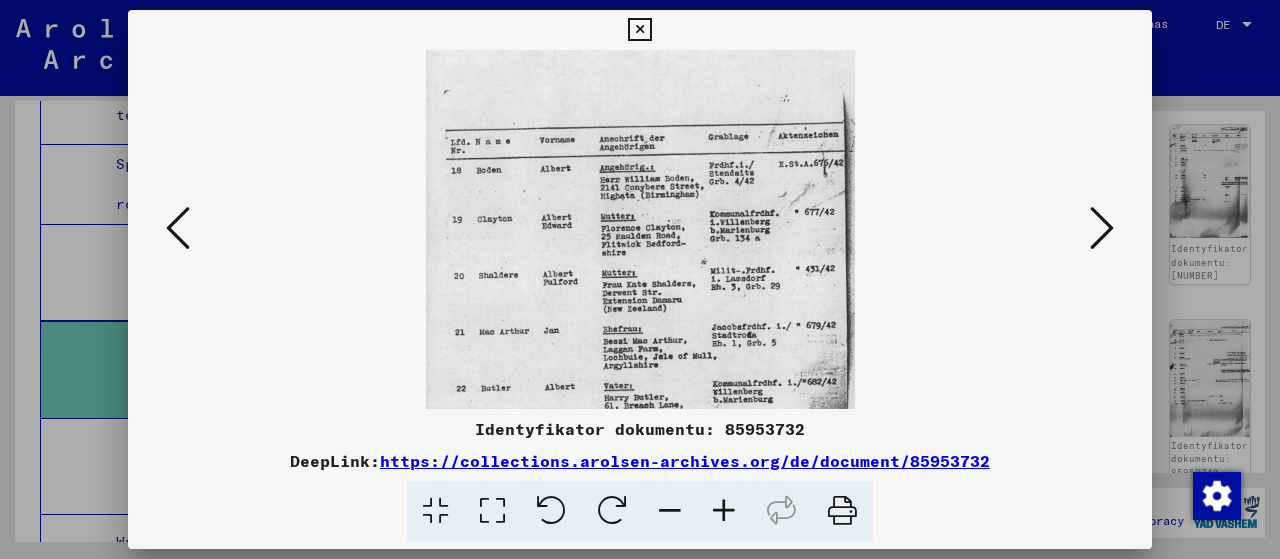 click at bounding box center (724, 511) 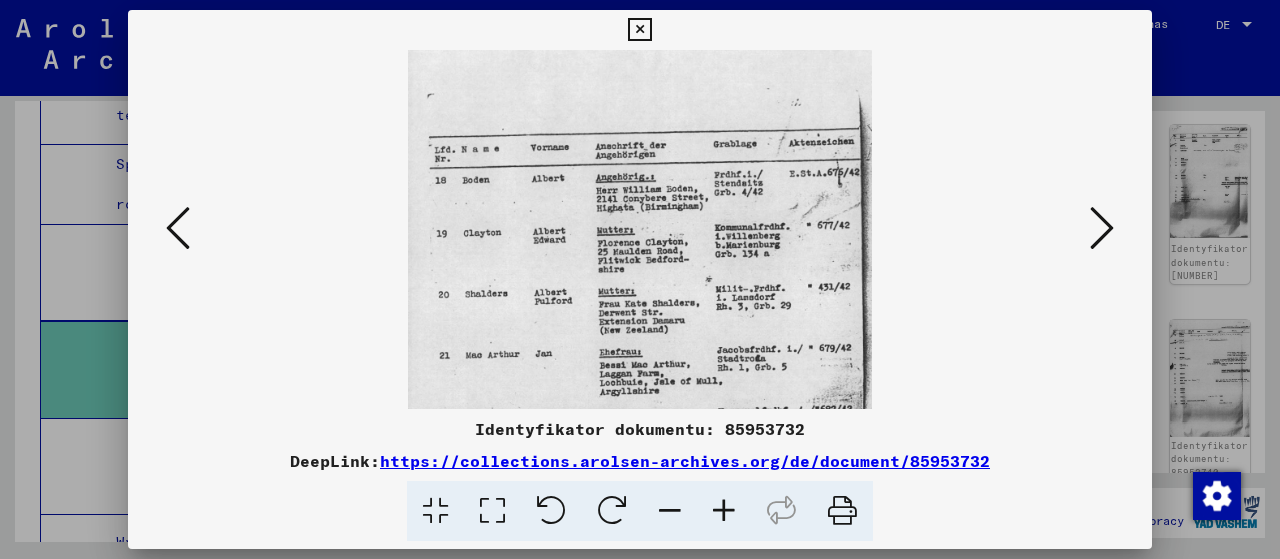 click at bounding box center [724, 511] 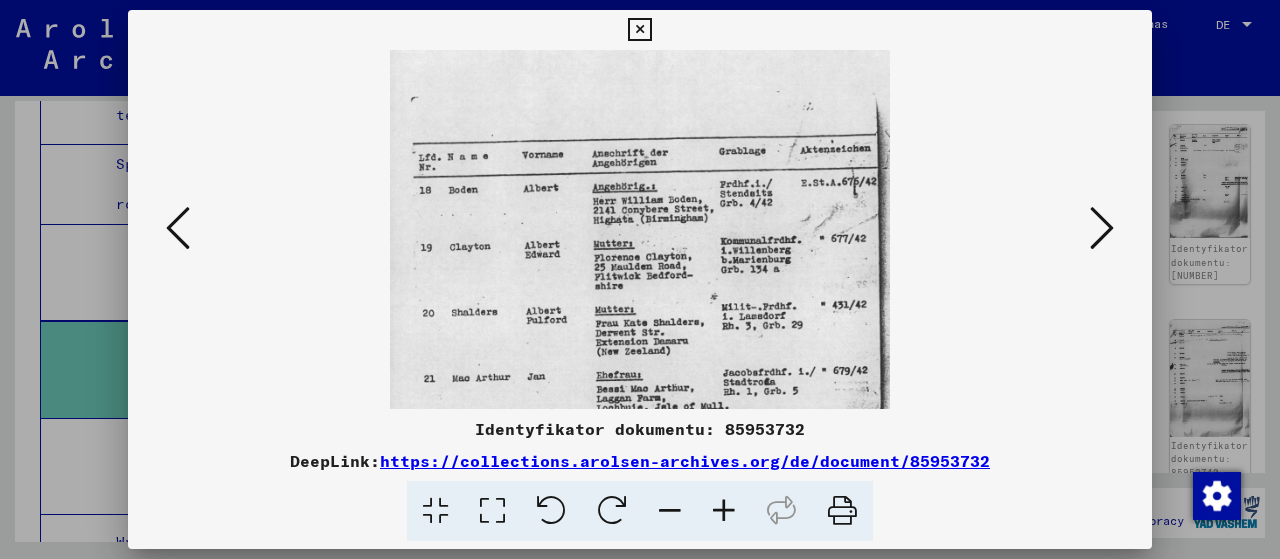 click at bounding box center [178, 228] 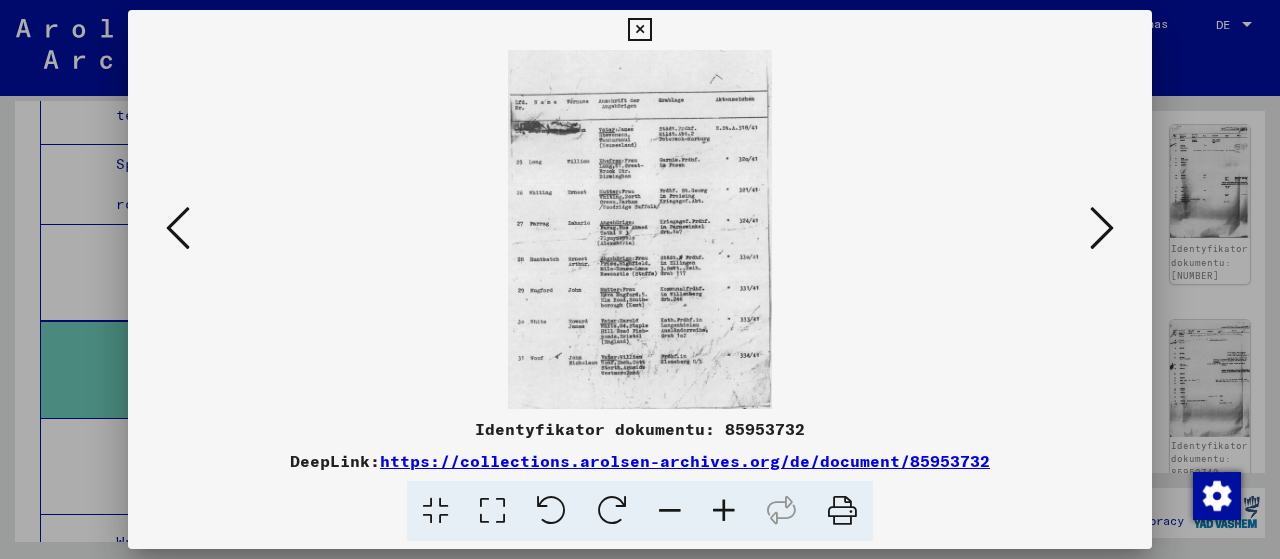 click at bounding box center [178, 228] 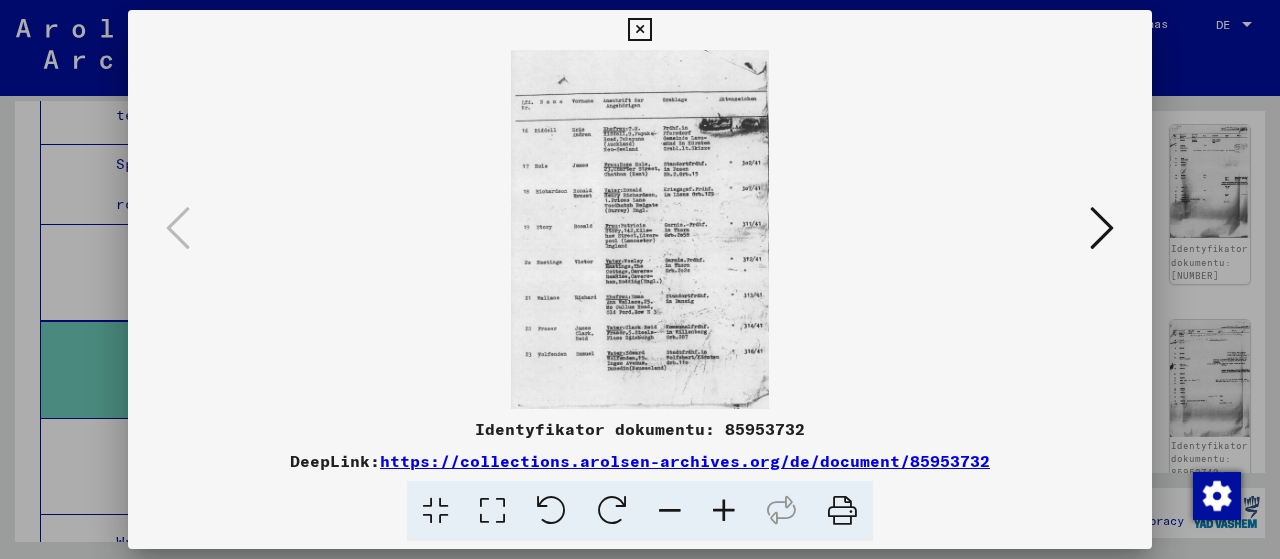 click at bounding box center (1102, 228) 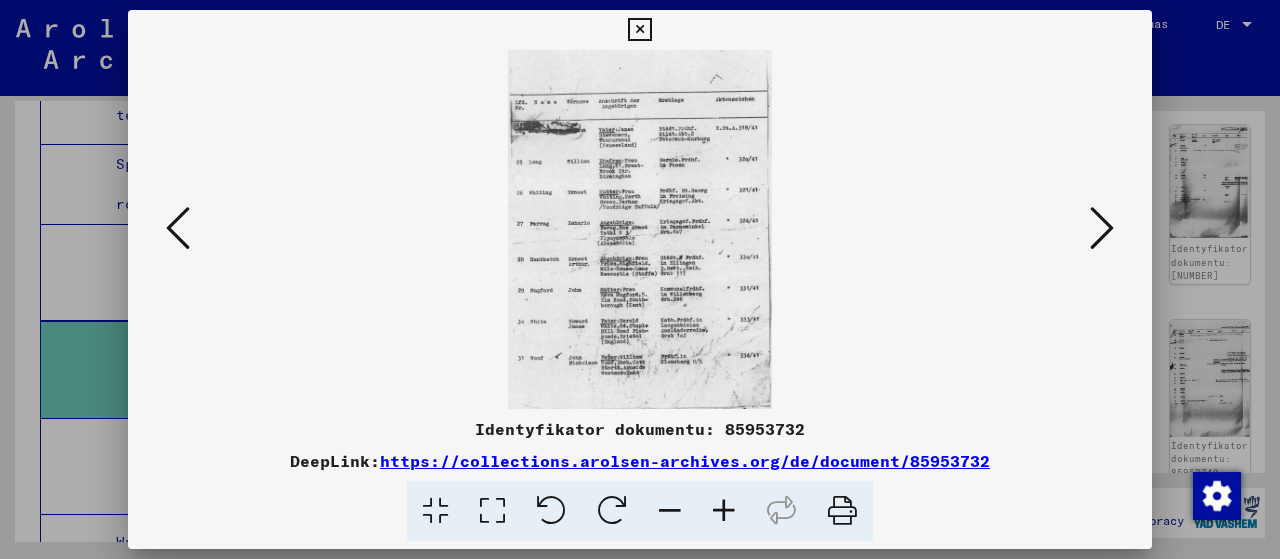 click at bounding box center [1102, 228] 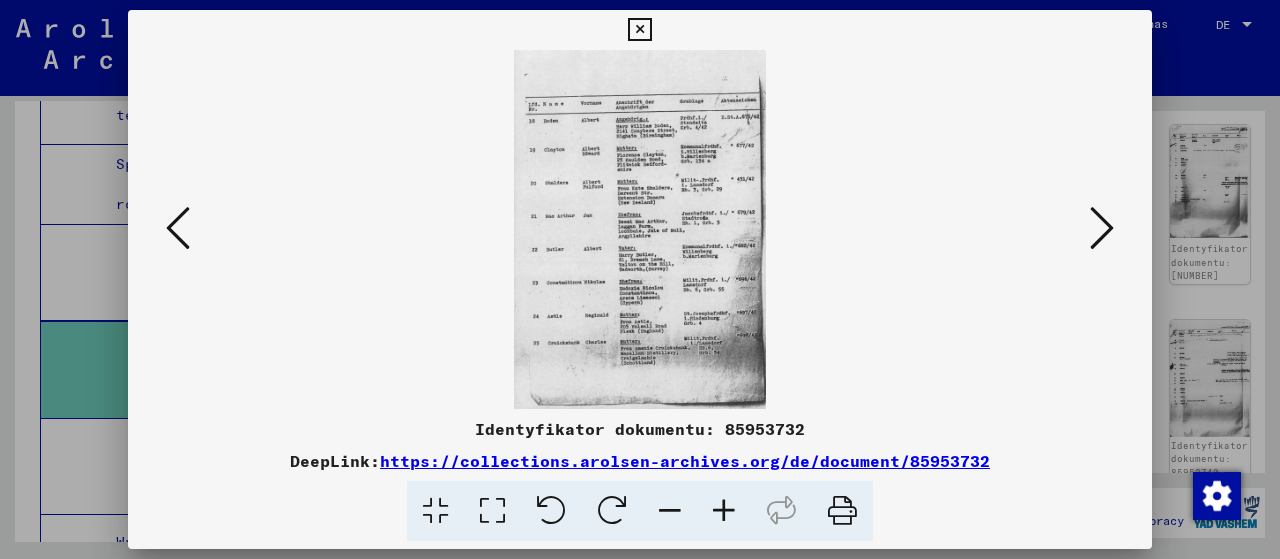 click at bounding box center (1102, 228) 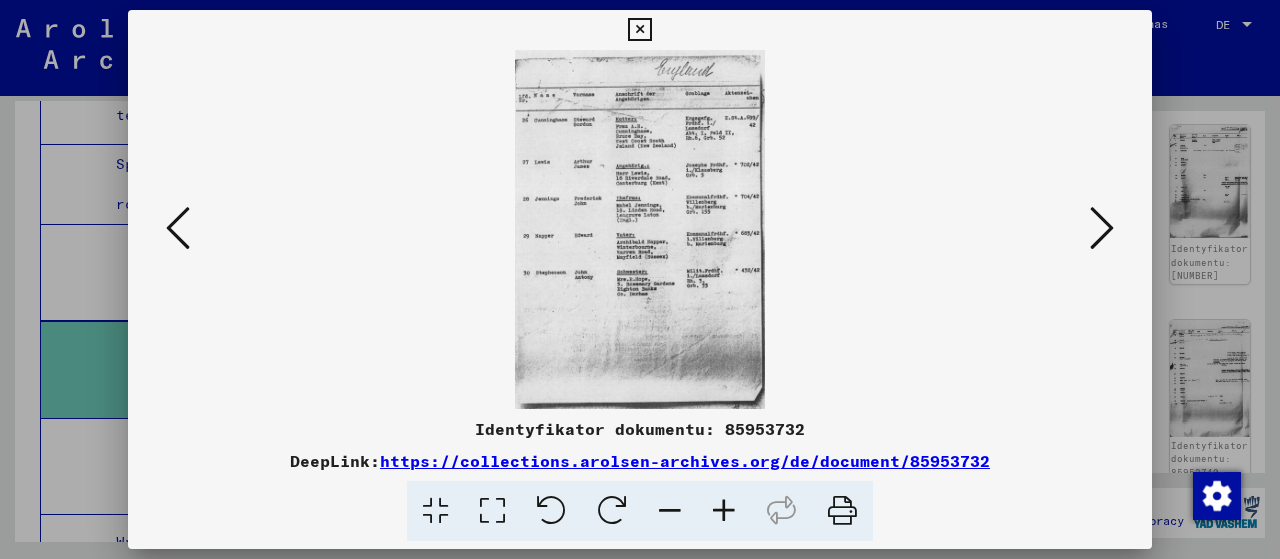 click at bounding box center [1102, 228] 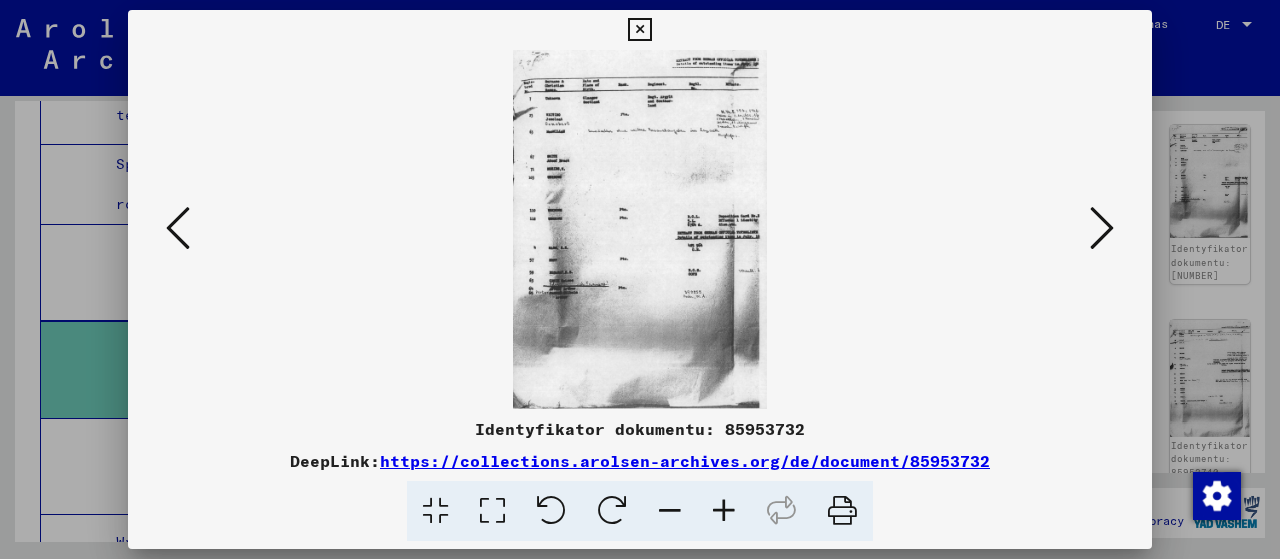 click at bounding box center [1102, 228] 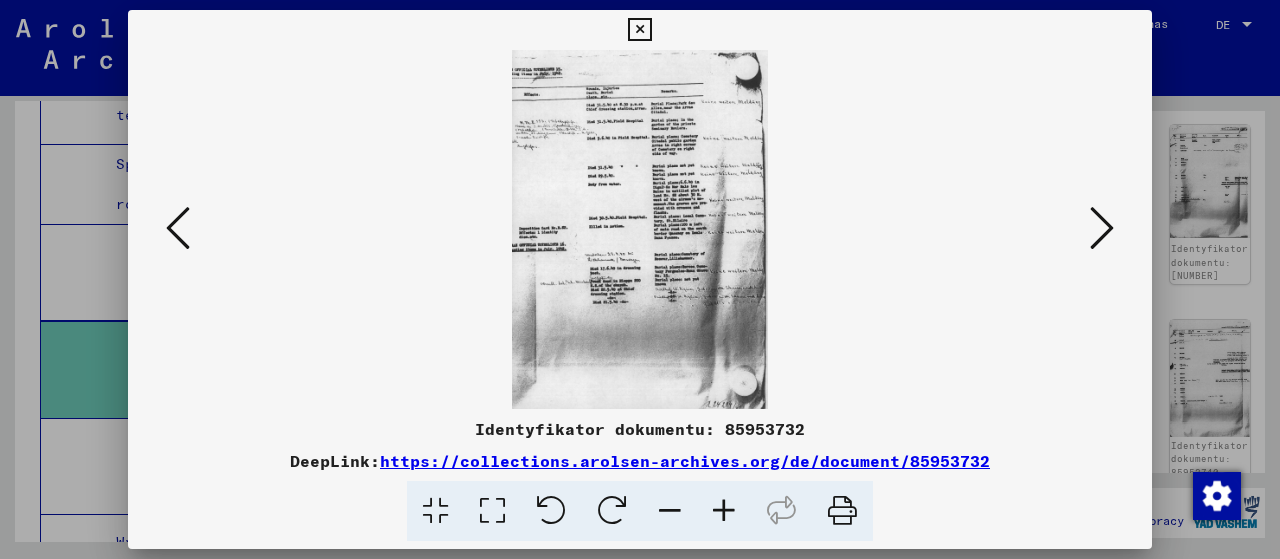 click at bounding box center [1102, 228] 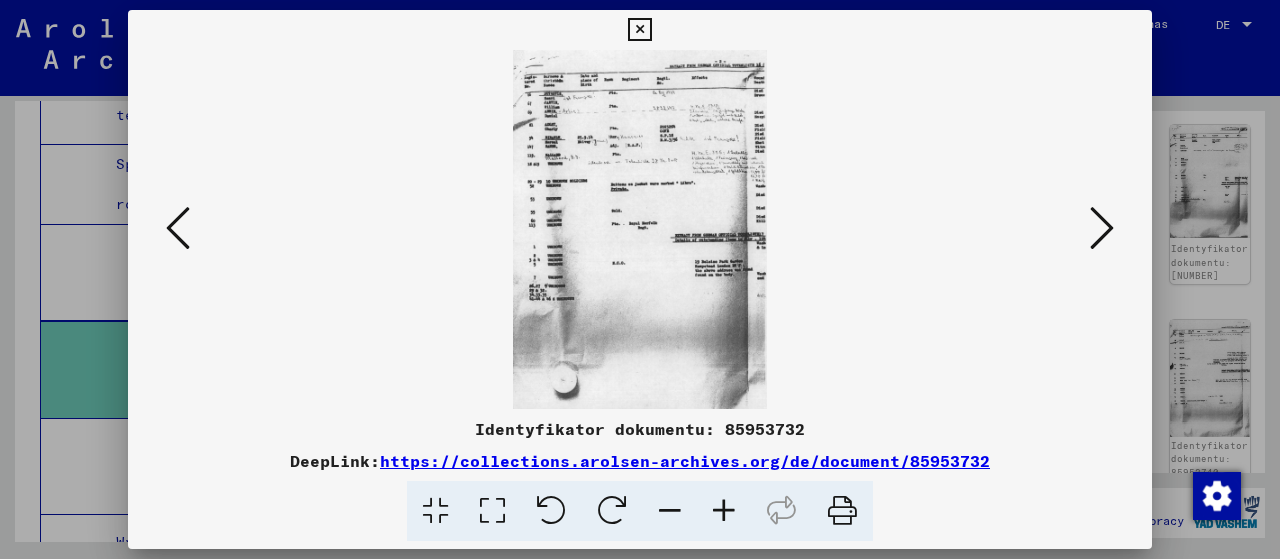 click at bounding box center [1102, 228] 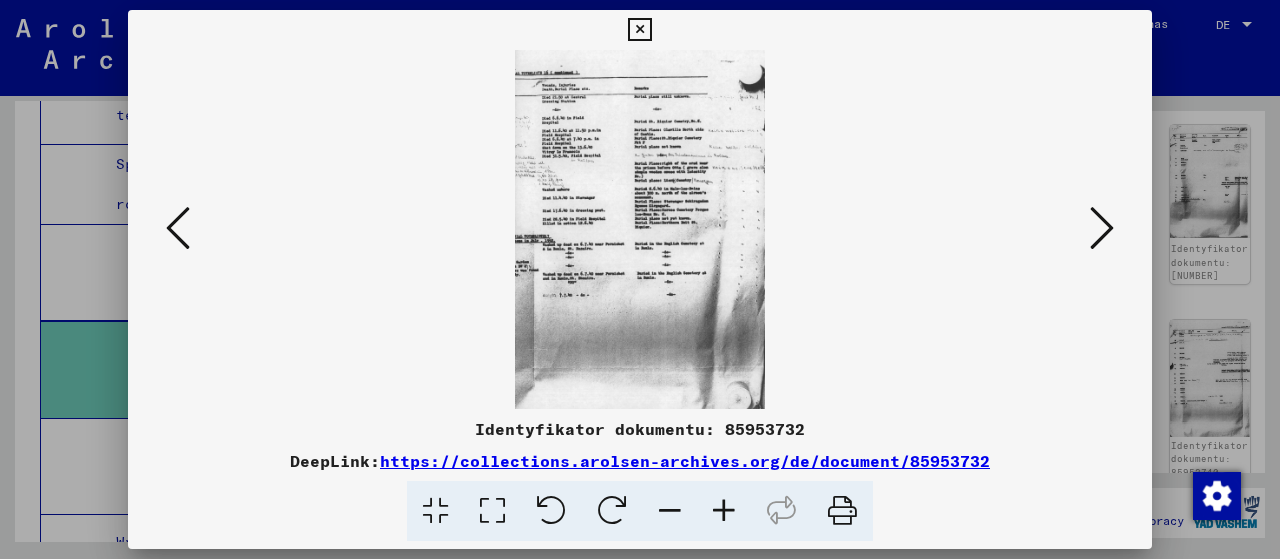 click at bounding box center [1102, 228] 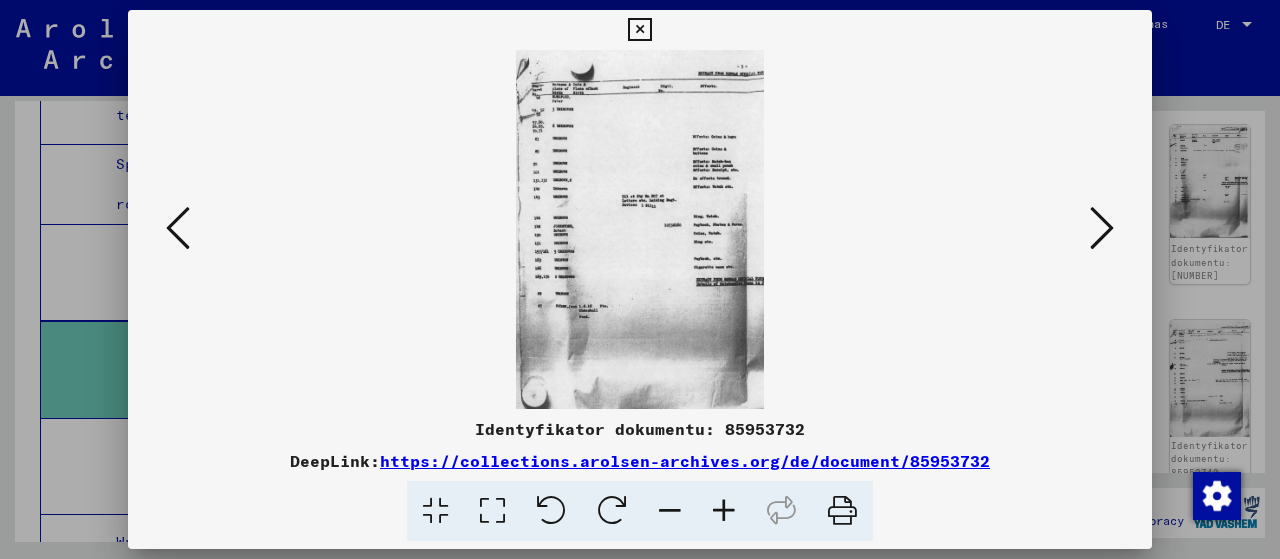 click at bounding box center (1102, 228) 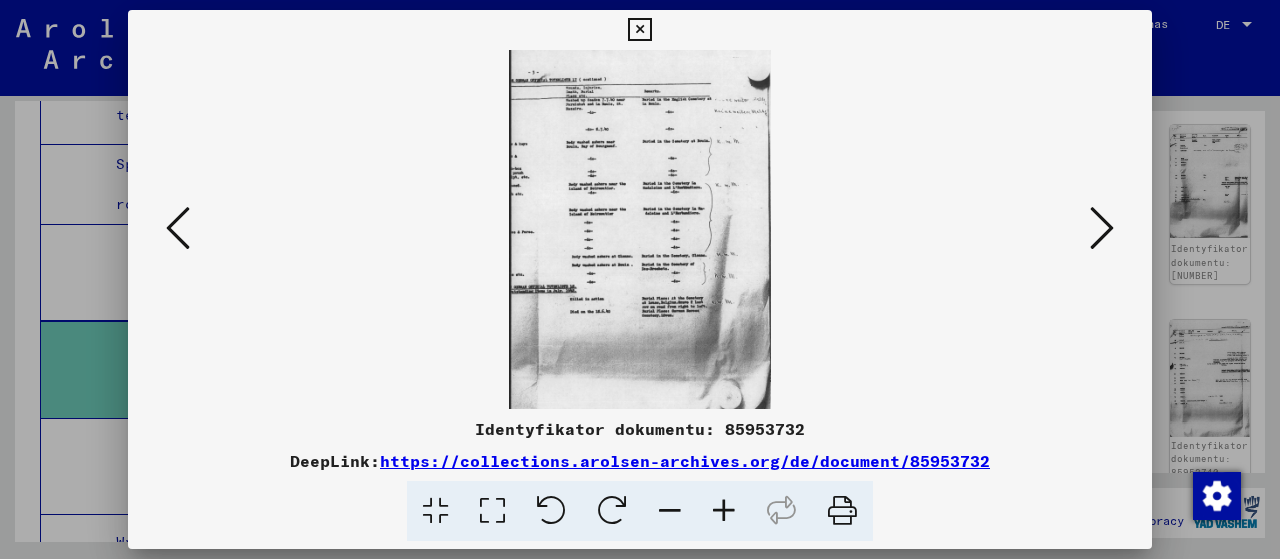 click at bounding box center (1102, 228) 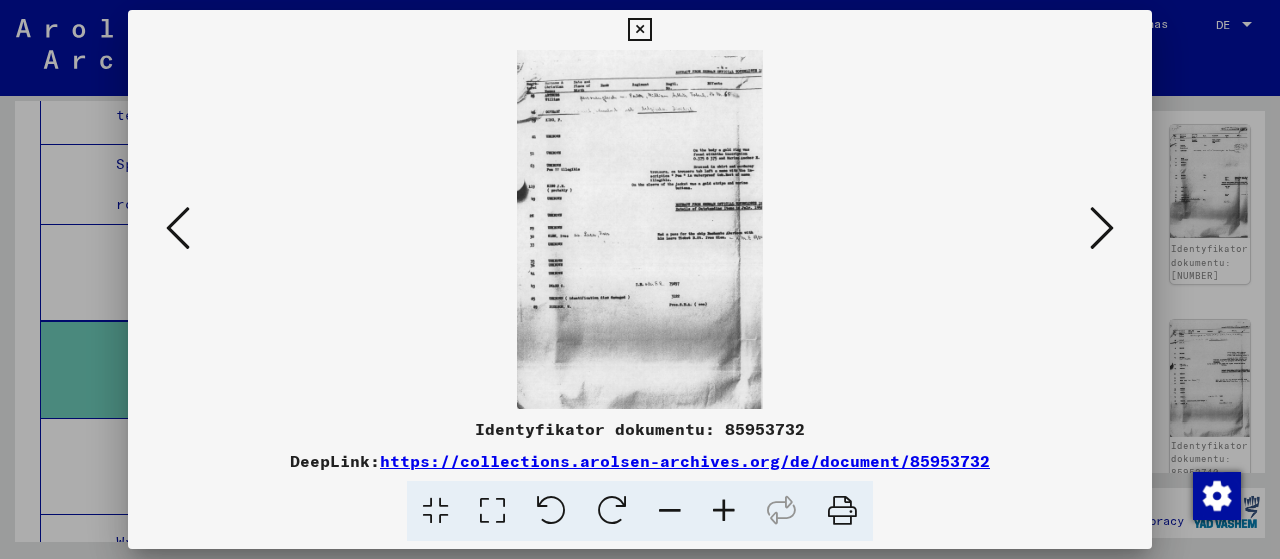 click at bounding box center (1102, 228) 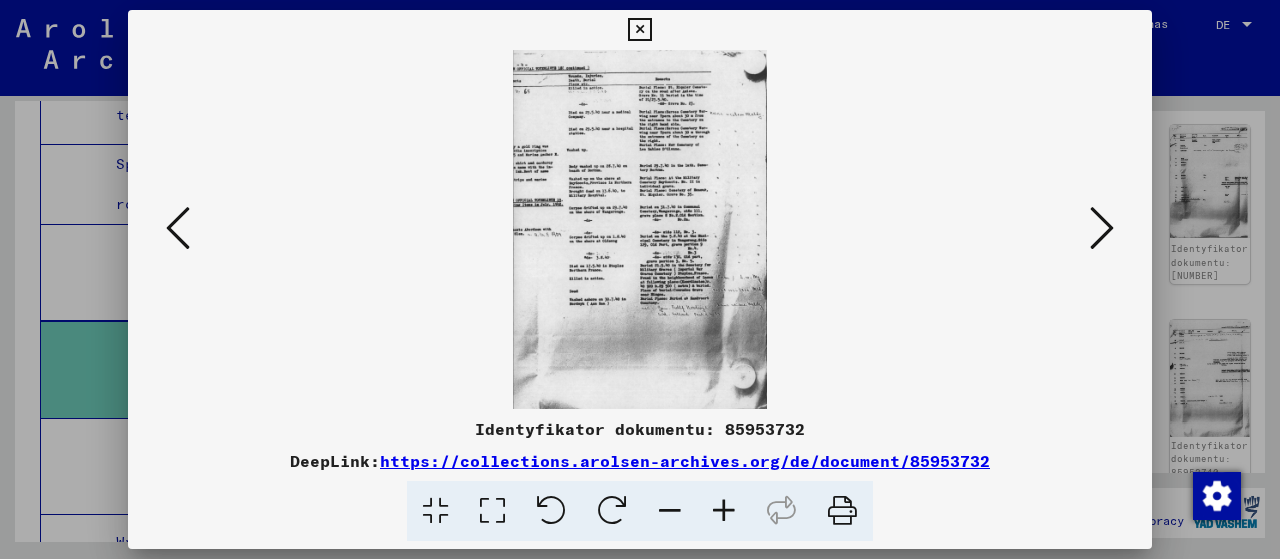 click at bounding box center [1102, 228] 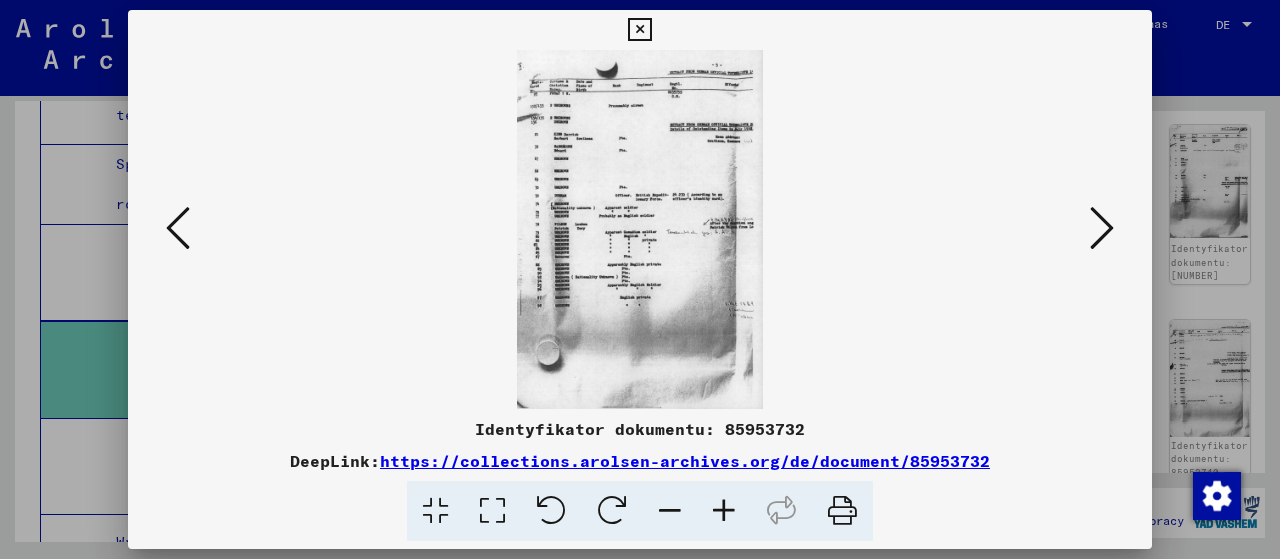 click at bounding box center (178, 228) 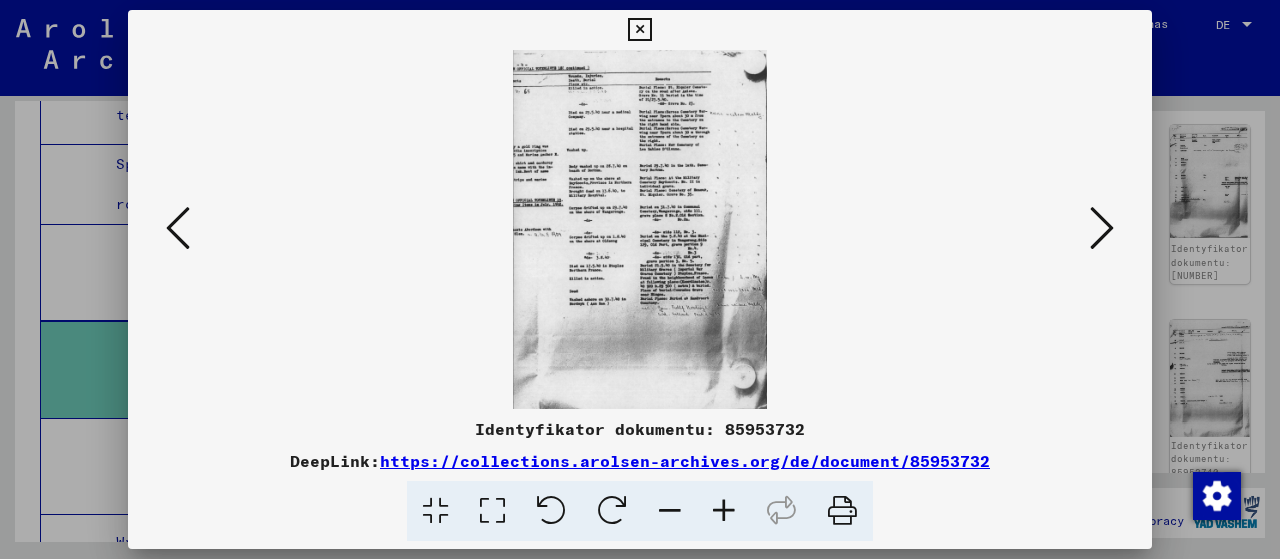 click at bounding box center [724, 511] 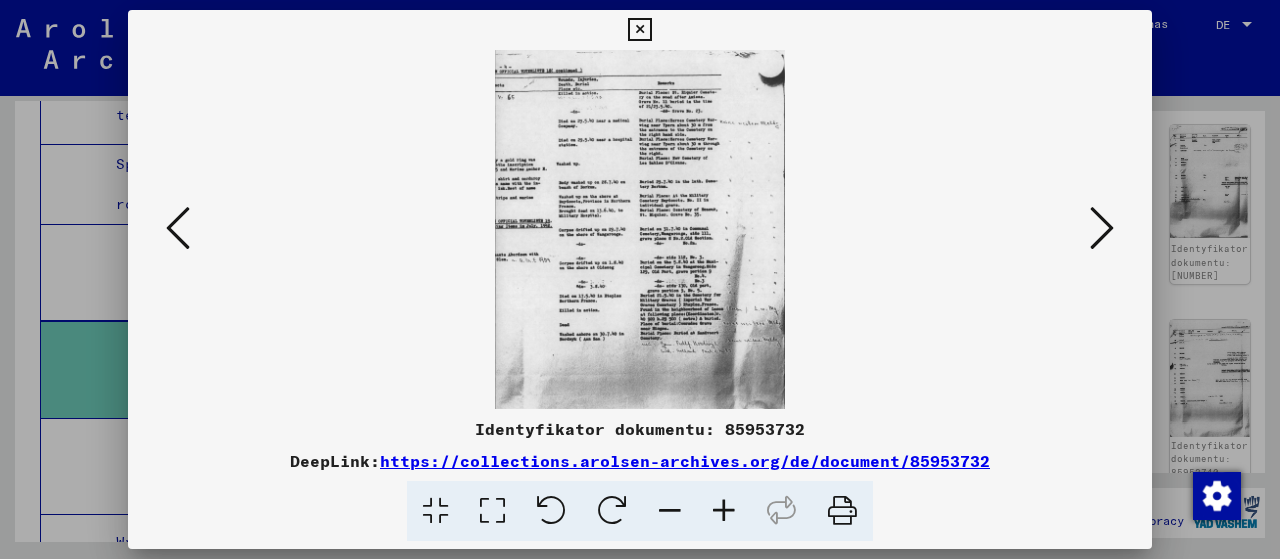 click at bounding box center (724, 511) 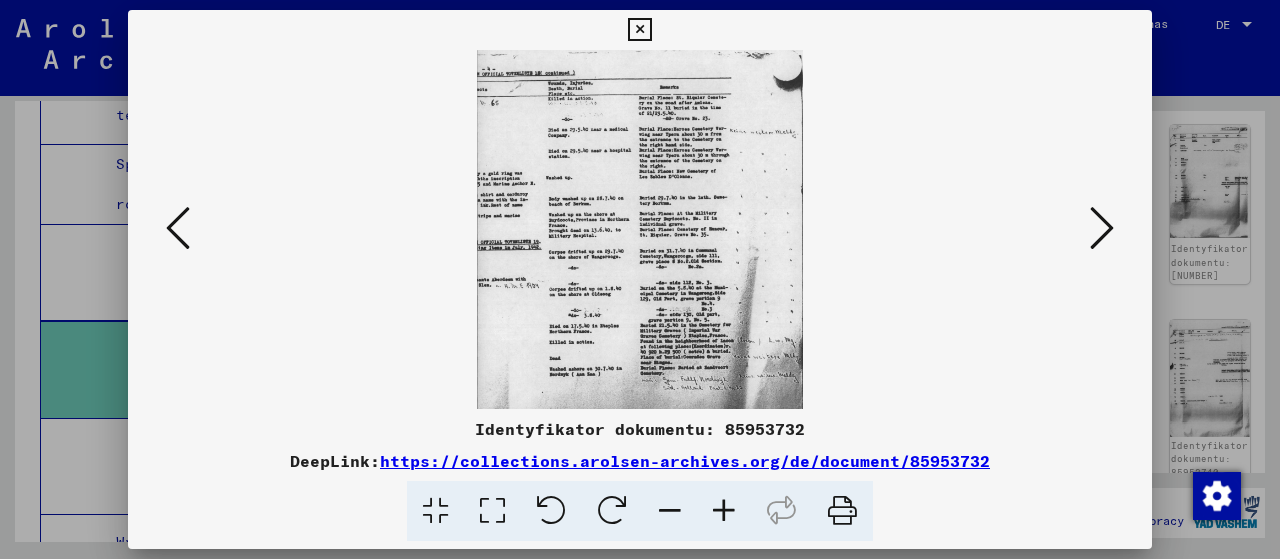click at bounding box center [724, 511] 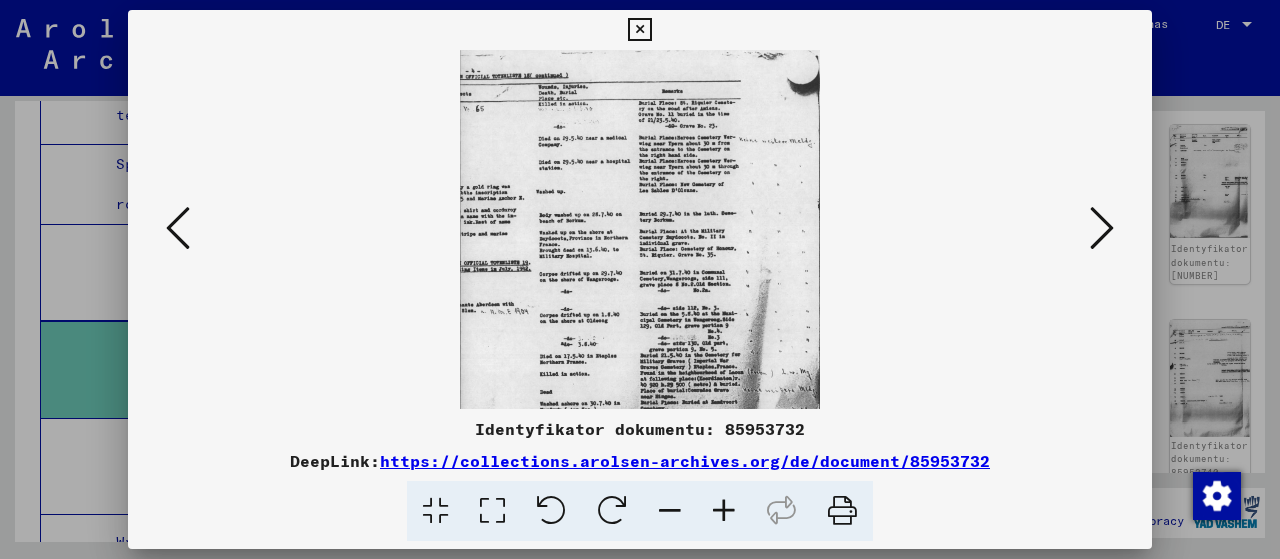 click at bounding box center (724, 511) 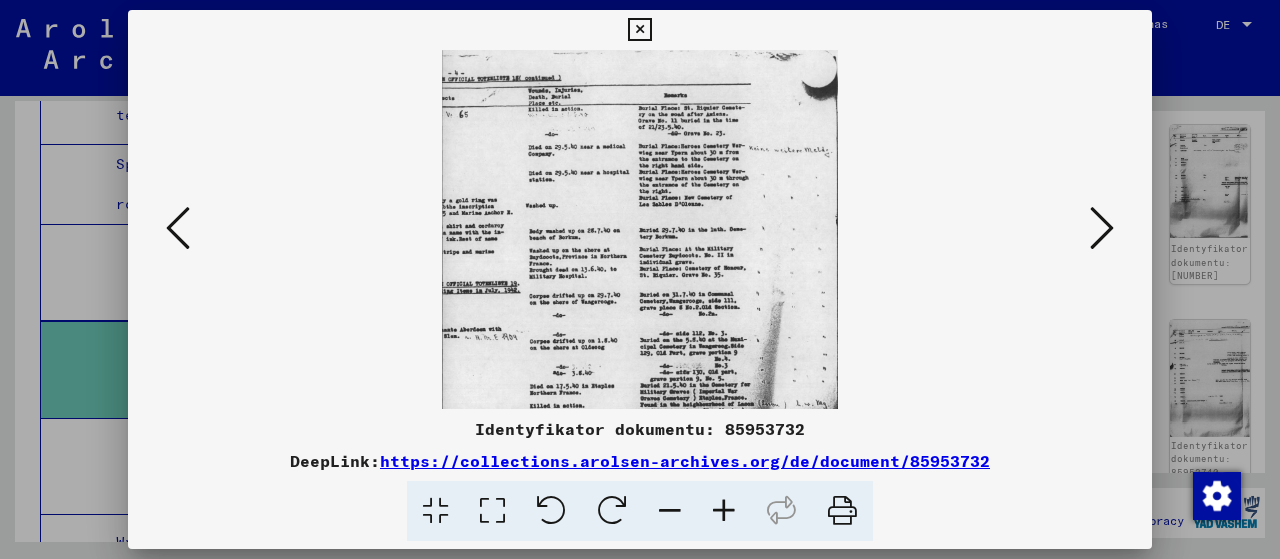 click at bounding box center (724, 511) 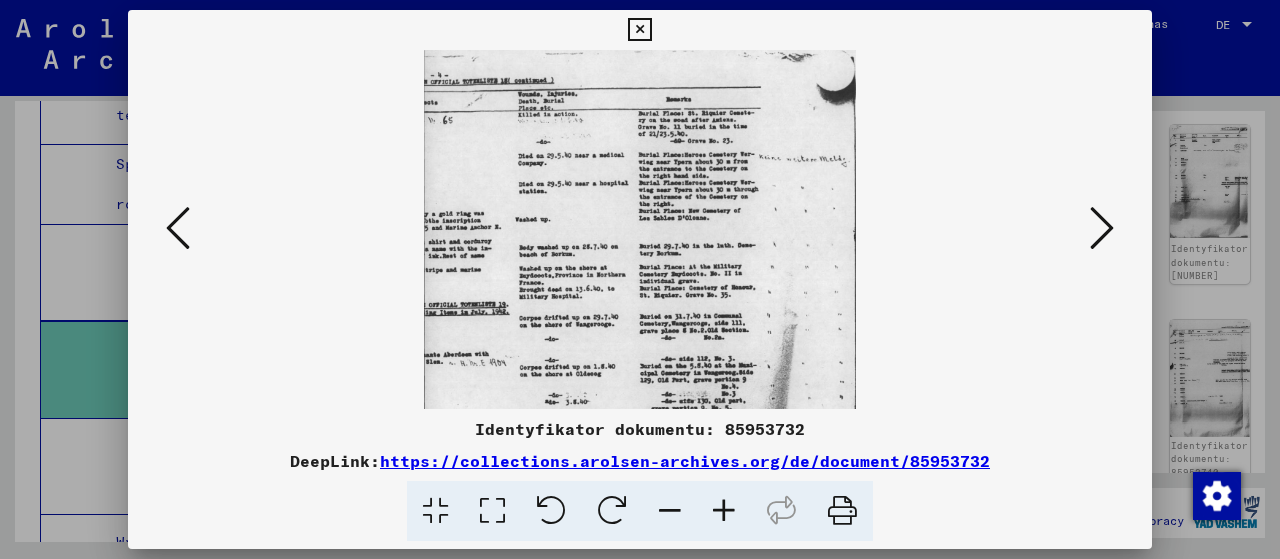 click at bounding box center [724, 511] 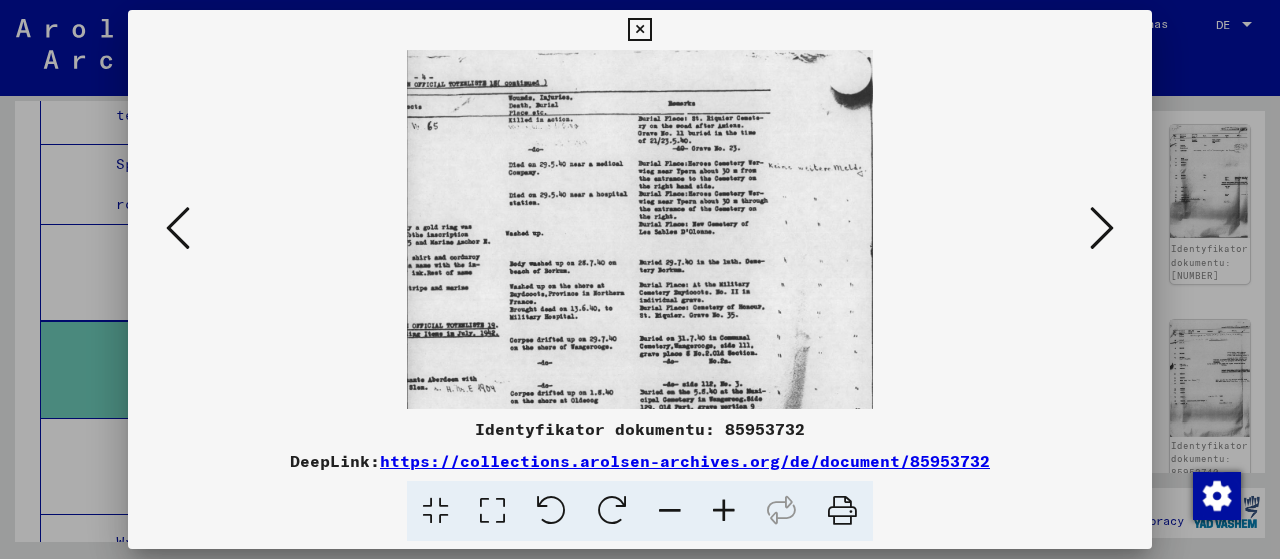 click at bounding box center (724, 511) 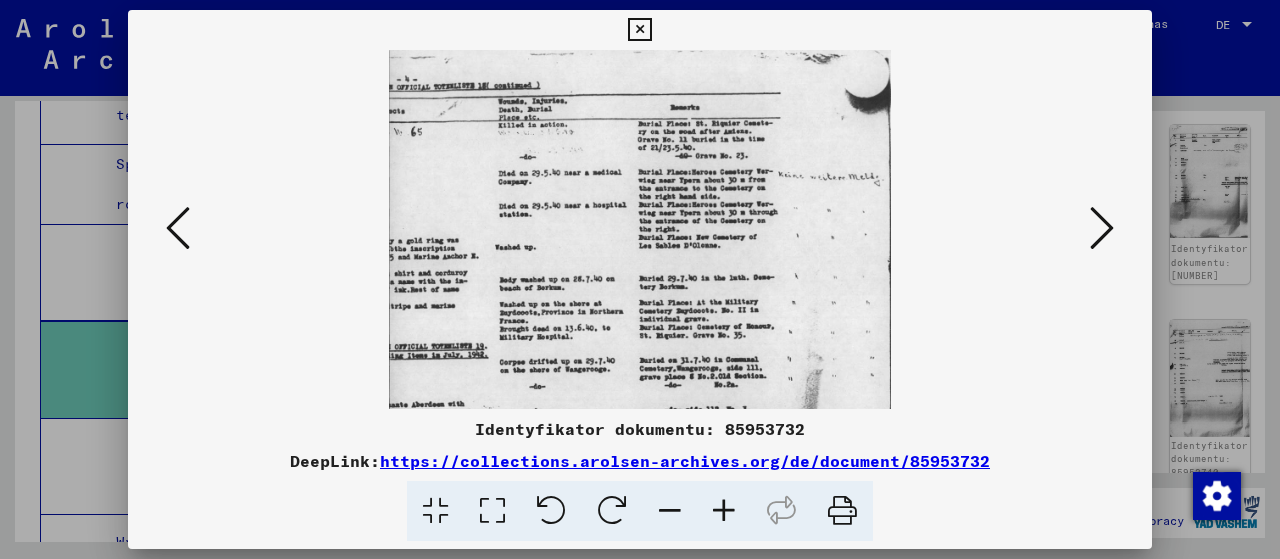 click at bounding box center [724, 511] 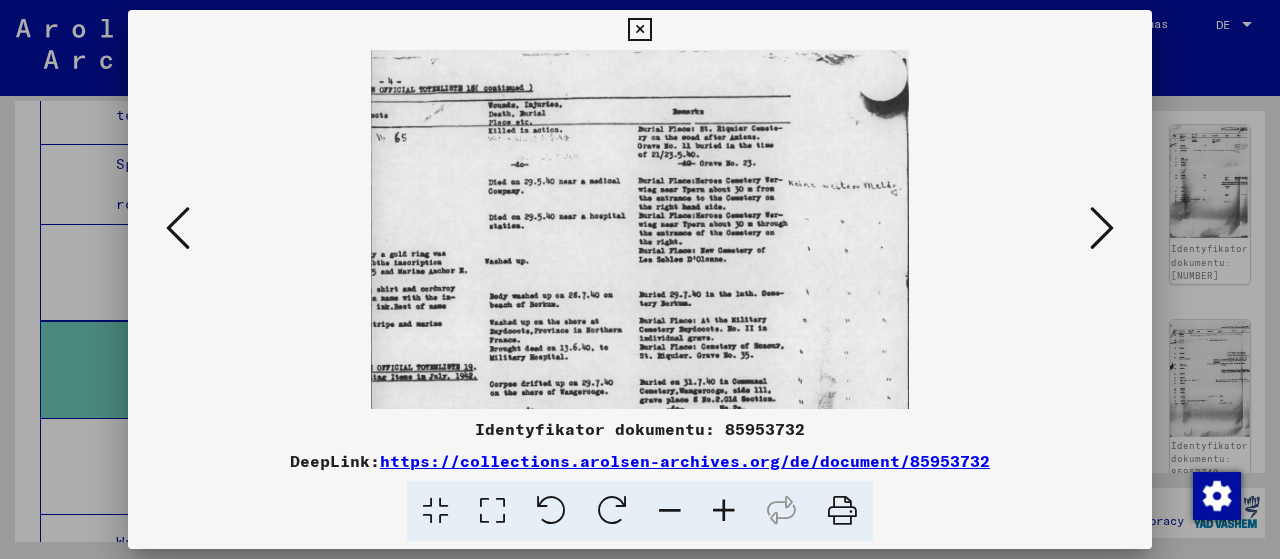click at bounding box center (724, 511) 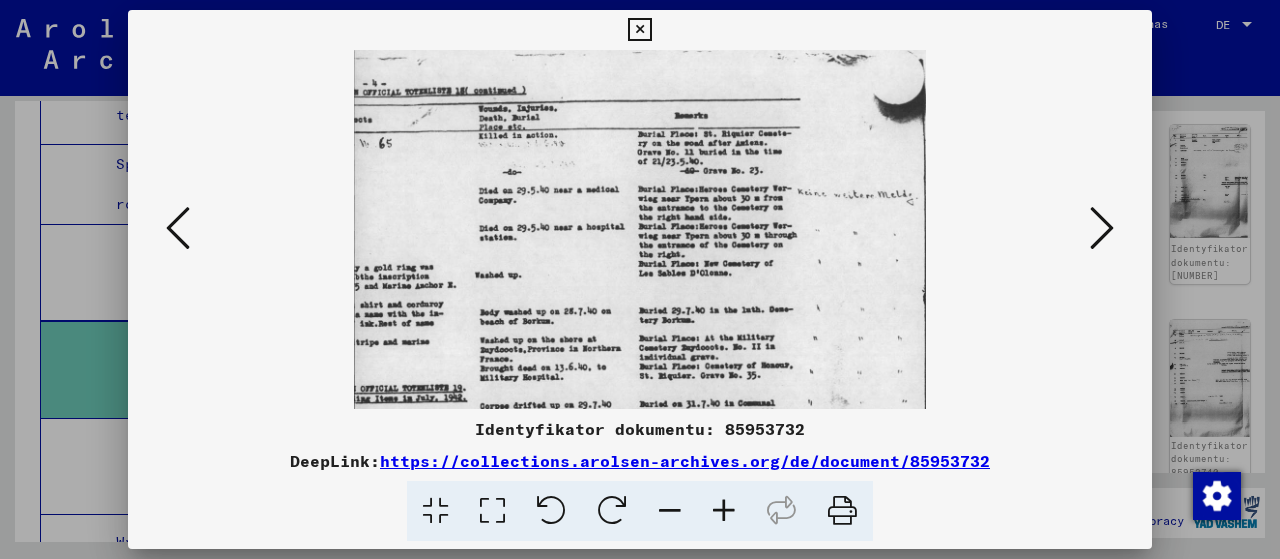 click at bounding box center (724, 511) 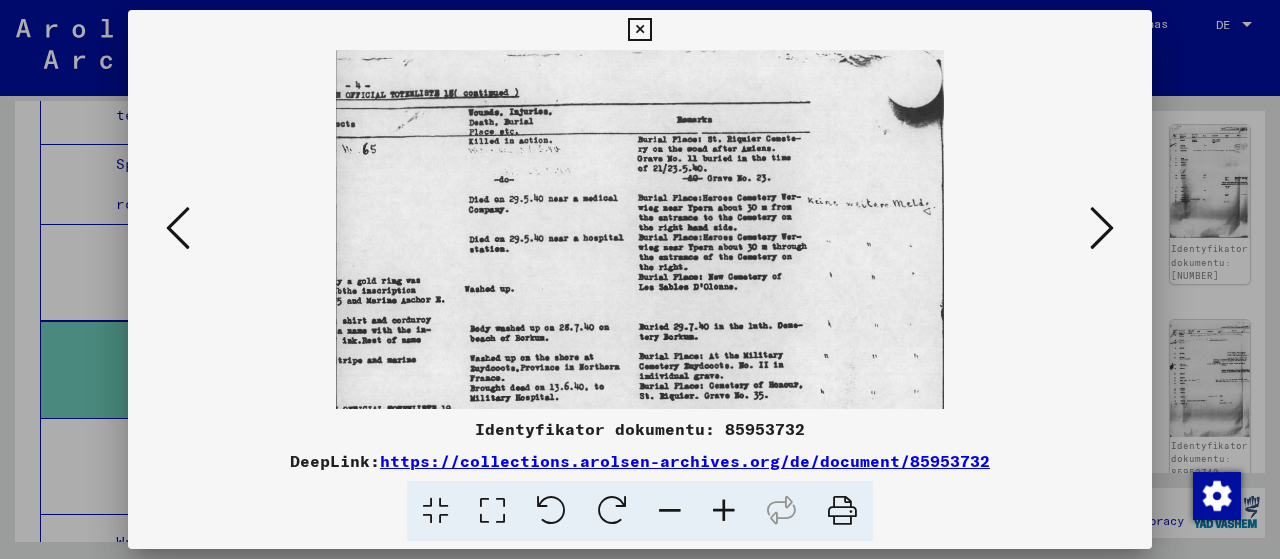 click at bounding box center (724, 511) 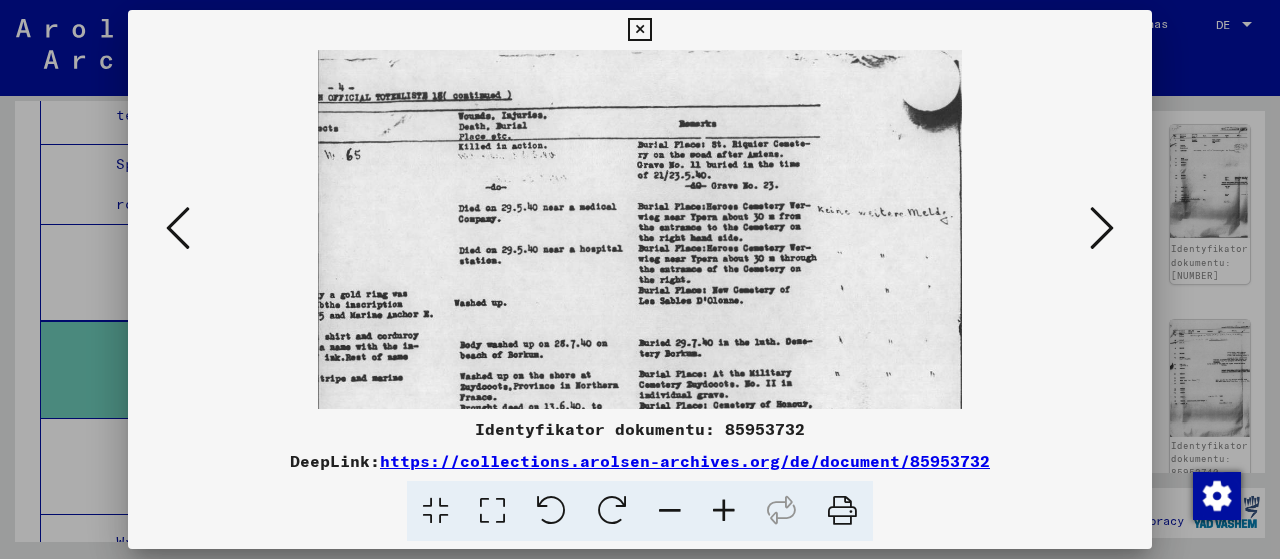 click at bounding box center [724, 511] 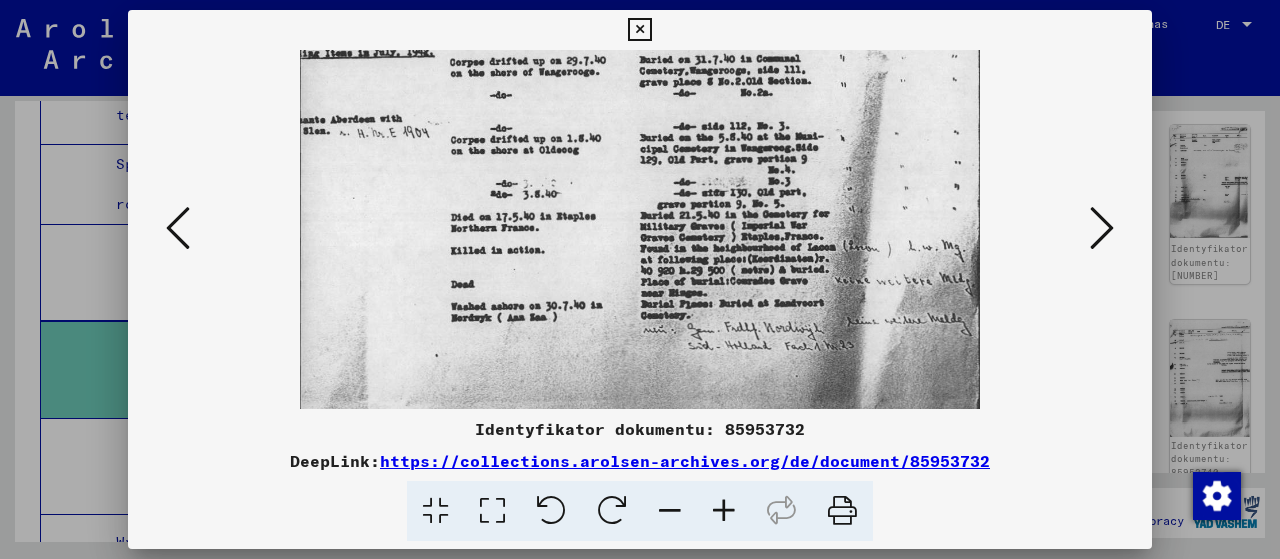 scroll, scrollTop: 411, scrollLeft: 0, axis: vertical 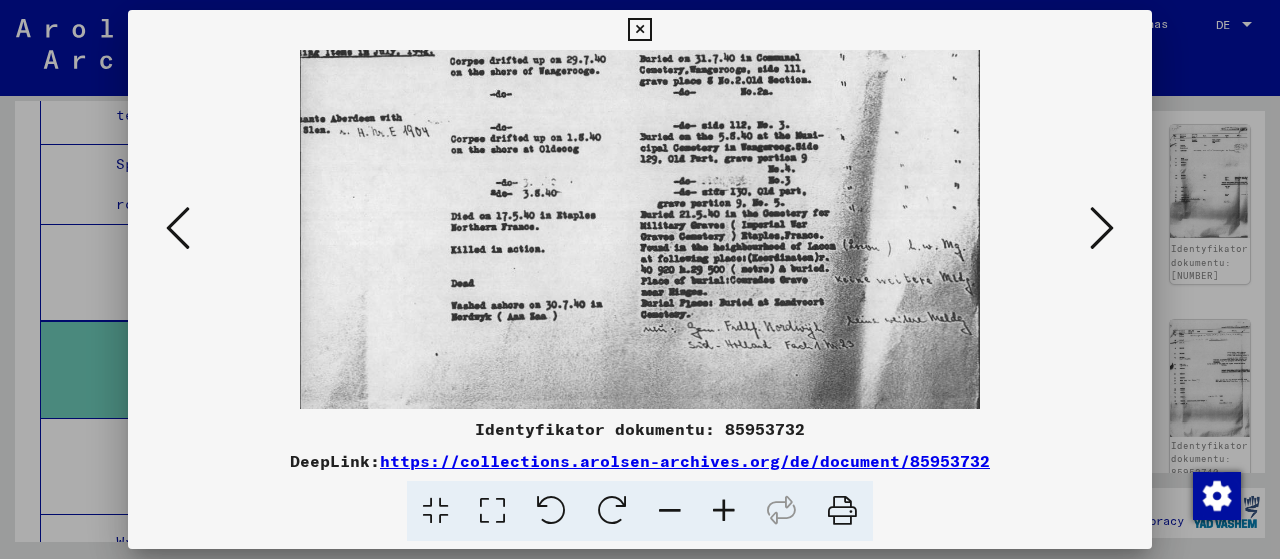 drag, startPoint x: 687, startPoint y: 341, endPoint x: 828, endPoint y: -66, distance: 430.73193 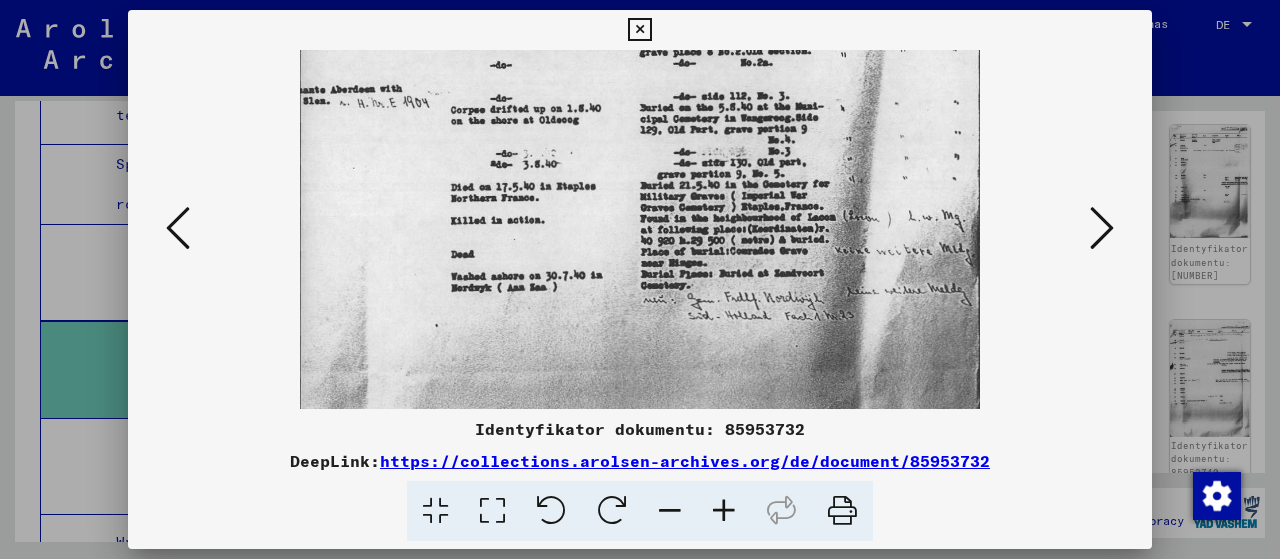 scroll, scrollTop: 600, scrollLeft: 0, axis: vertical 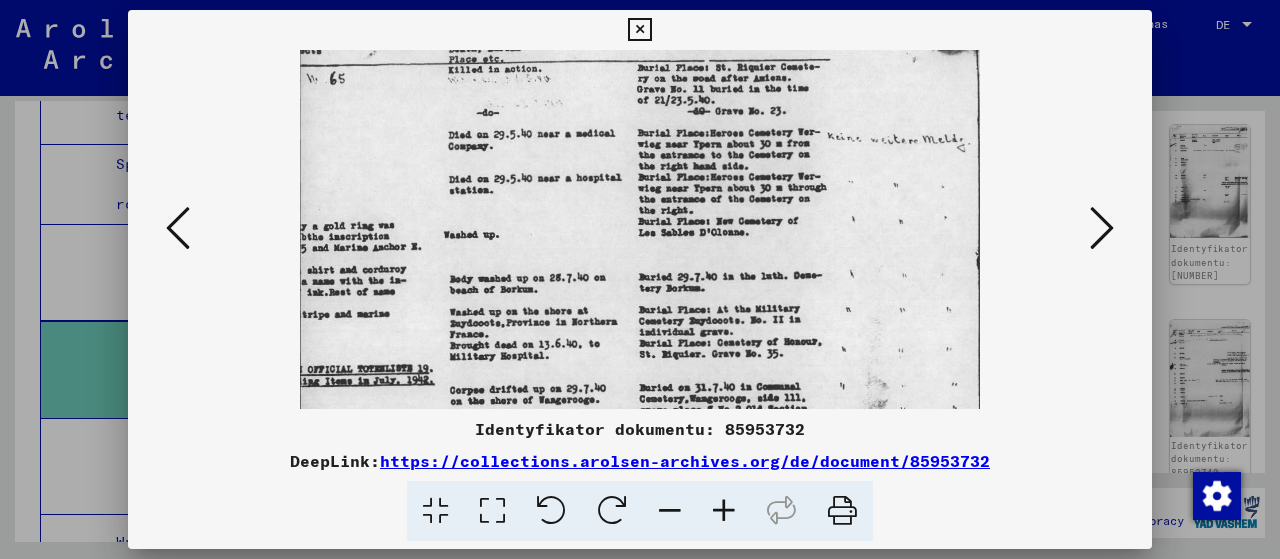 drag, startPoint x: 717, startPoint y: 276, endPoint x: 838, endPoint y: 467, distance: 226.10175 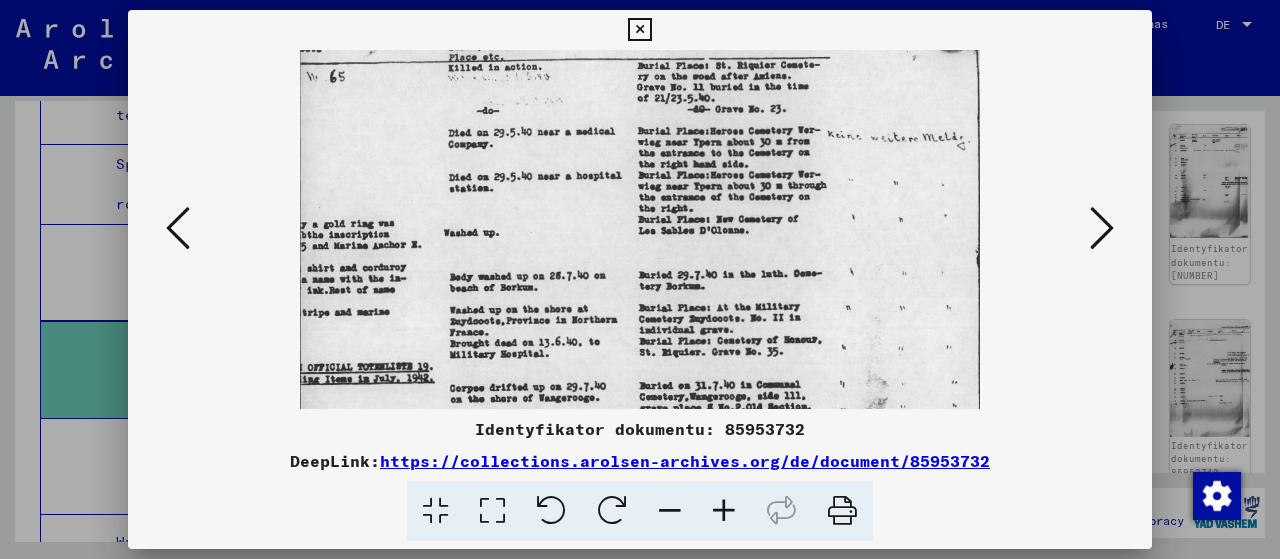 click at bounding box center (639, 30) 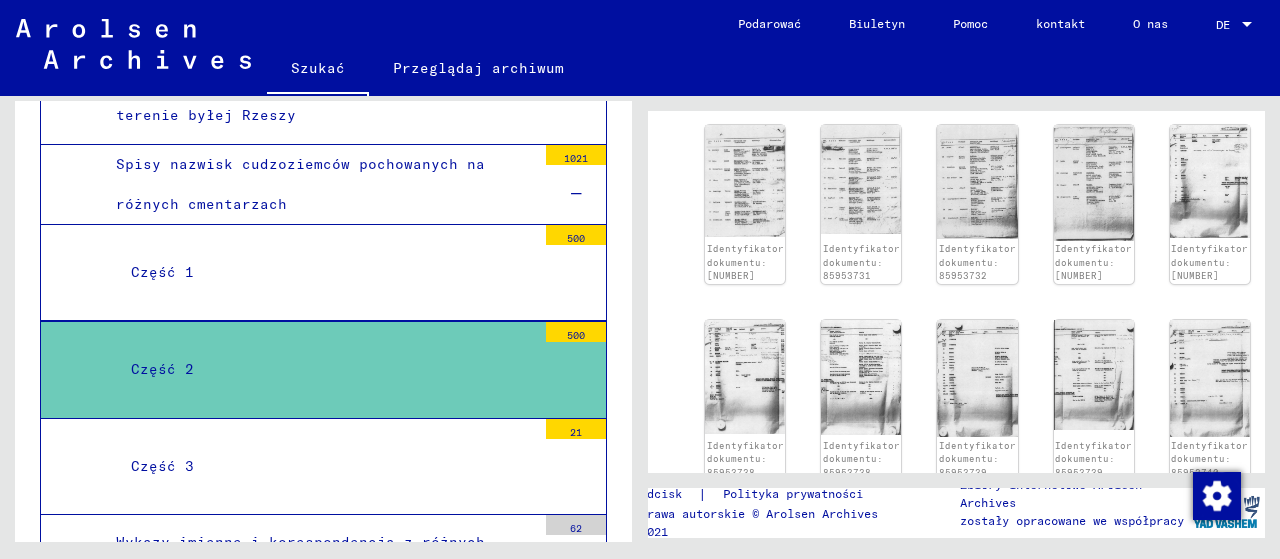 click on "Część 3" at bounding box center (326, 466) 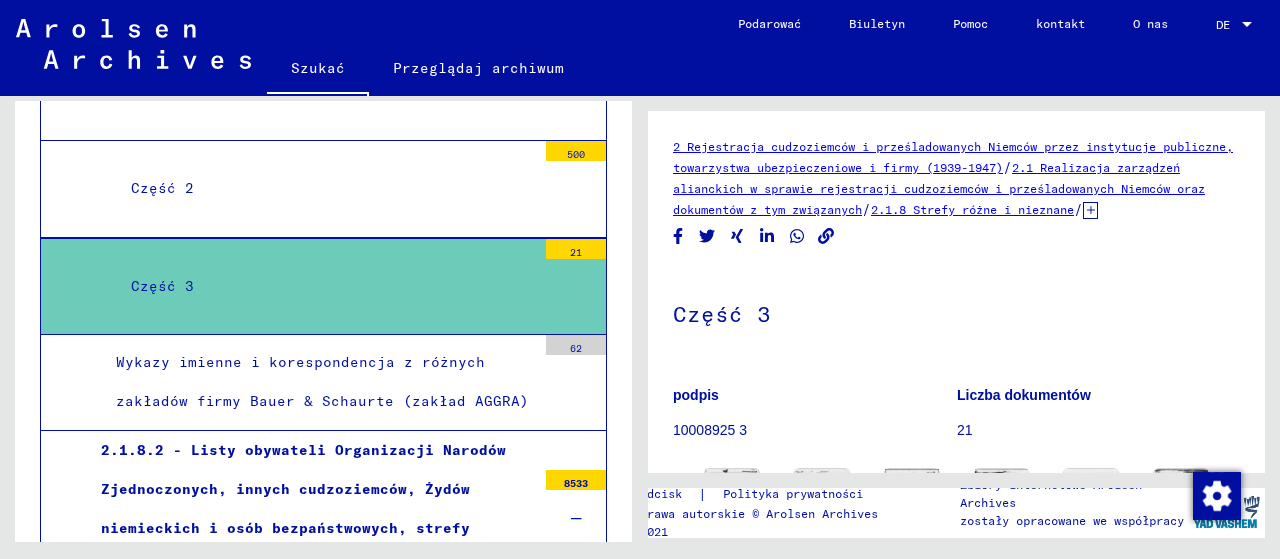 scroll, scrollTop: 1456, scrollLeft: 0, axis: vertical 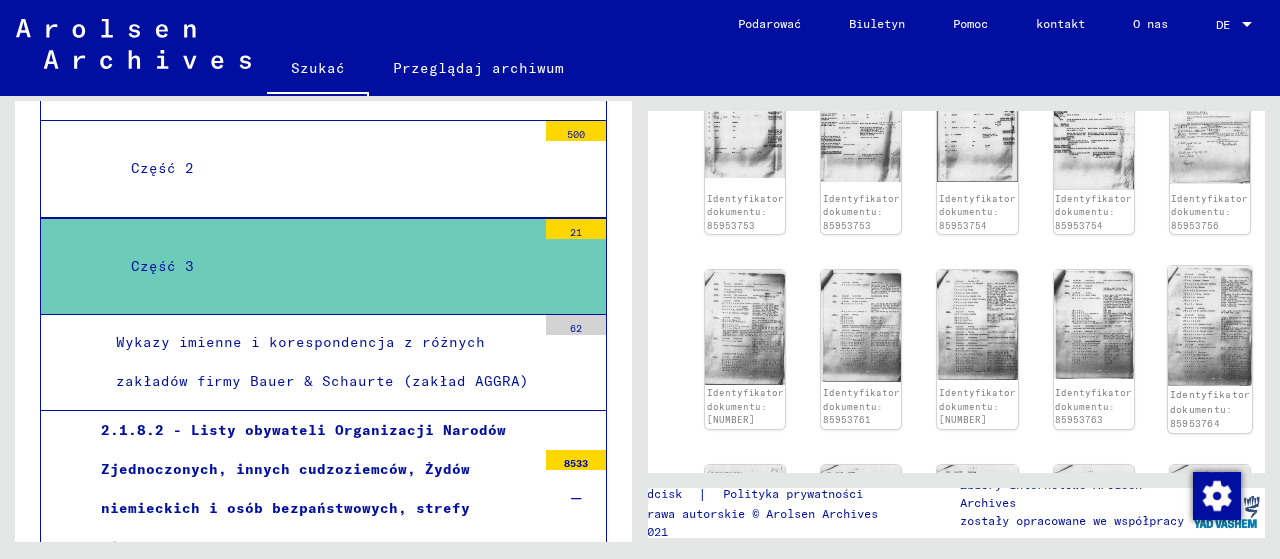 click 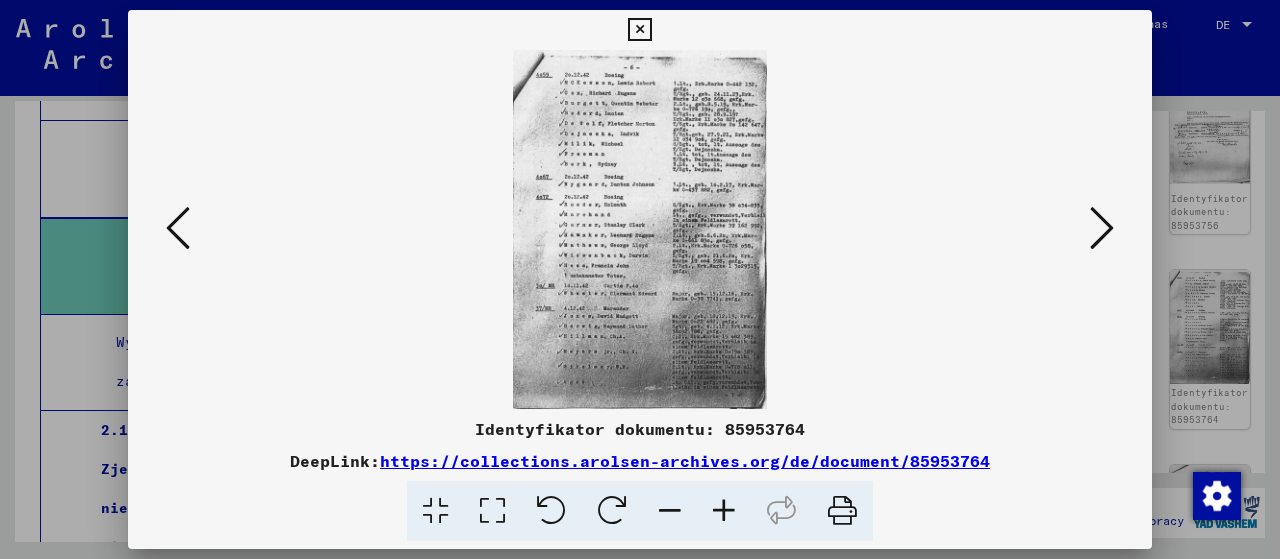 click at bounding box center (724, 511) 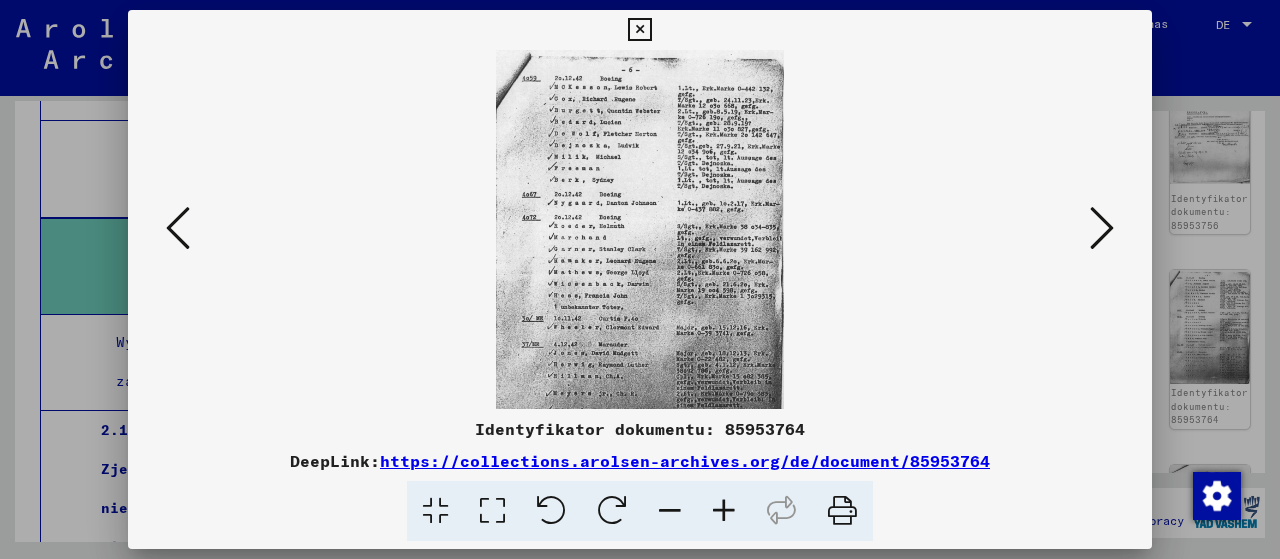 click at bounding box center [724, 511] 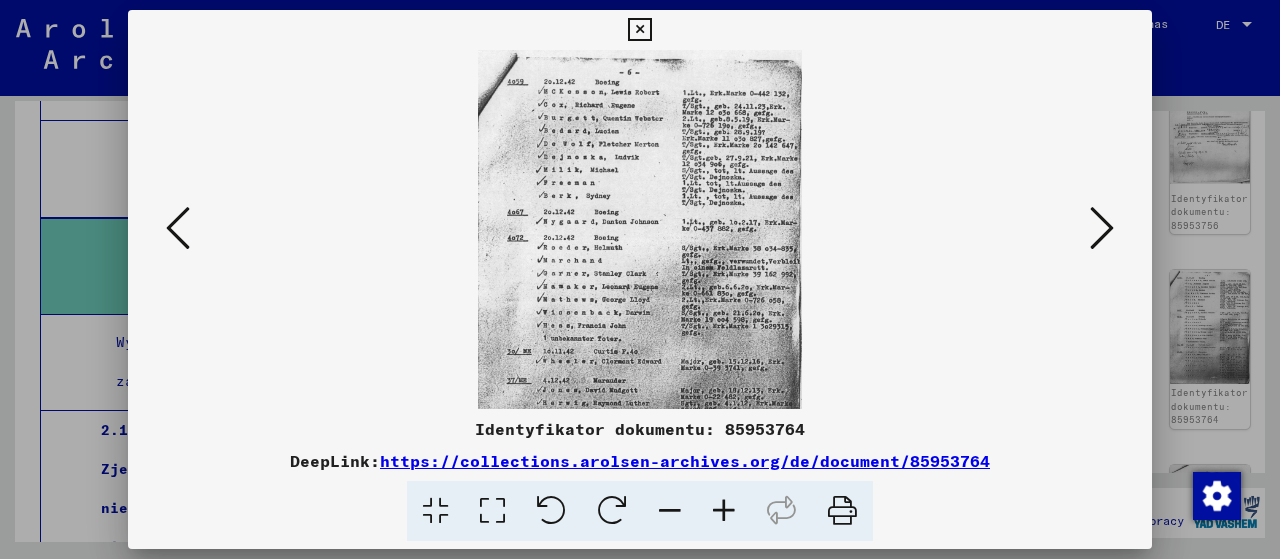 click at bounding box center (724, 511) 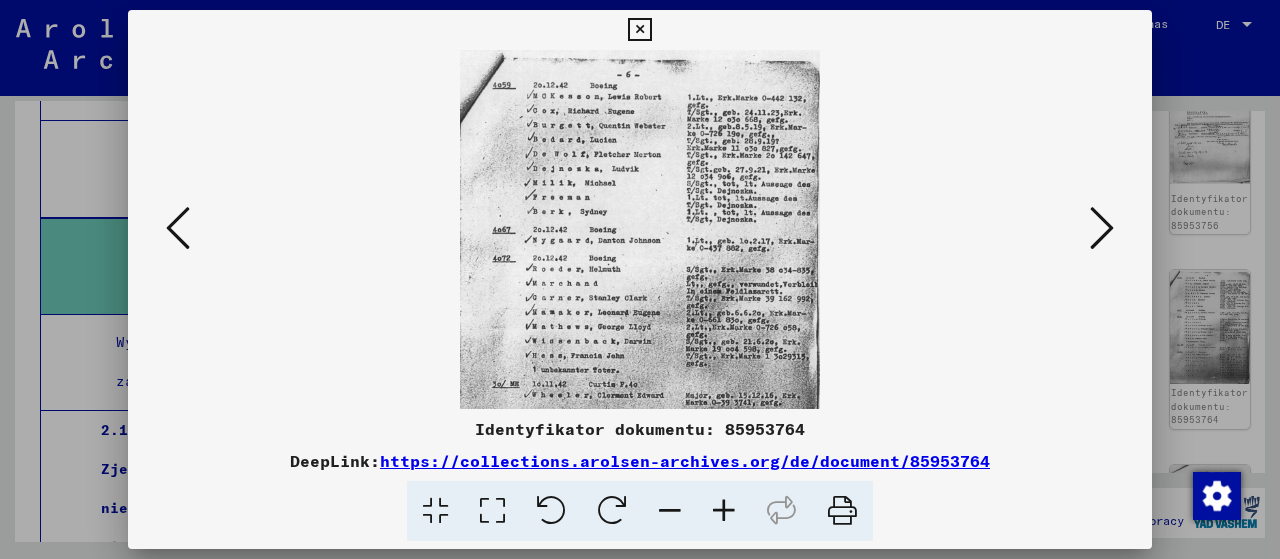 click at bounding box center (724, 511) 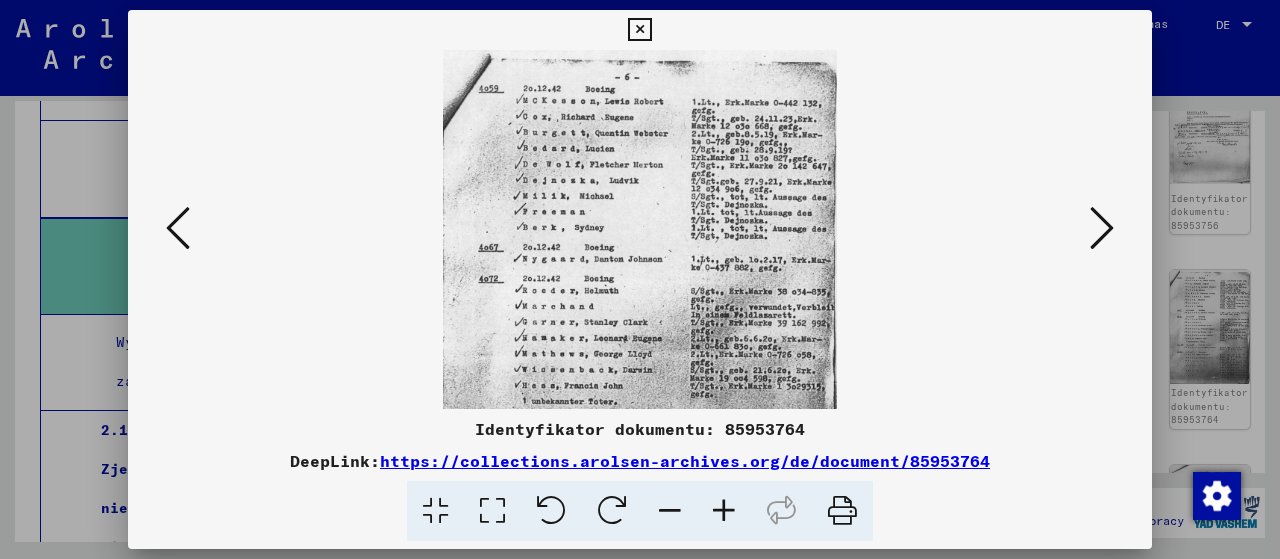click at bounding box center (724, 511) 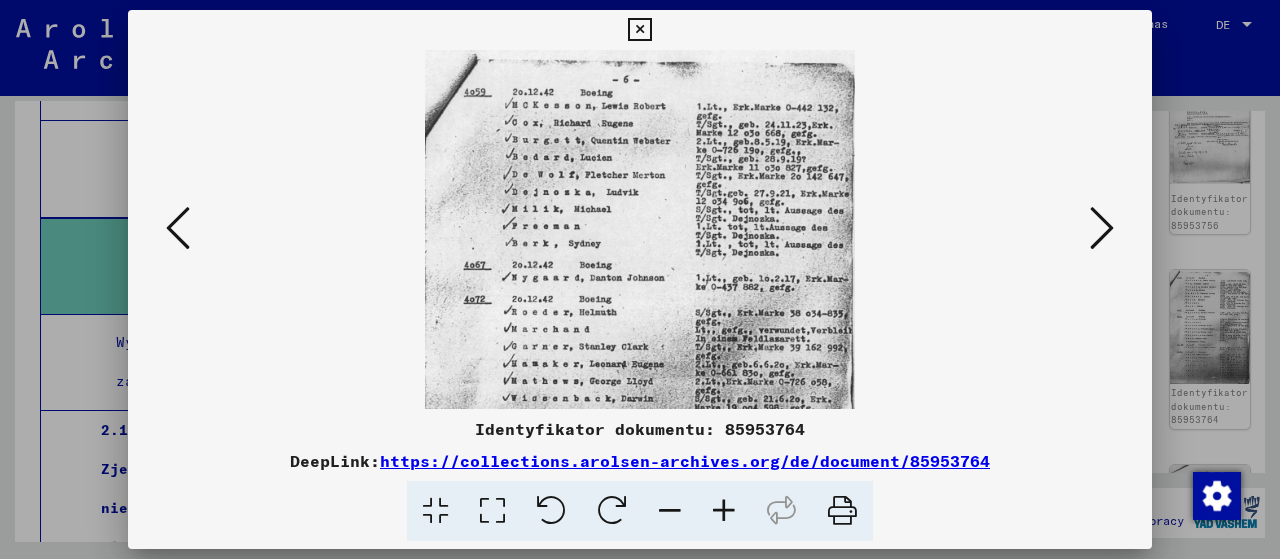 click at bounding box center [724, 511] 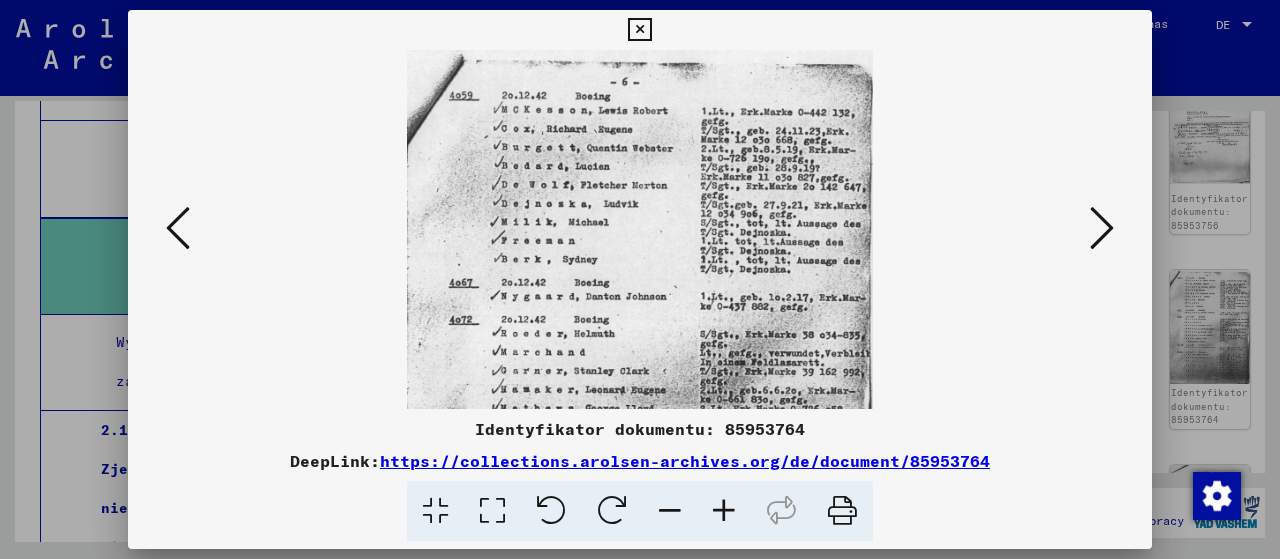 click at bounding box center (724, 511) 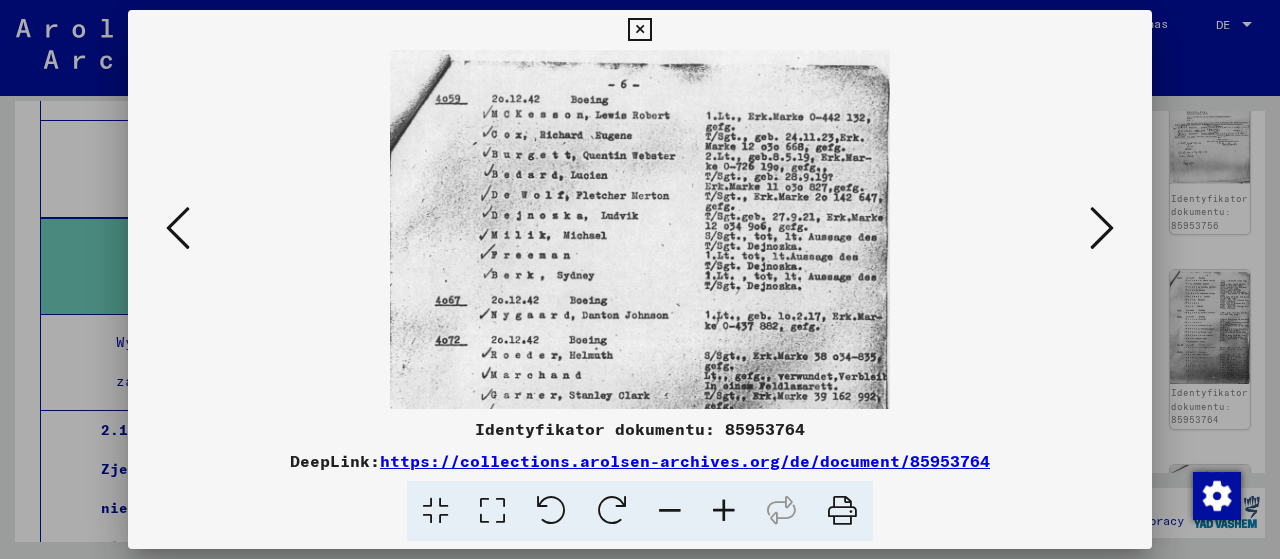 click at bounding box center [724, 511] 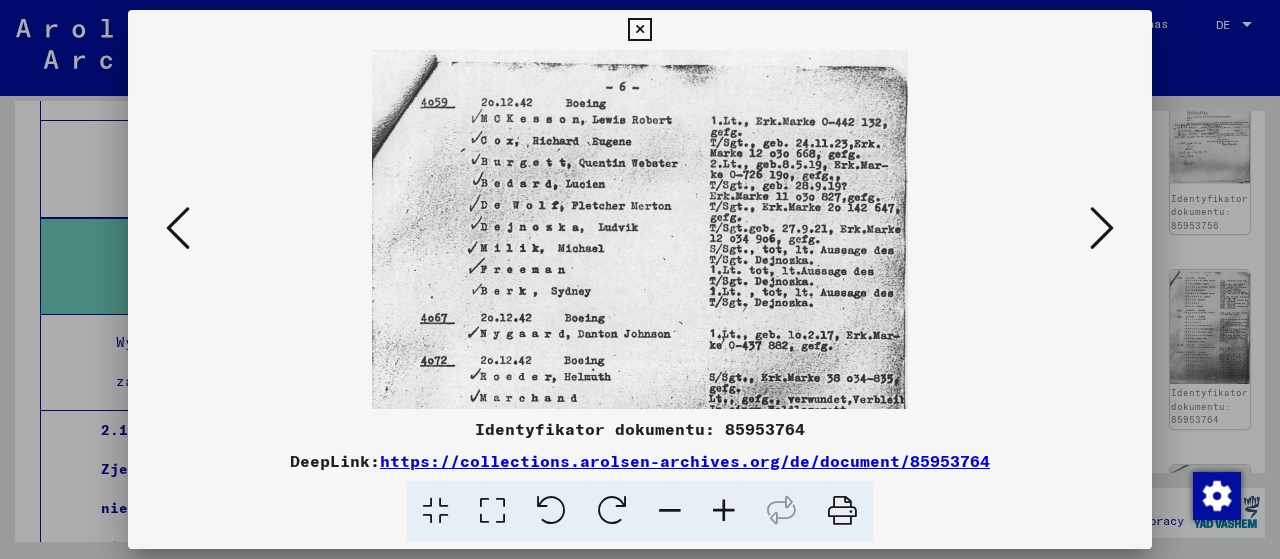 click at bounding box center [724, 511] 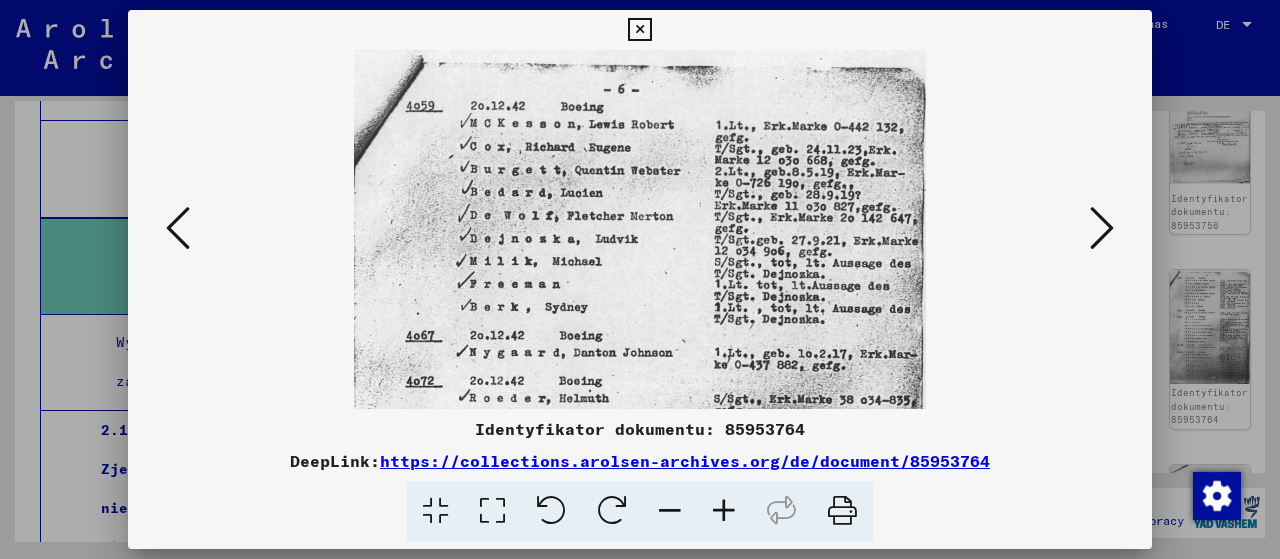 click at bounding box center [724, 511] 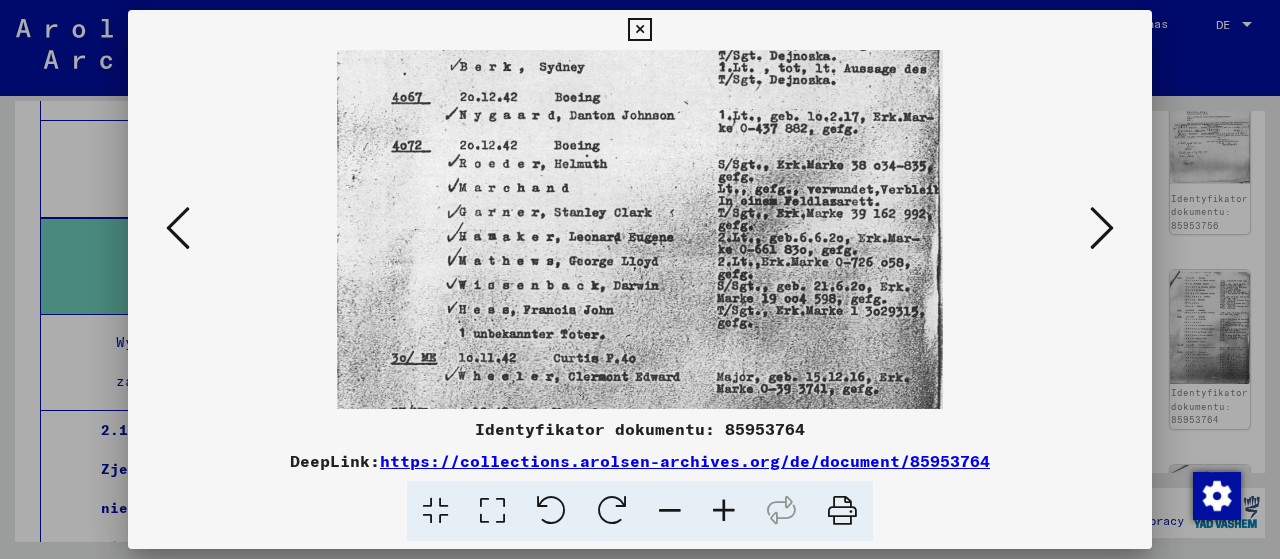 drag, startPoint x: 586, startPoint y: 322, endPoint x: 625, endPoint y: 66, distance: 258.95367 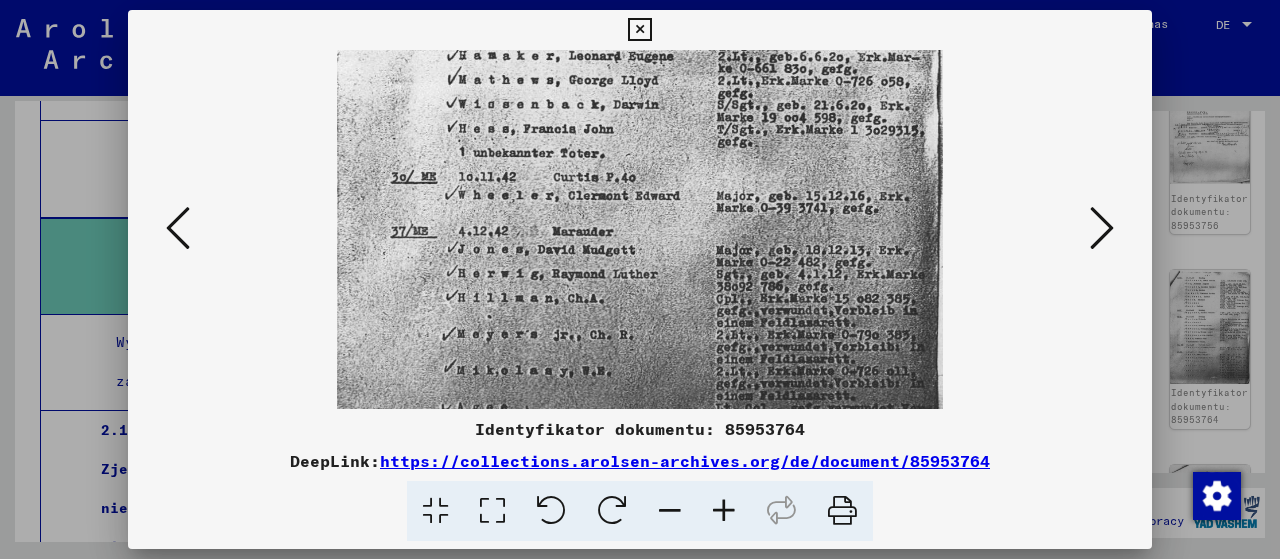 scroll, scrollTop: 438, scrollLeft: 0, axis: vertical 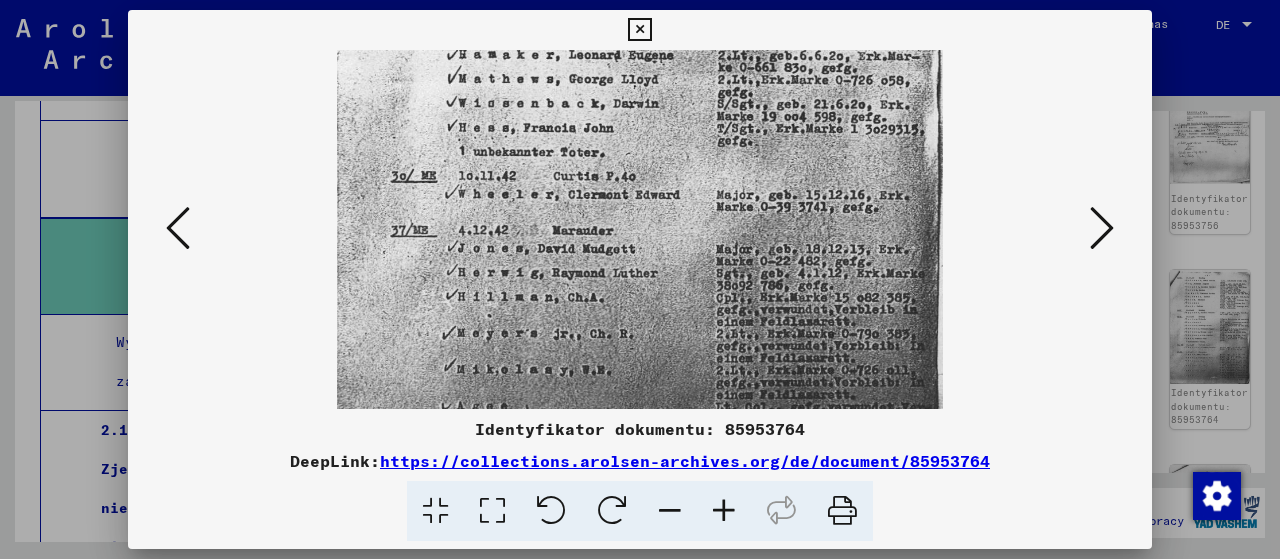 drag, startPoint x: 781, startPoint y: 317, endPoint x: 788, endPoint y: 137, distance: 180.13606 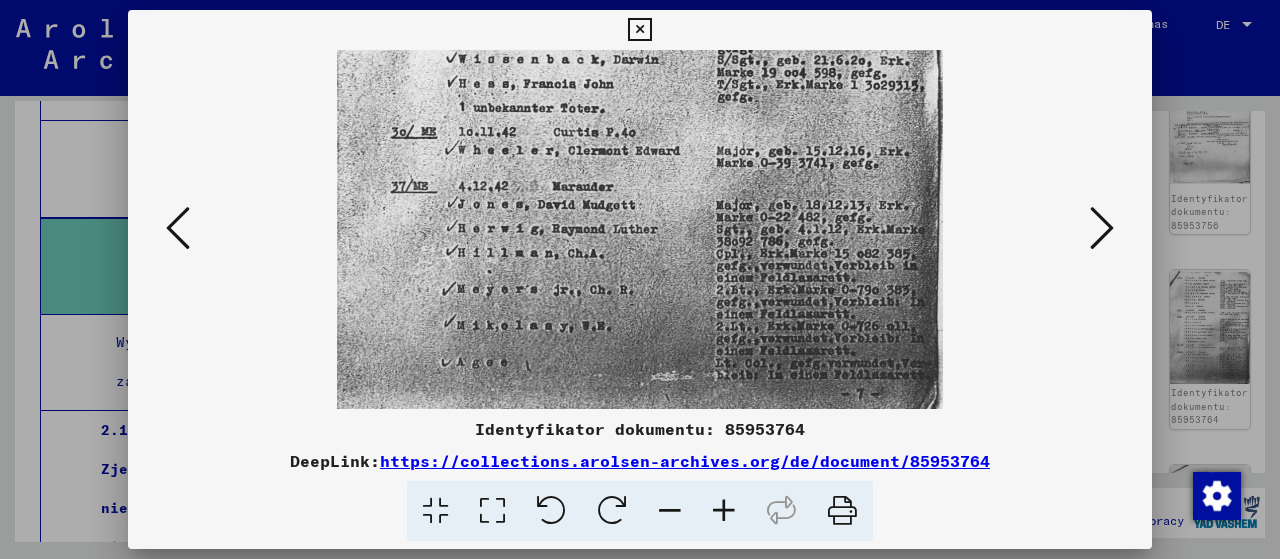 scroll, scrollTop: 500, scrollLeft: 0, axis: vertical 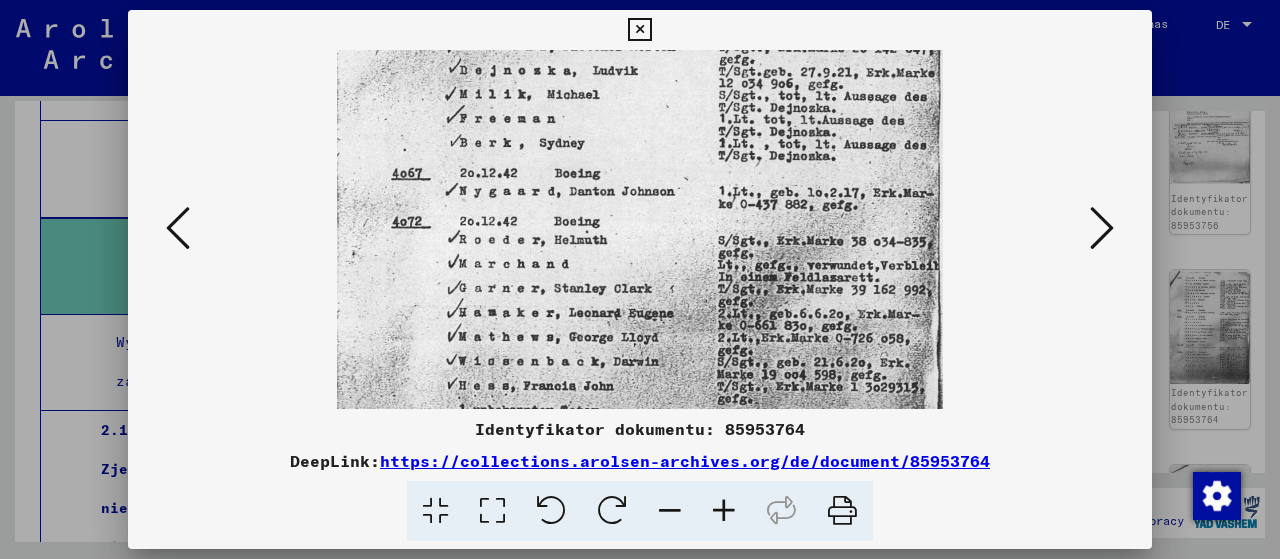 drag, startPoint x: 770, startPoint y: 292, endPoint x: 777, endPoint y: 417, distance: 125.19585 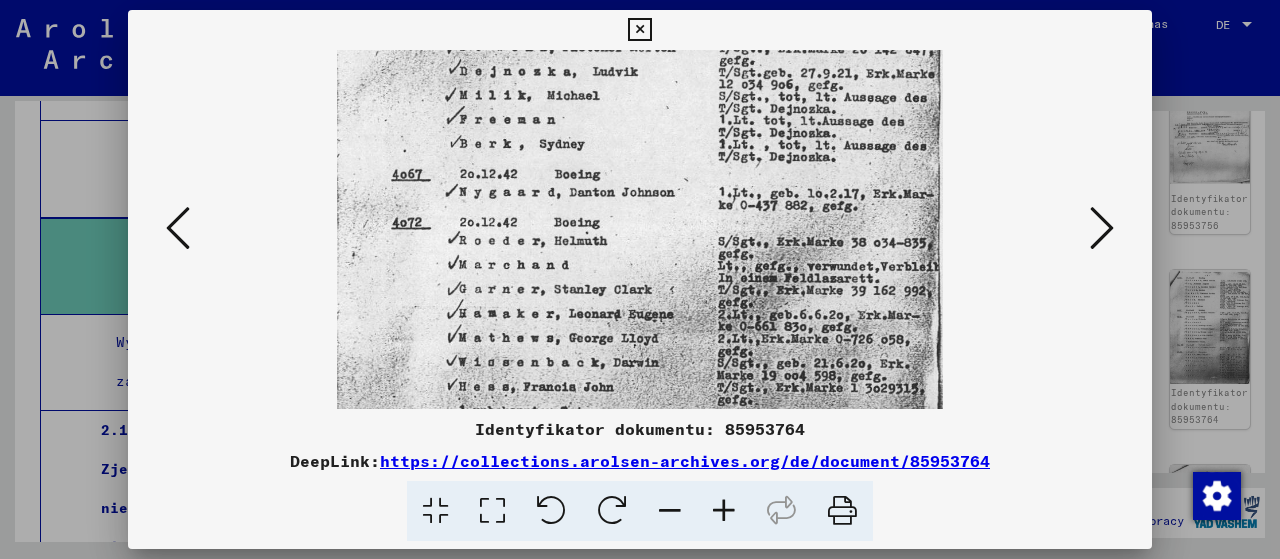 scroll, scrollTop: 93, scrollLeft: 0, axis: vertical 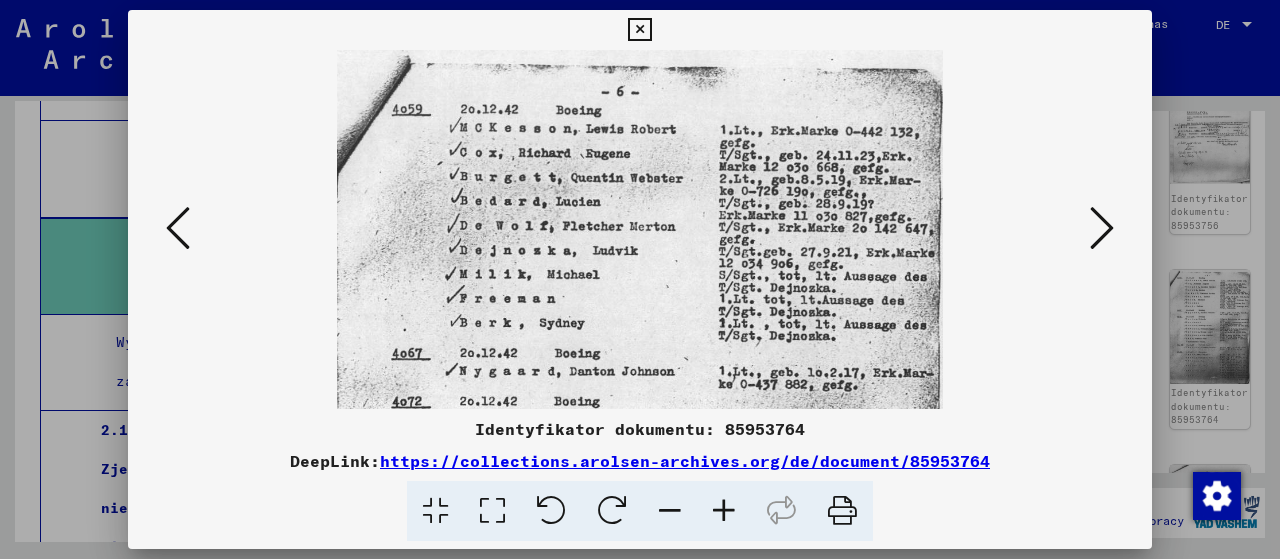 drag, startPoint x: 668, startPoint y: 220, endPoint x: 688, endPoint y: 444, distance: 224.89108 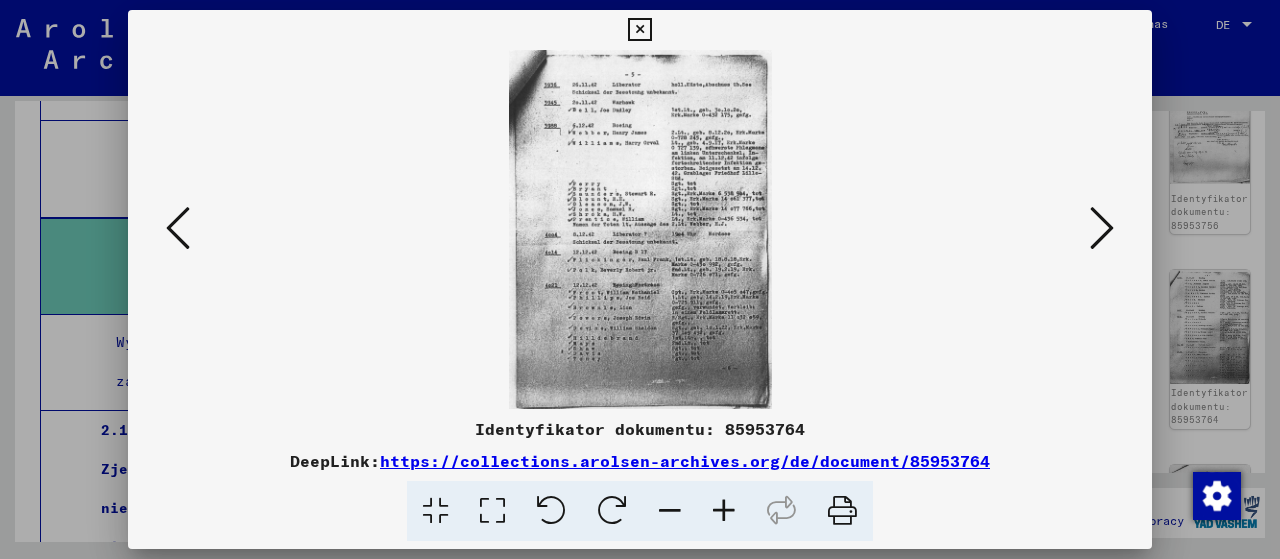 click at bounding box center (724, 511) 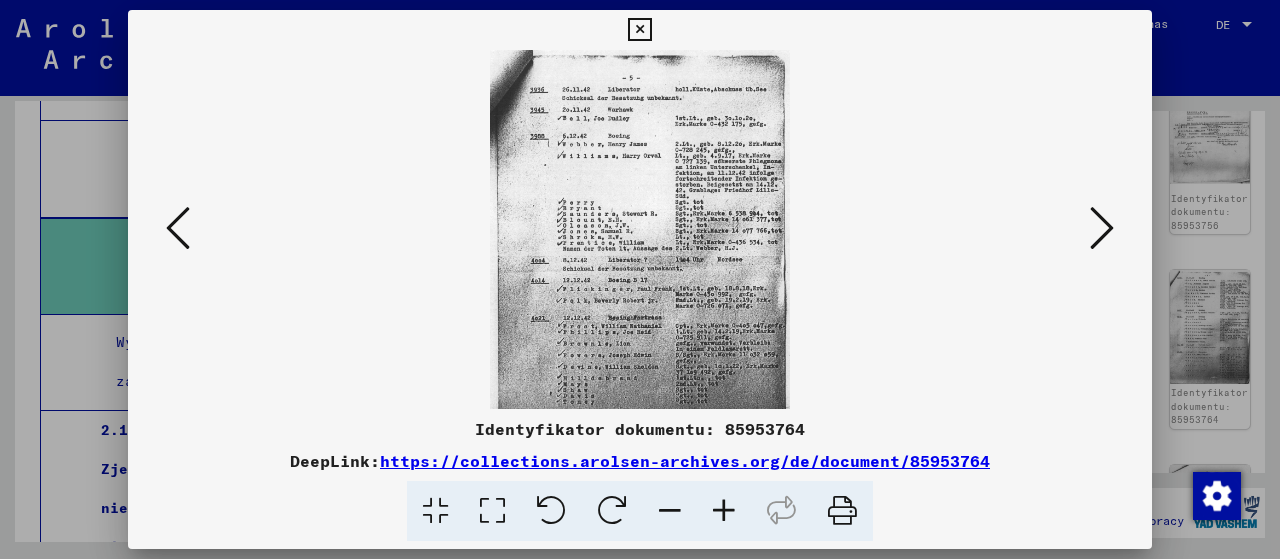 click at bounding box center (724, 511) 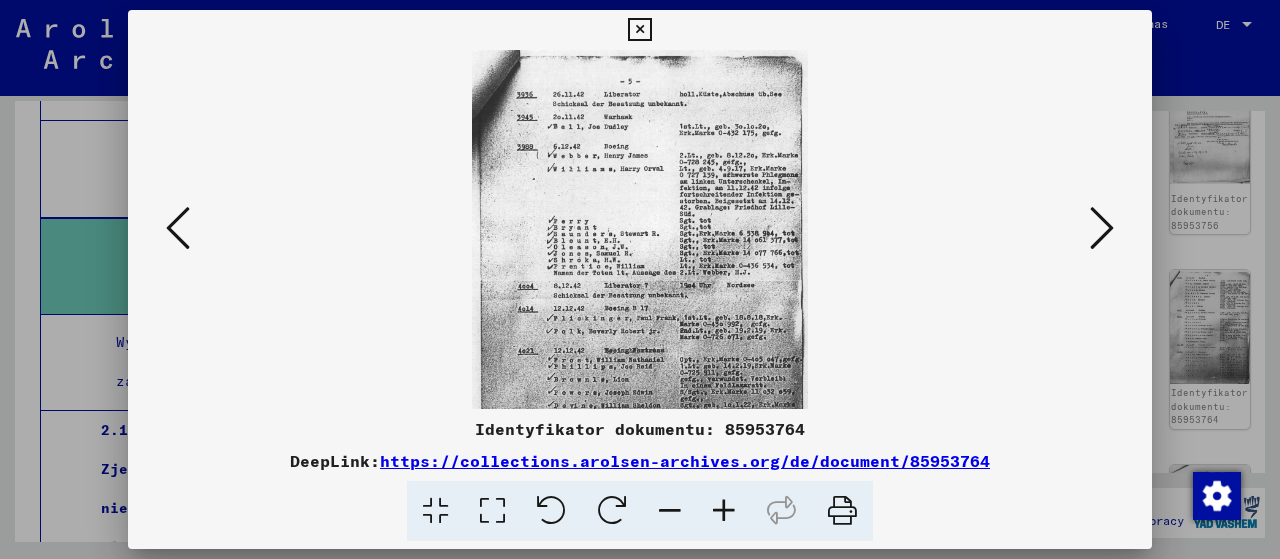 click at bounding box center (724, 511) 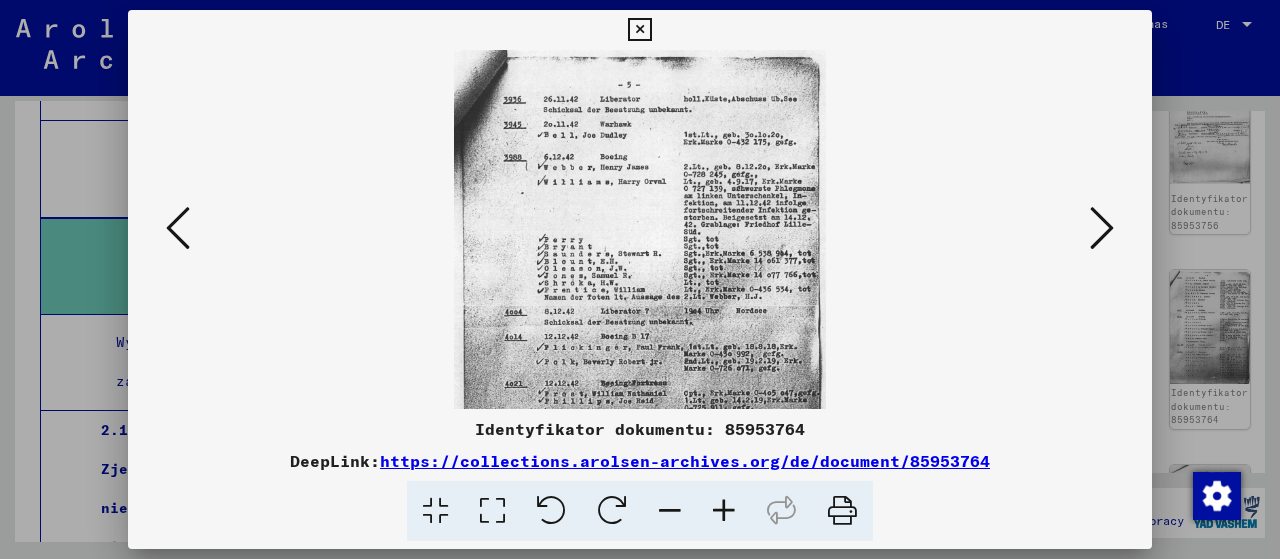 click at bounding box center (724, 511) 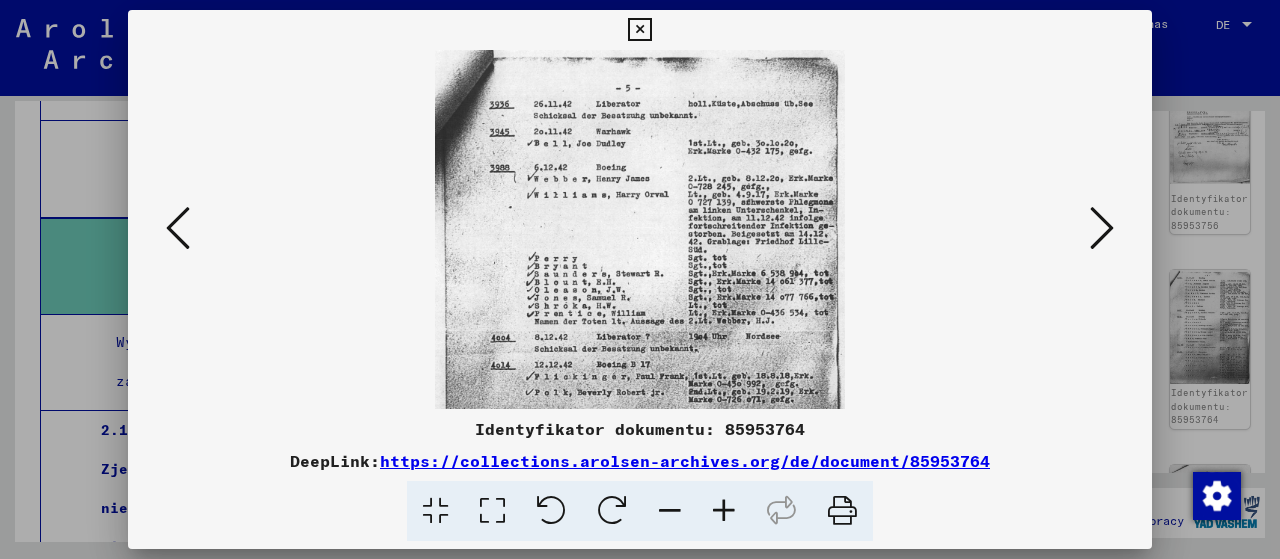 click at bounding box center (724, 511) 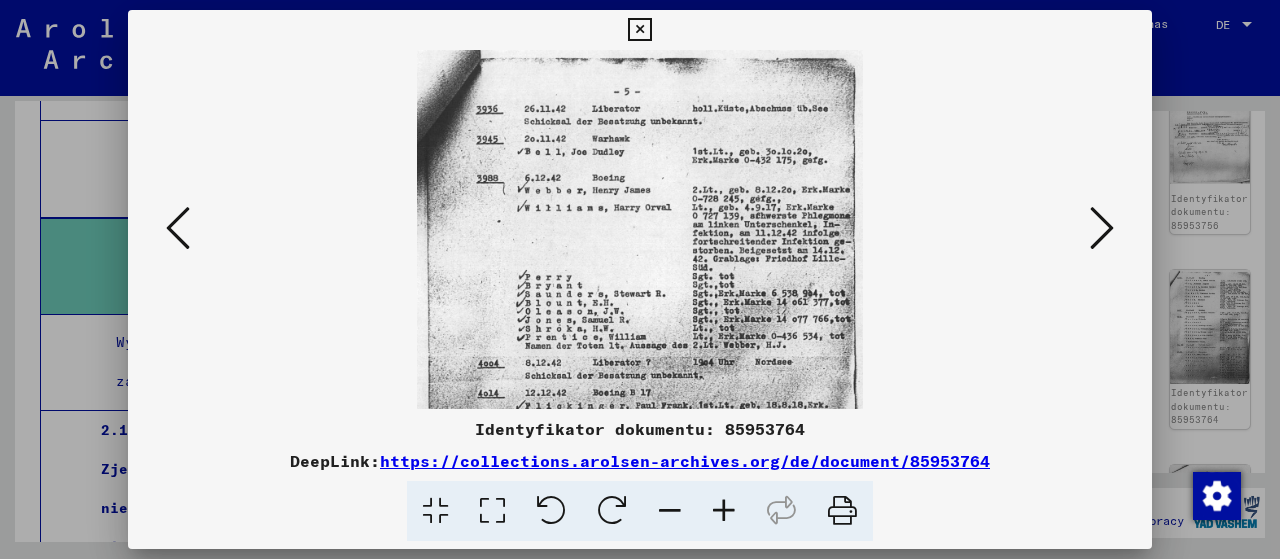 click at bounding box center (724, 511) 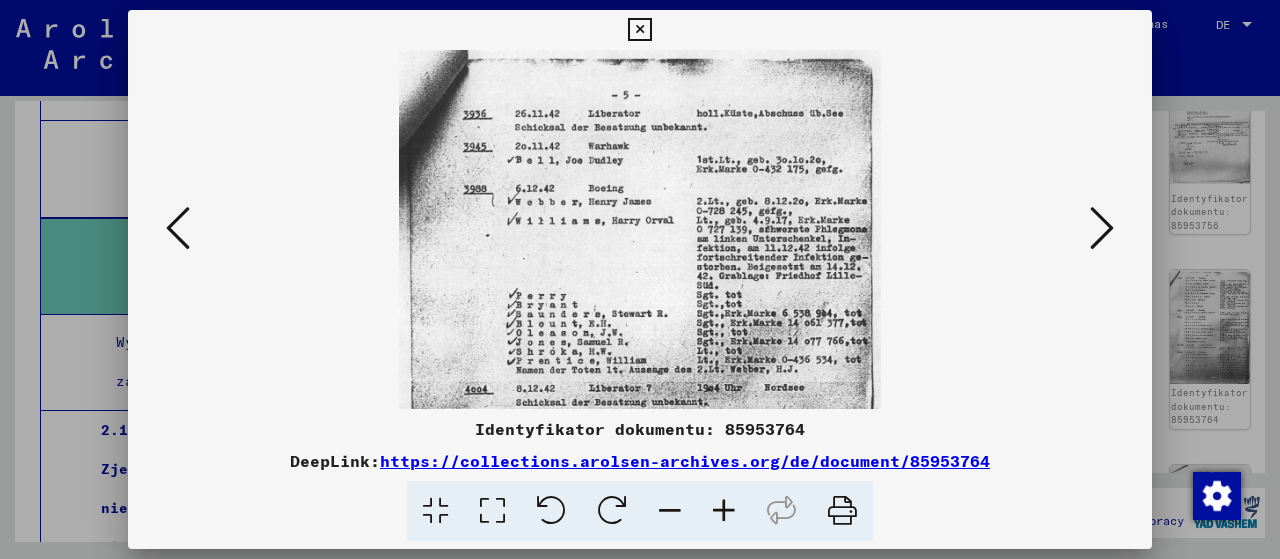 click at bounding box center (724, 511) 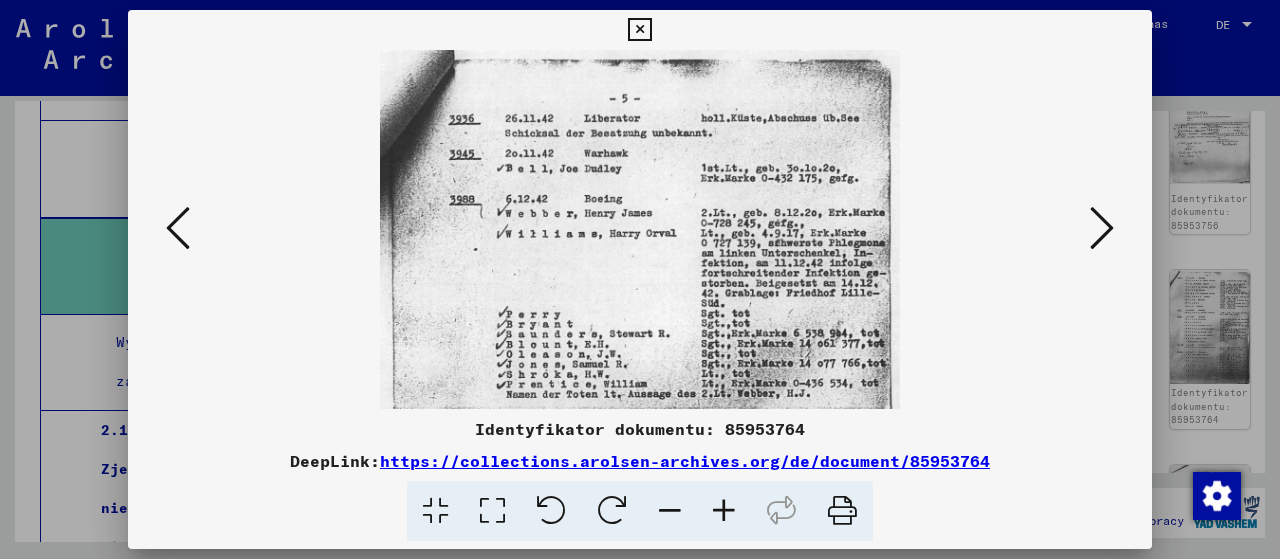 click at bounding box center (724, 511) 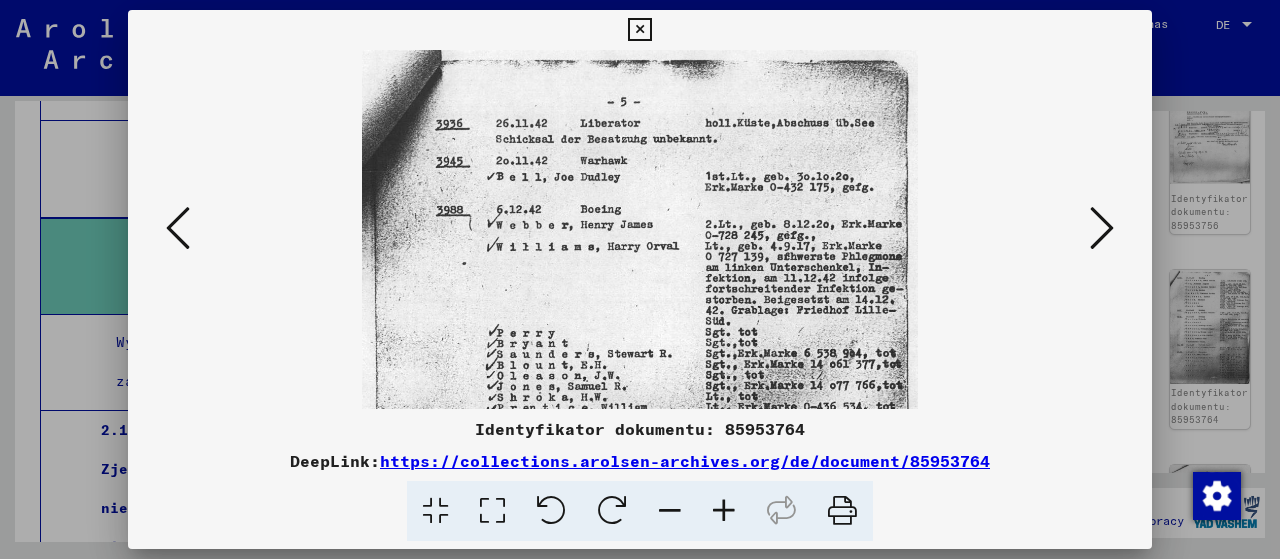 click at bounding box center (724, 511) 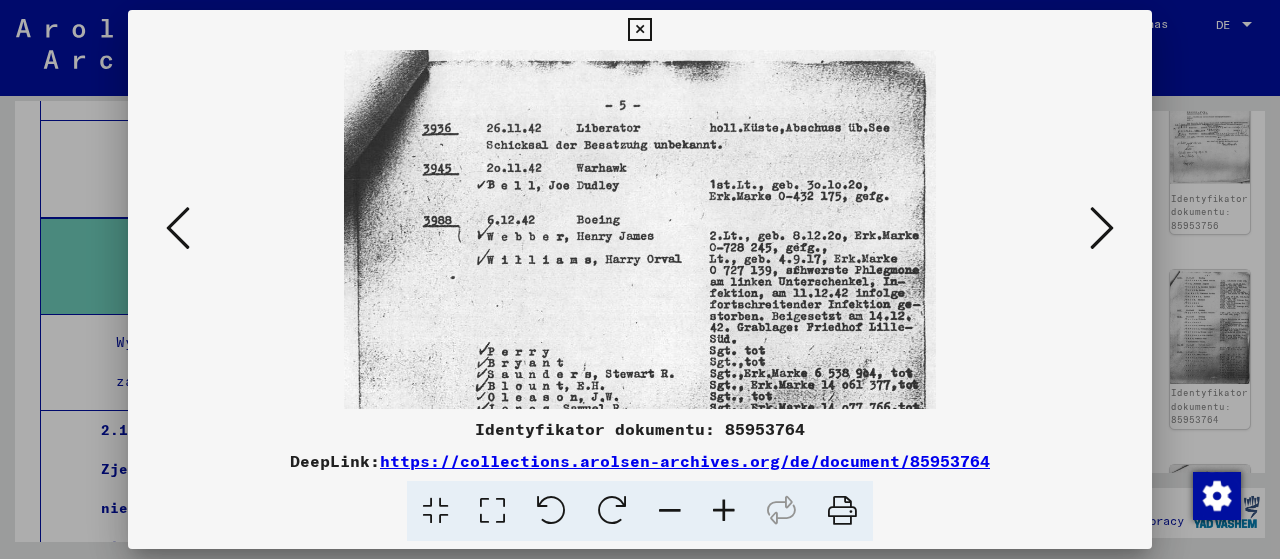 click at bounding box center (724, 511) 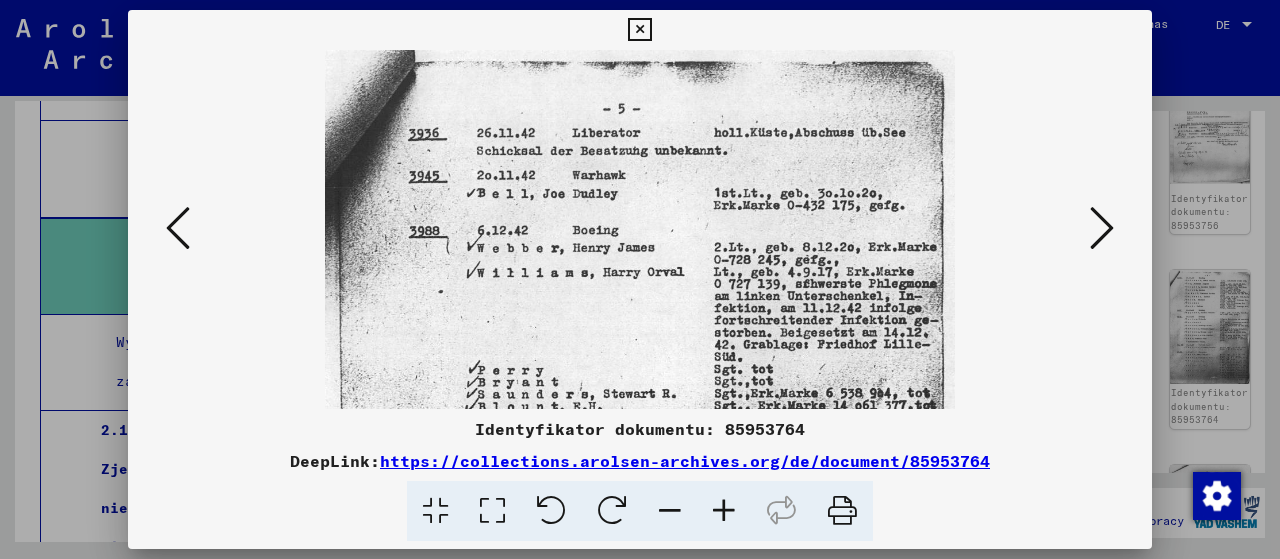 click at bounding box center (639, 30) 